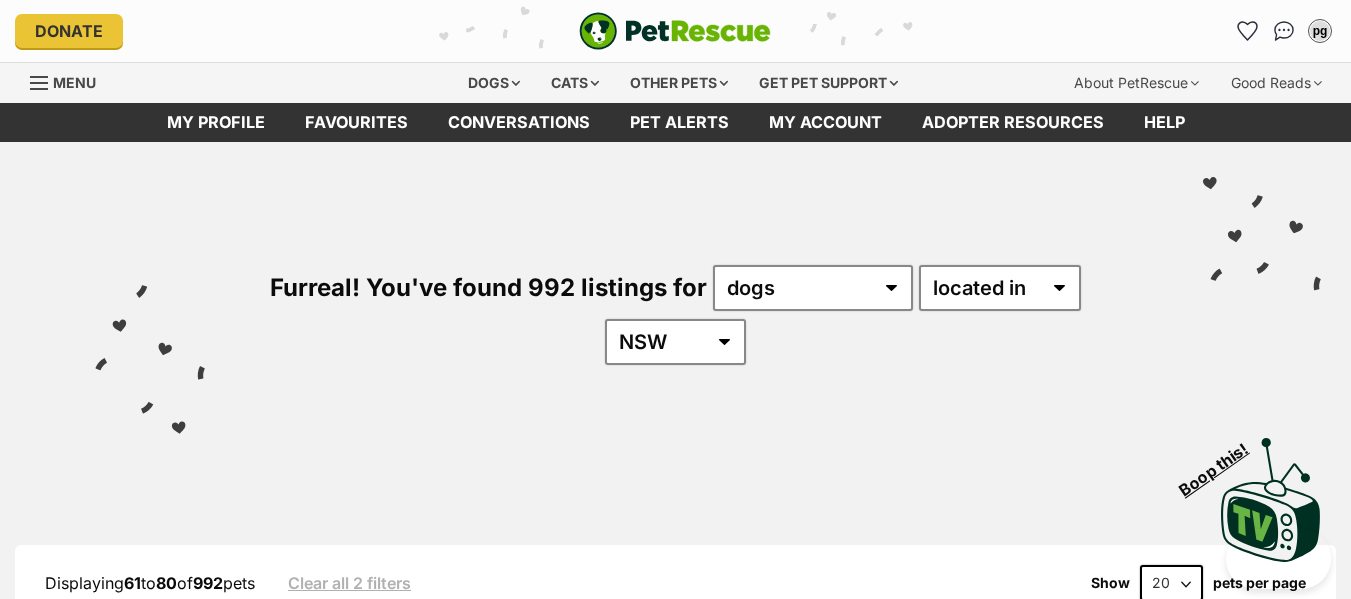 scroll, scrollTop: 0, scrollLeft: 0, axis: both 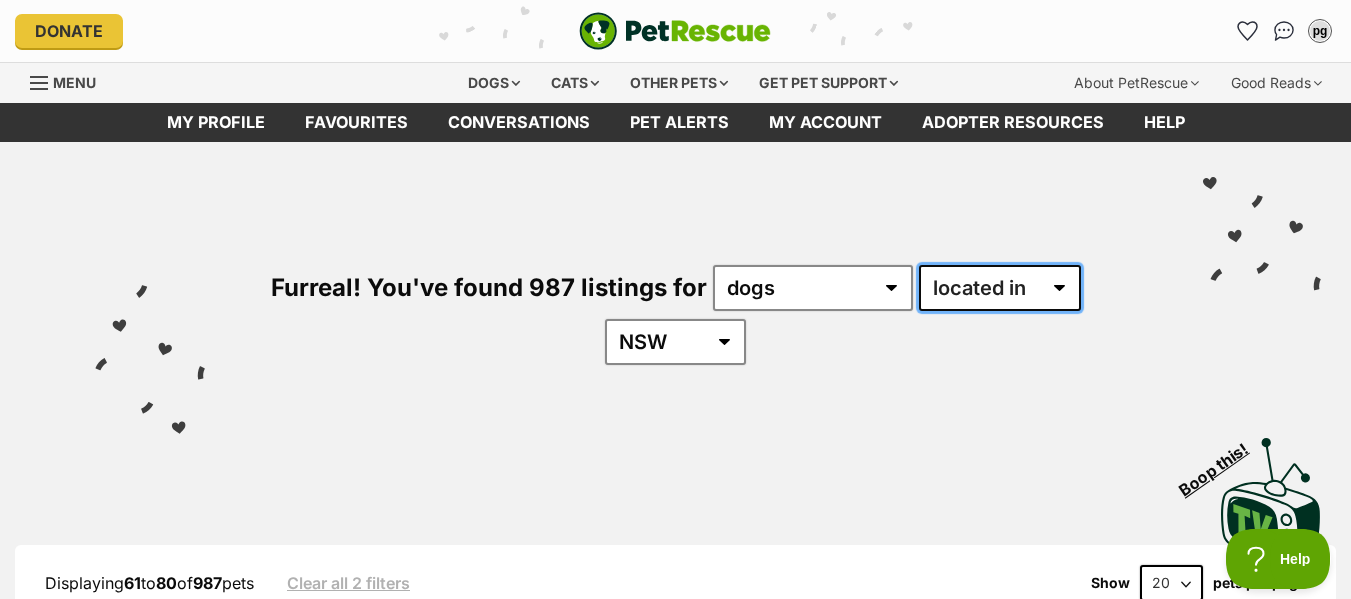 click on "available in
located in" at bounding box center (1000, 288) 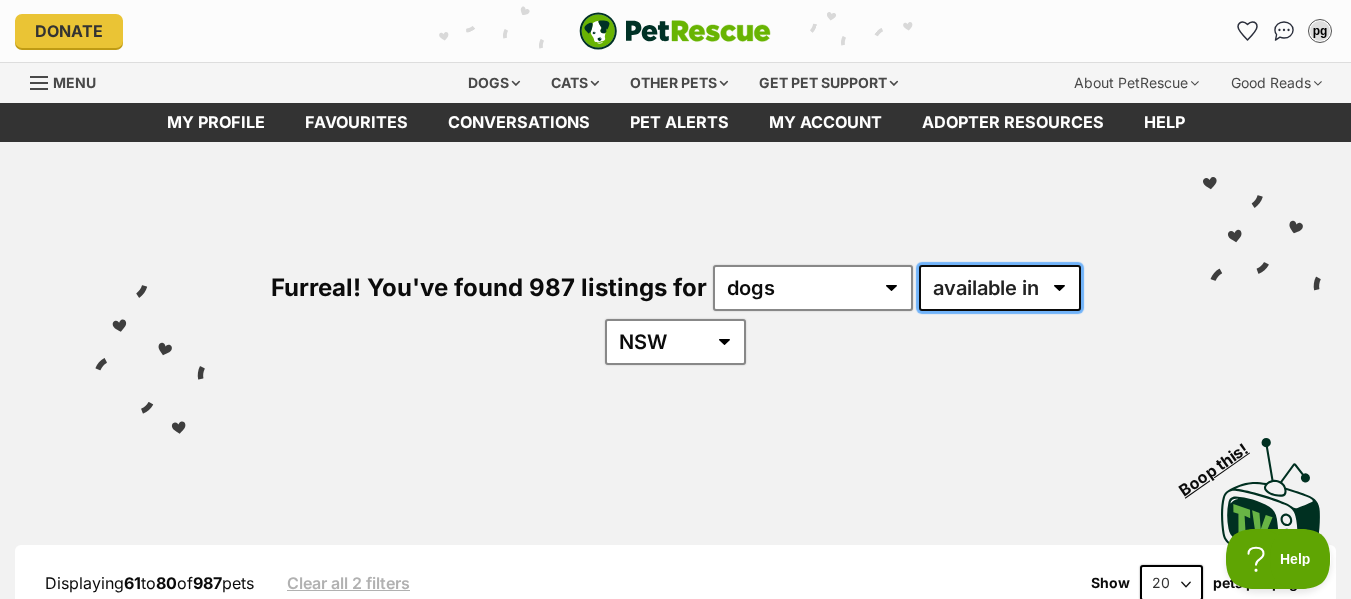 click on "available in
located in" at bounding box center (1000, 288) 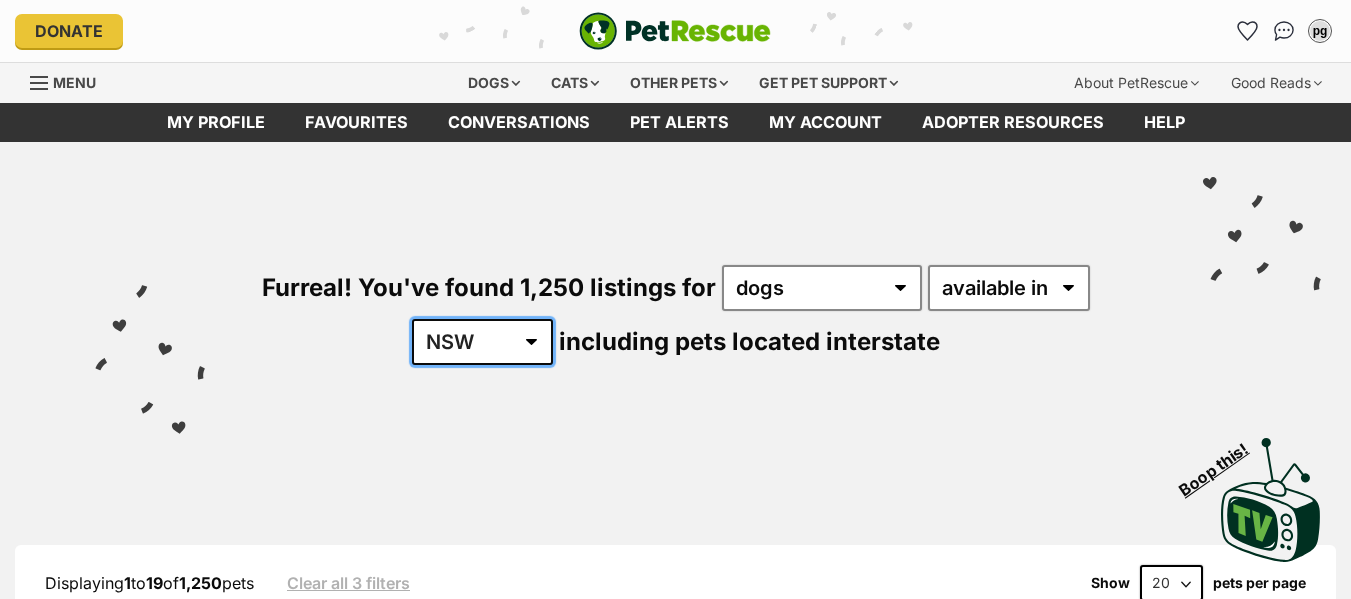 scroll, scrollTop: 0, scrollLeft: 0, axis: both 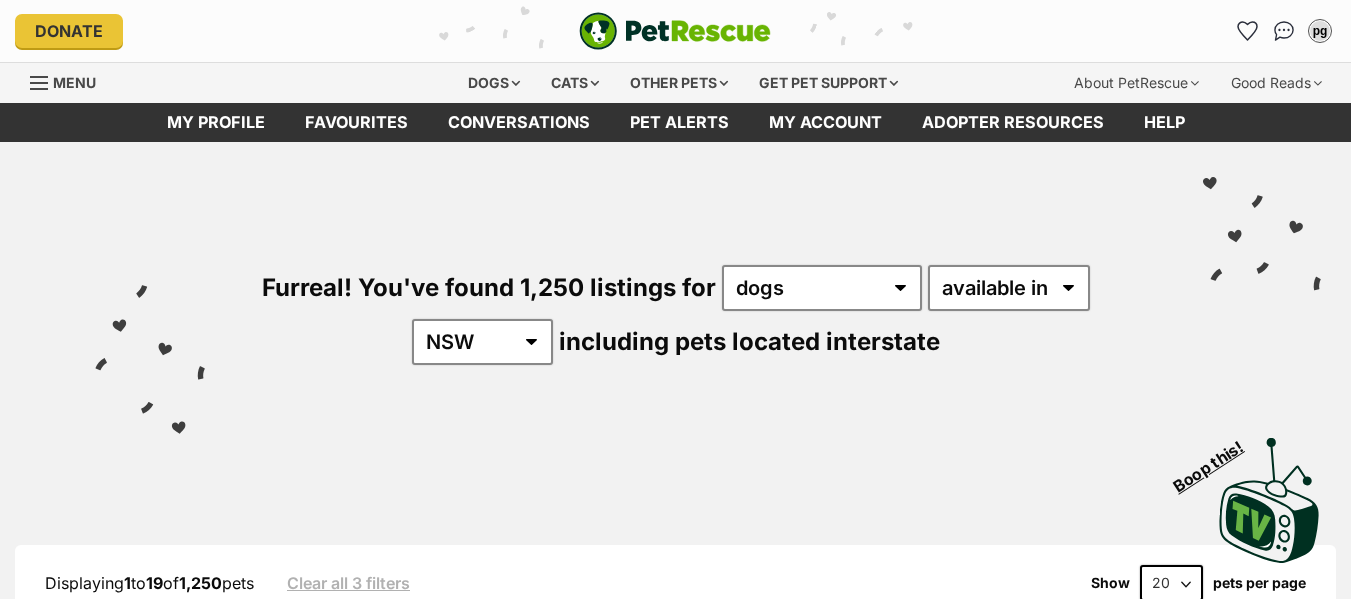 drag, startPoint x: 489, startPoint y: 336, endPoint x: 413, endPoint y: 458, distance: 143.73587 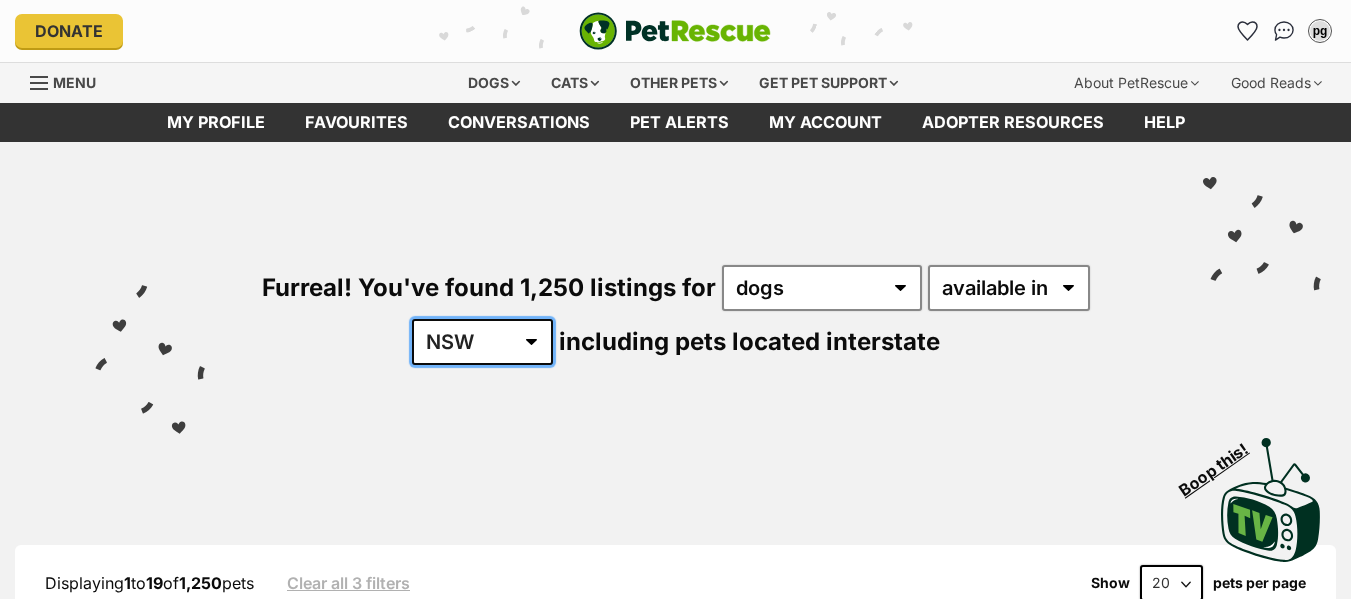 click on "Australia
ACT
NSW
NT
QLD
SA
TAS
VIC
WA" at bounding box center (482, 342) 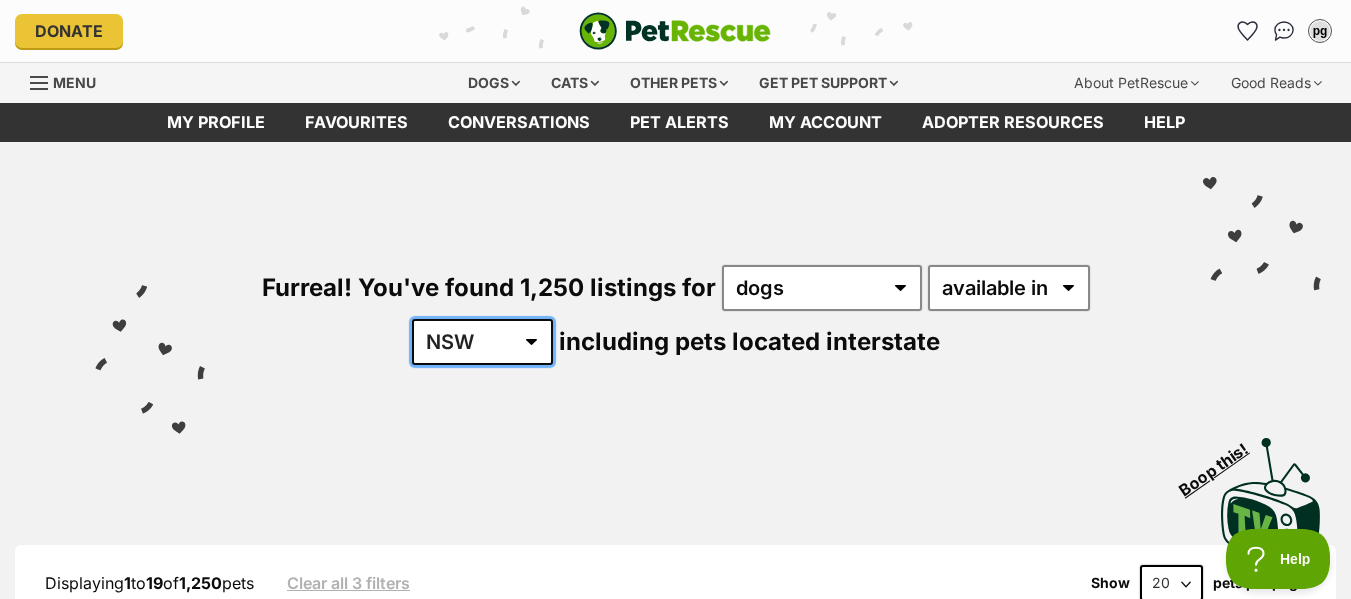 scroll, scrollTop: 0, scrollLeft: 0, axis: both 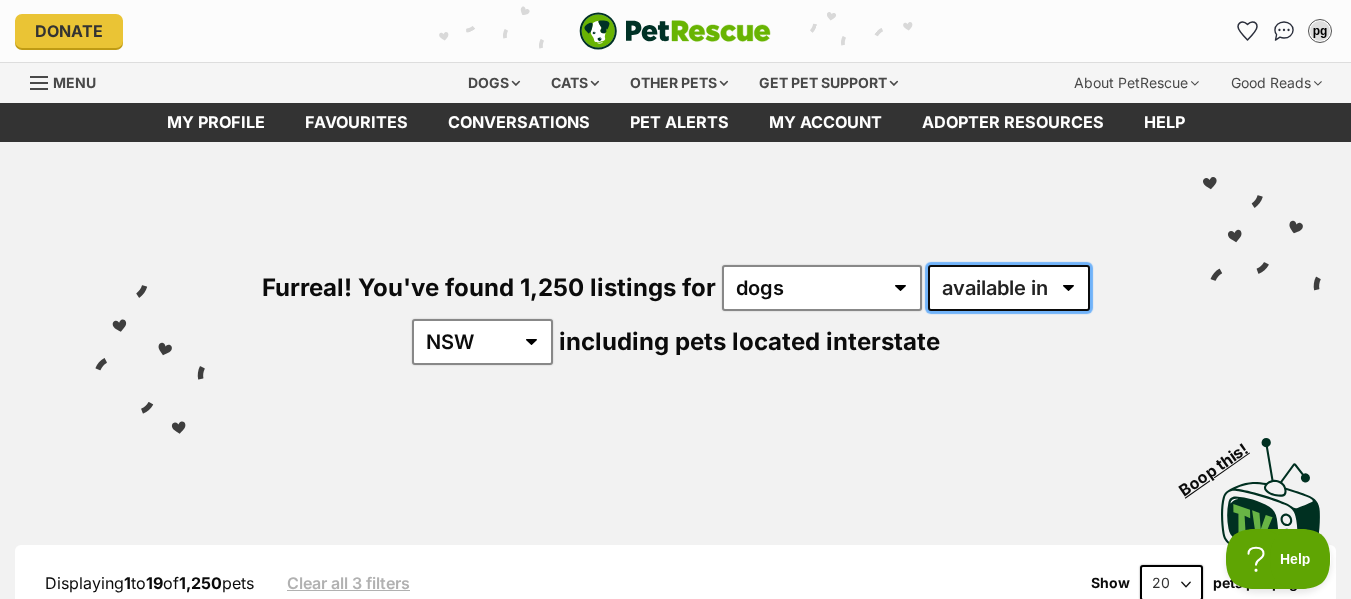 click on "available in
located in" at bounding box center (1009, 288) 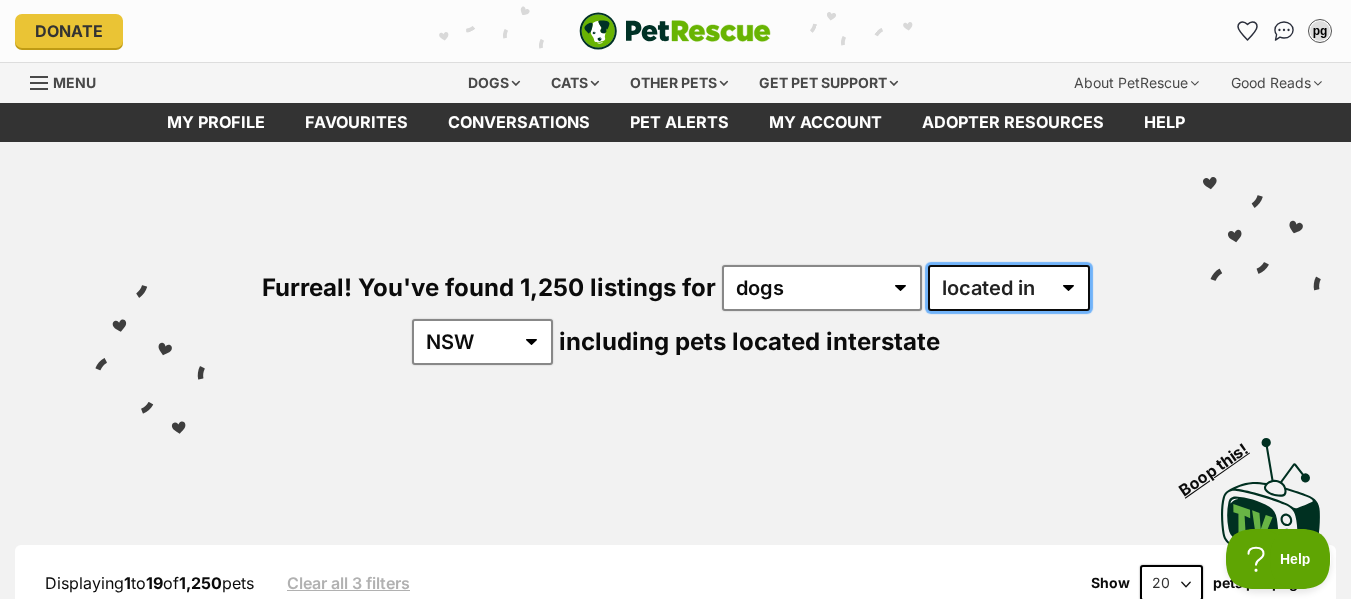 click on "available in
located in" at bounding box center [1009, 288] 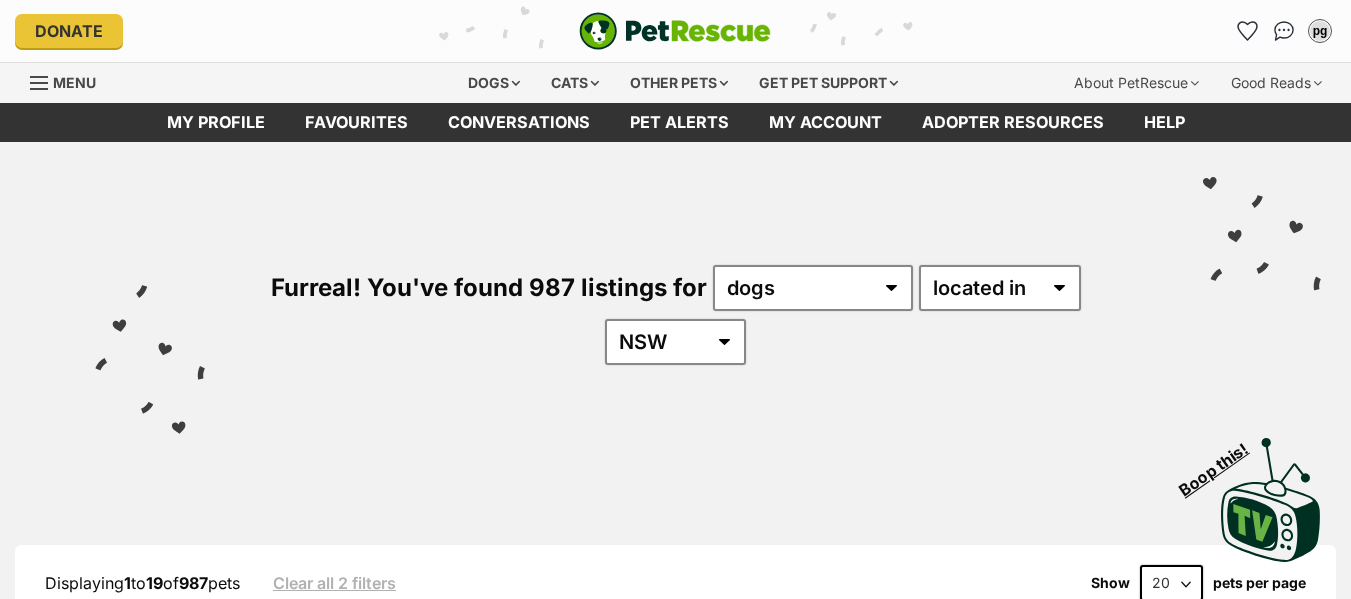 scroll, scrollTop: 0, scrollLeft: 0, axis: both 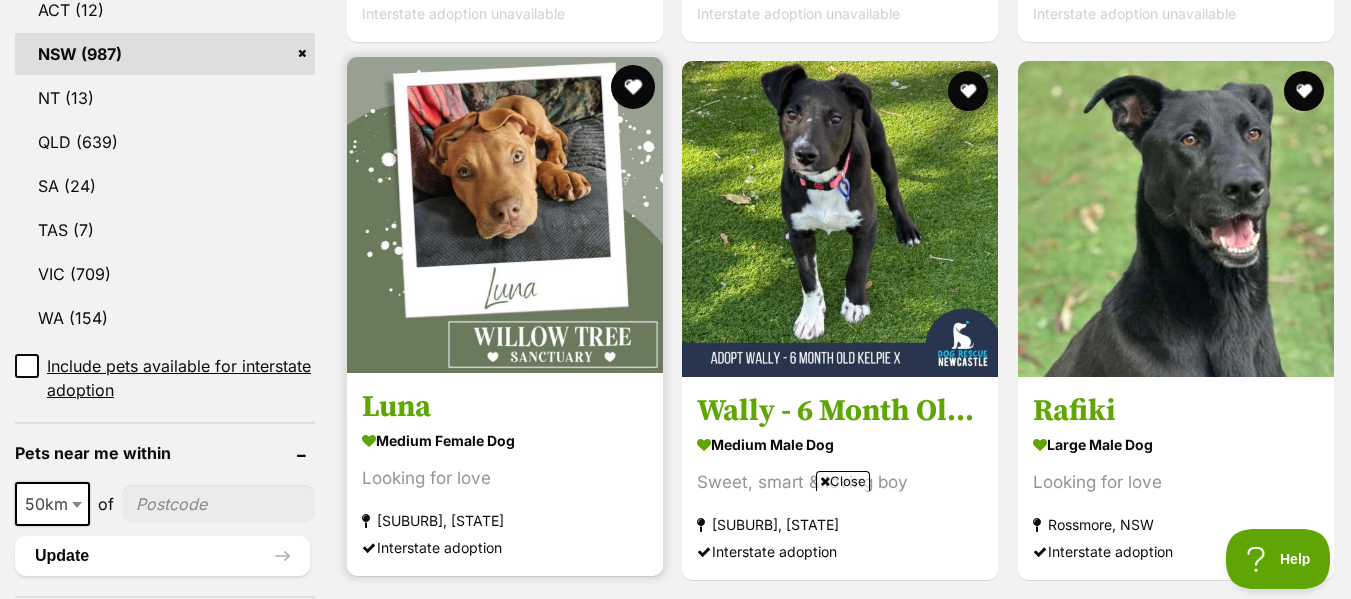 click at bounding box center (633, 87) 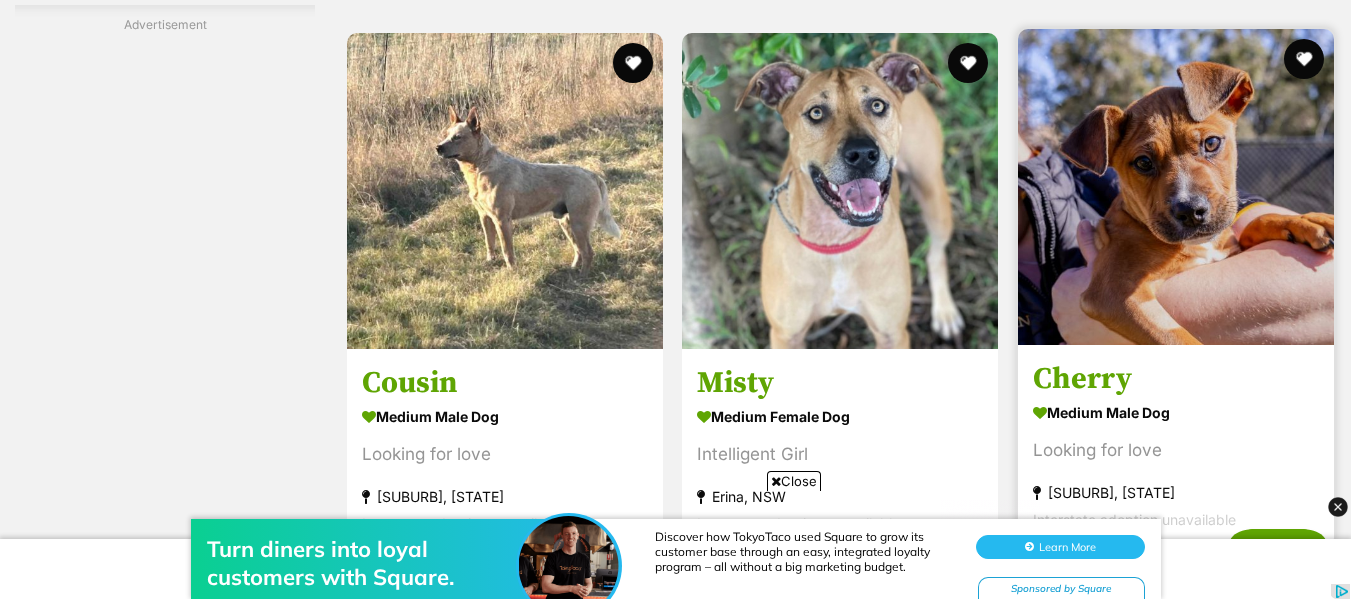 scroll, scrollTop: 0, scrollLeft: 0, axis: both 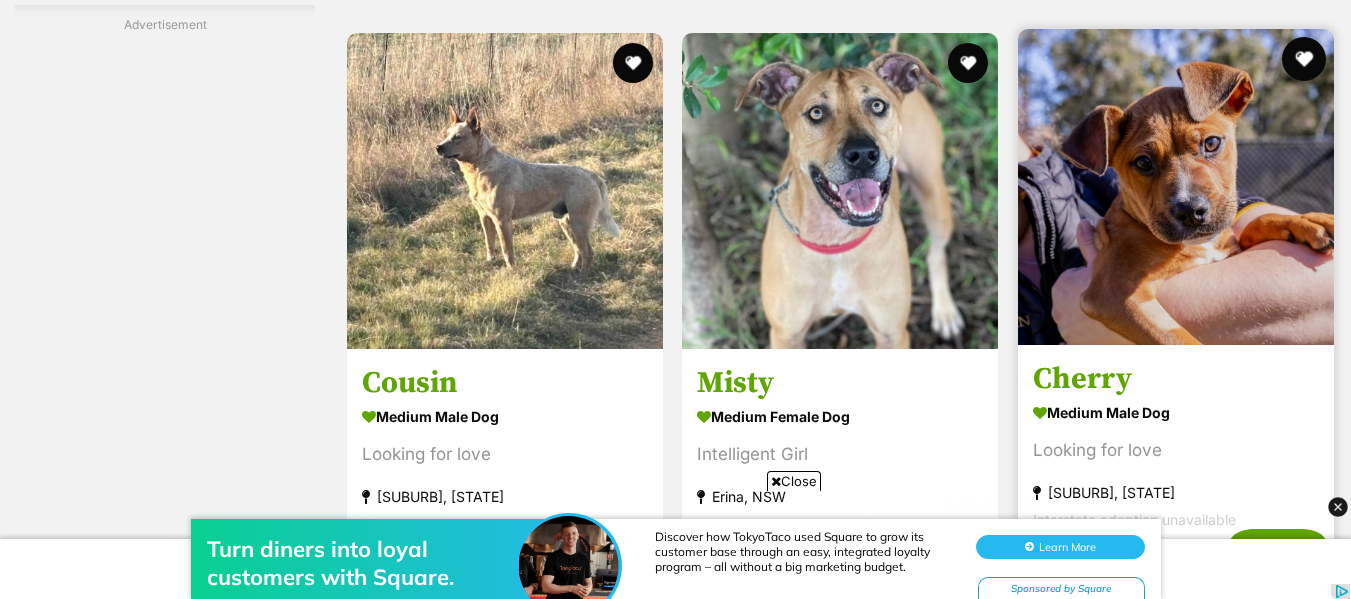 click at bounding box center (1304, 59) 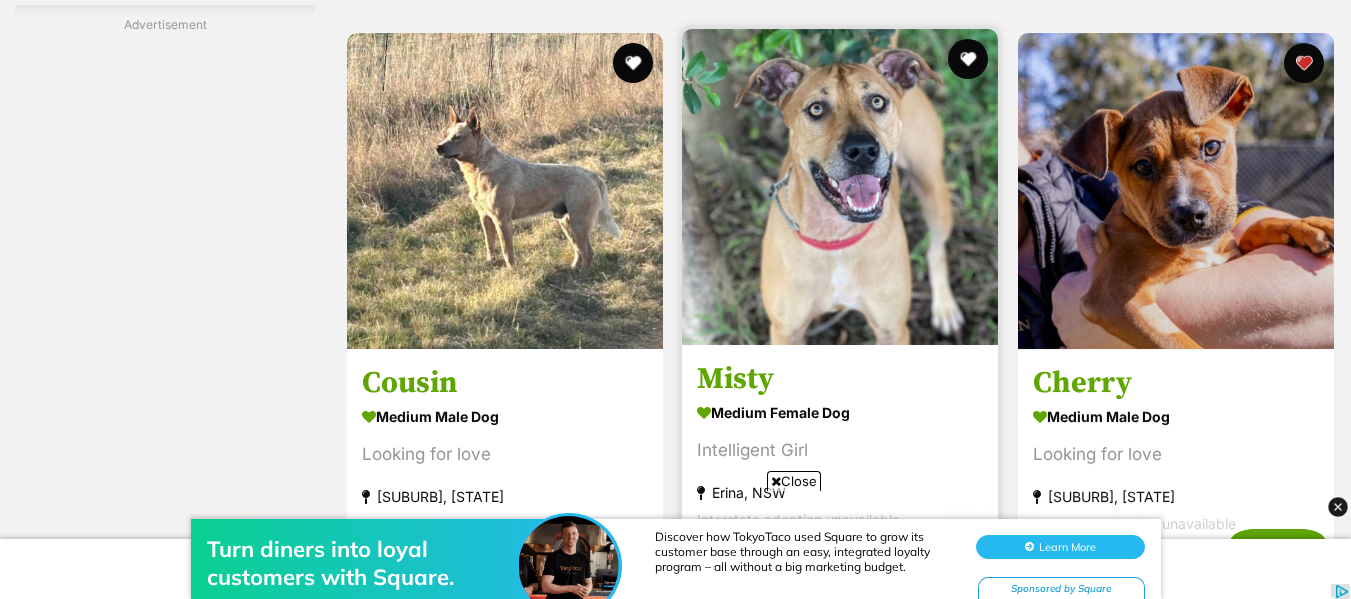scroll, scrollTop: 3859, scrollLeft: 0, axis: vertical 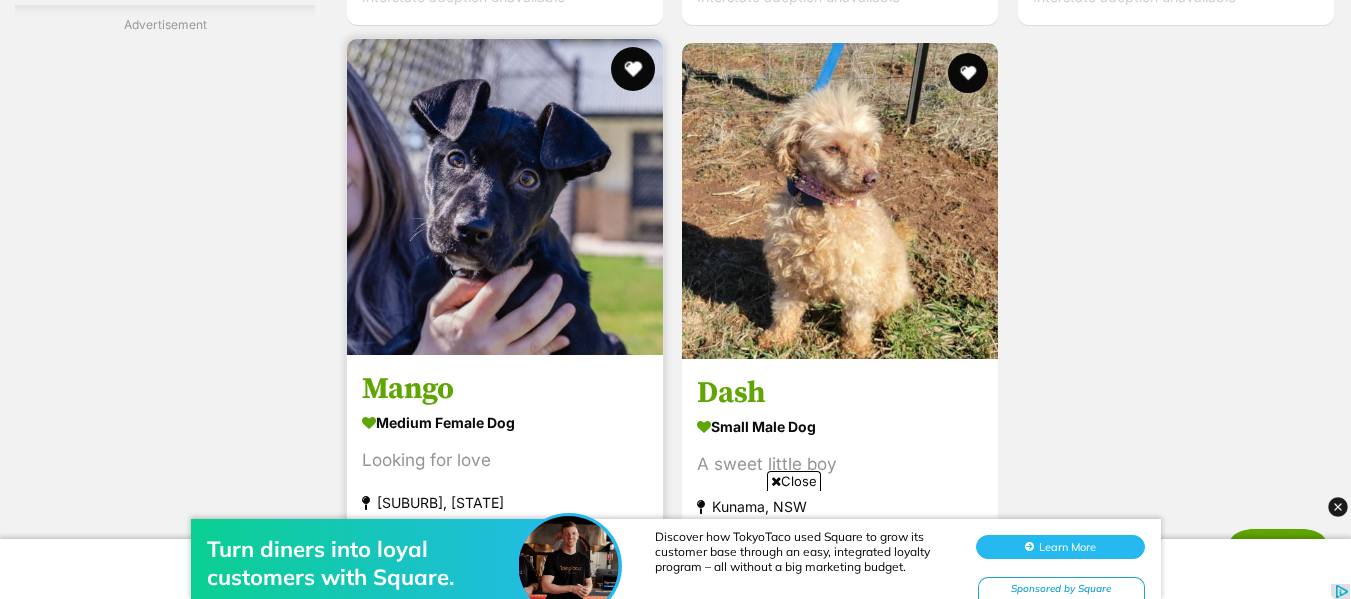 click at bounding box center [633, 69] 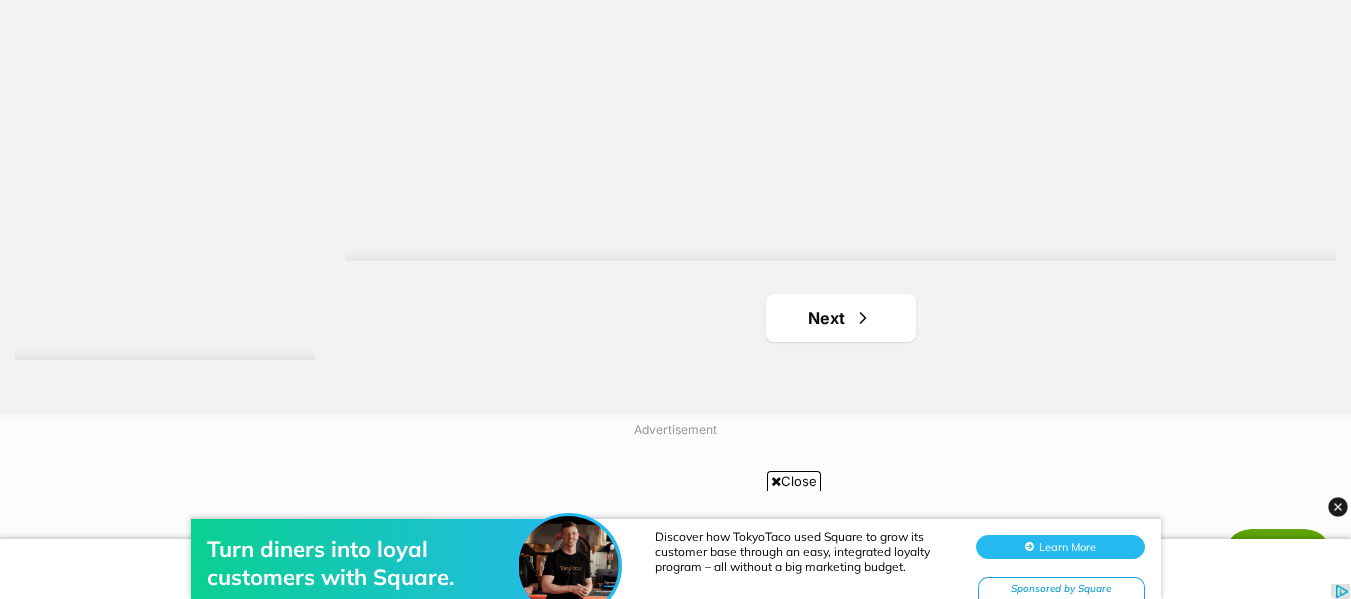 scroll, scrollTop: 5047, scrollLeft: 0, axis: vertical 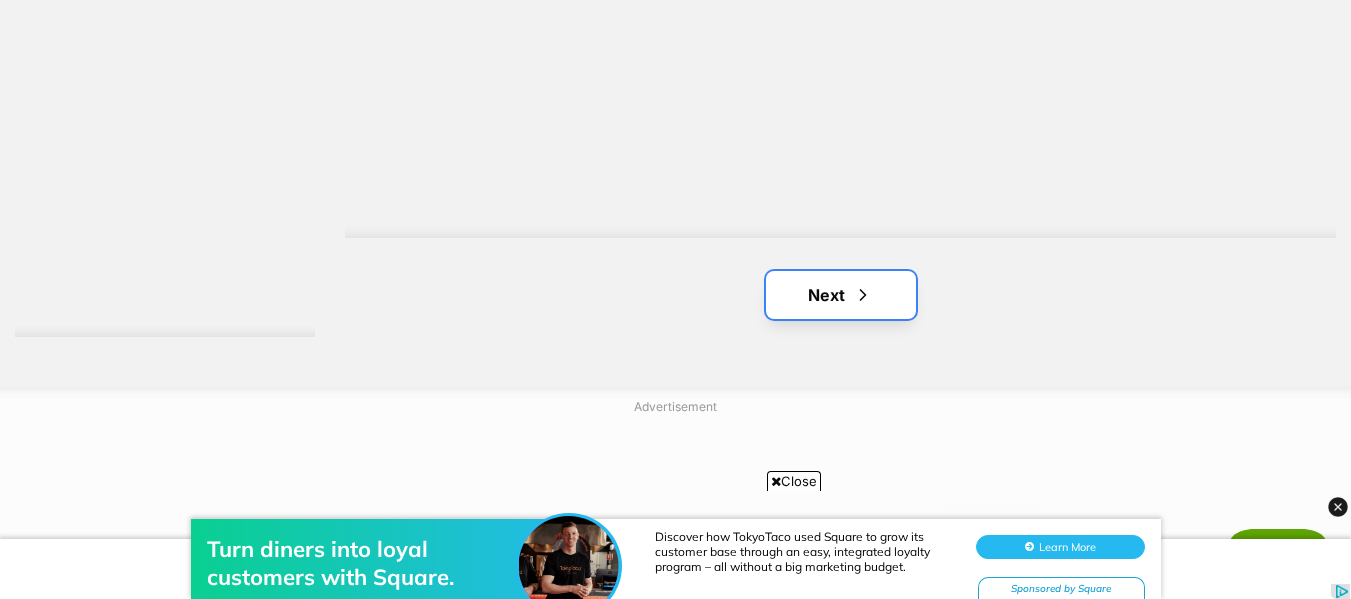click on "Next" at bounding box center [841, 295] 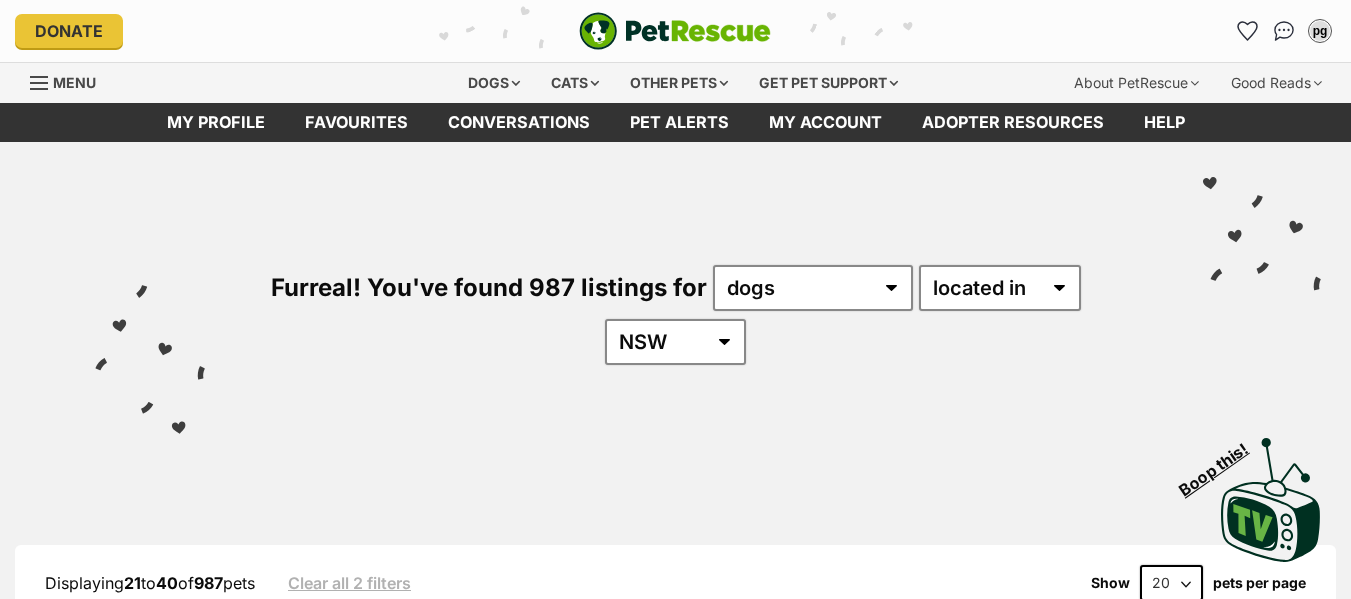 scroll, scrollTop: 0, scrollLeft: 0, axis: both 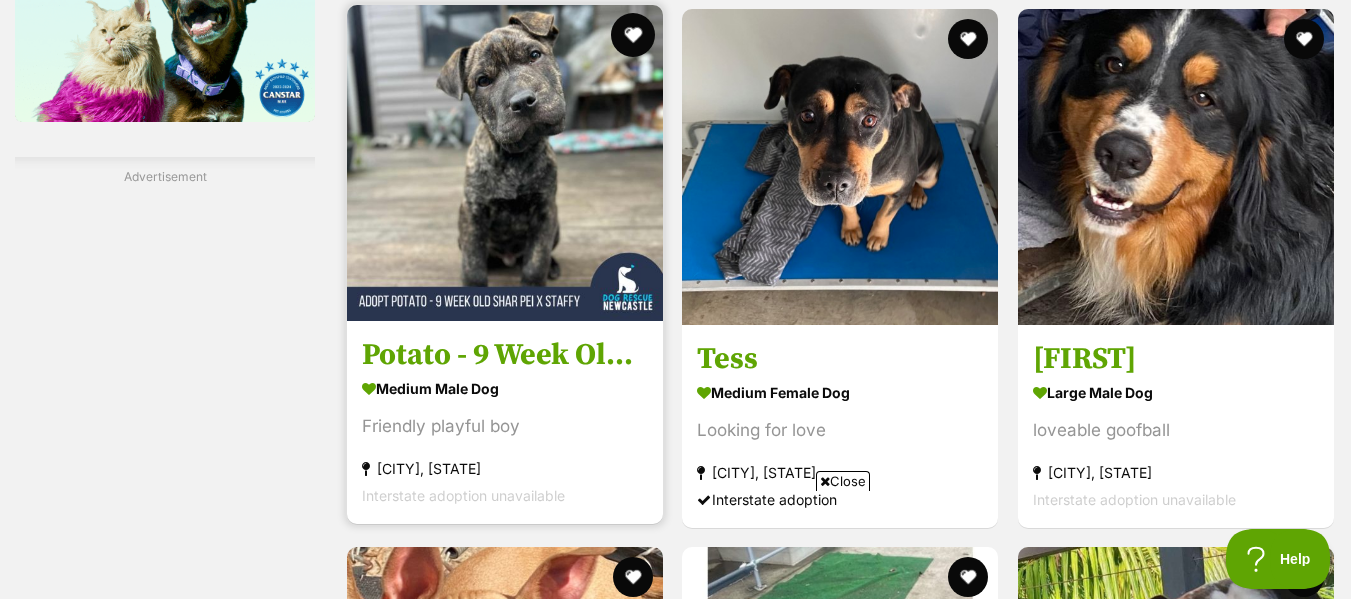 click at bounding box center [633, 35] 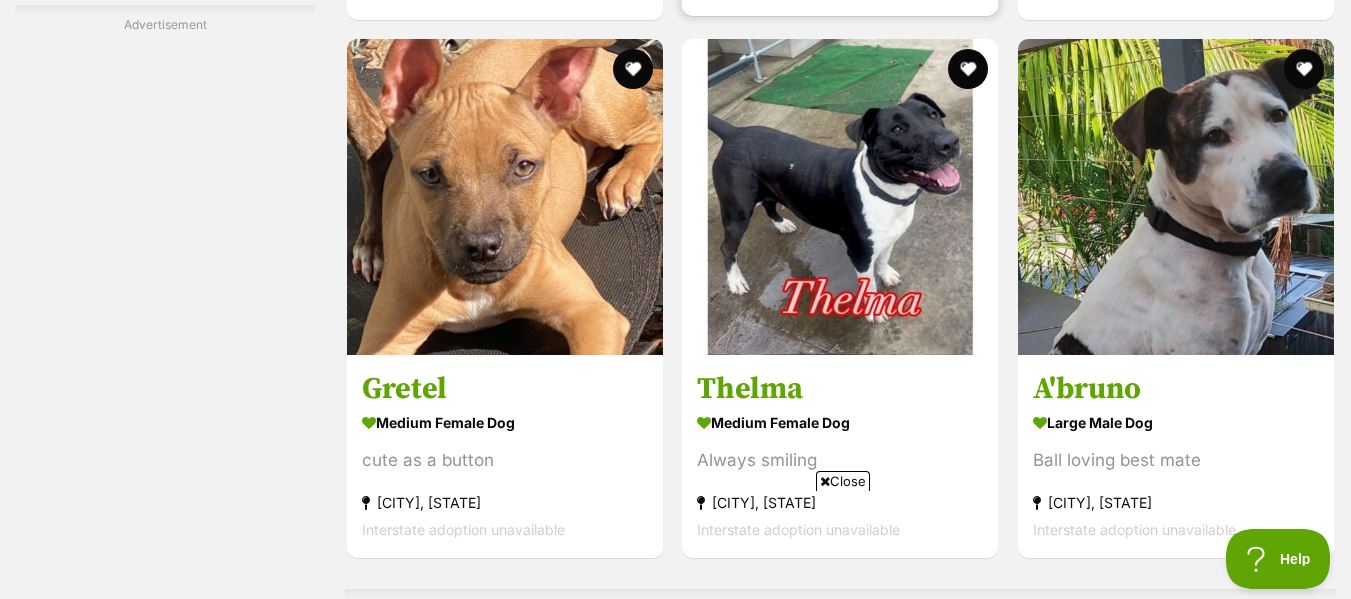 scroll, scrollTop: 3848, scrollLeft: 0, axis: vertical 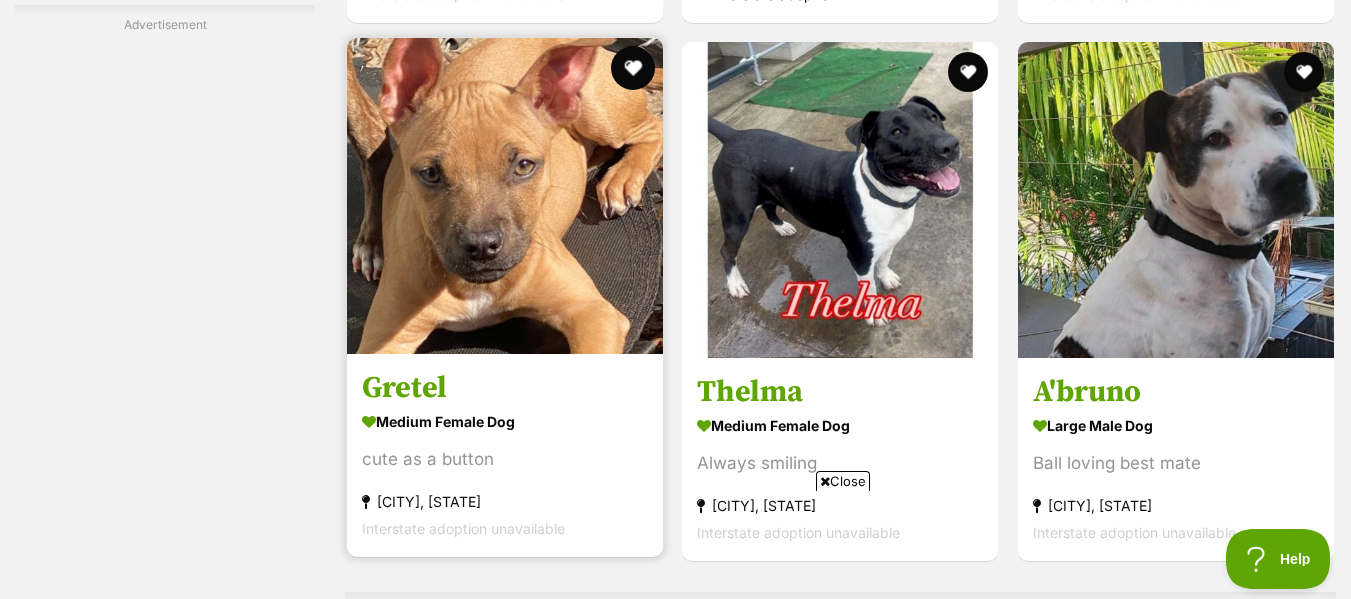 click at bounding box center (633, 68) 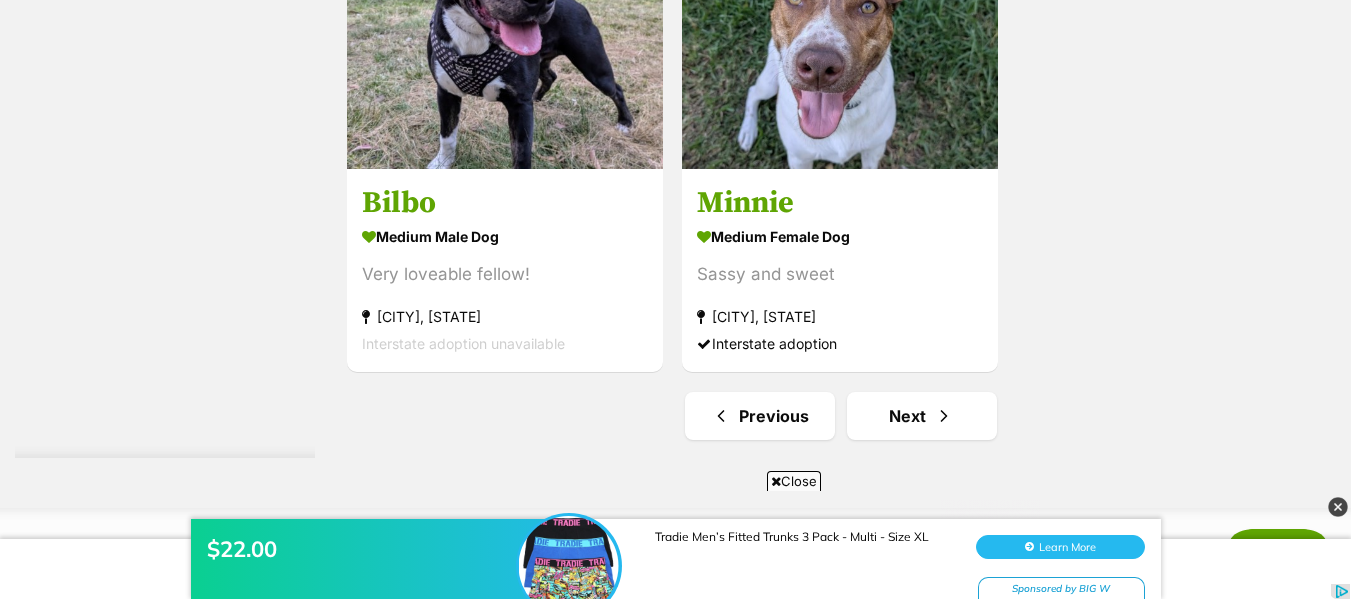 scroll, scrollTop: 4931, scrollLeft: 0, axis: vertical 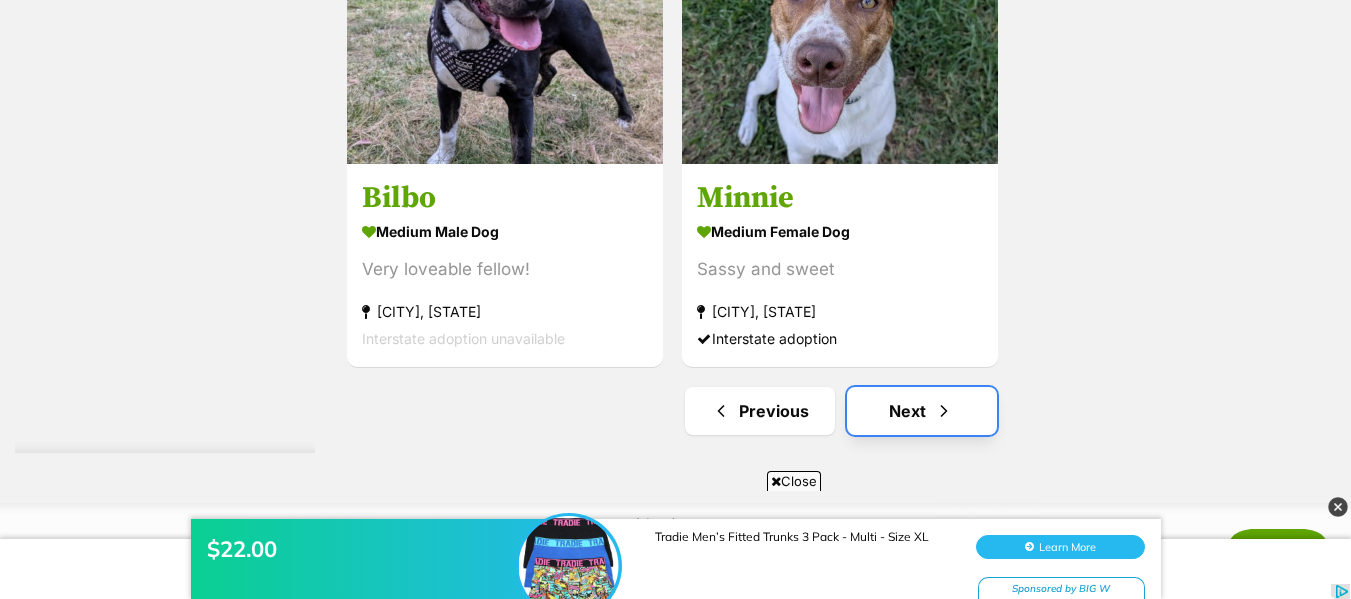 click at bounding box center [944, 411] 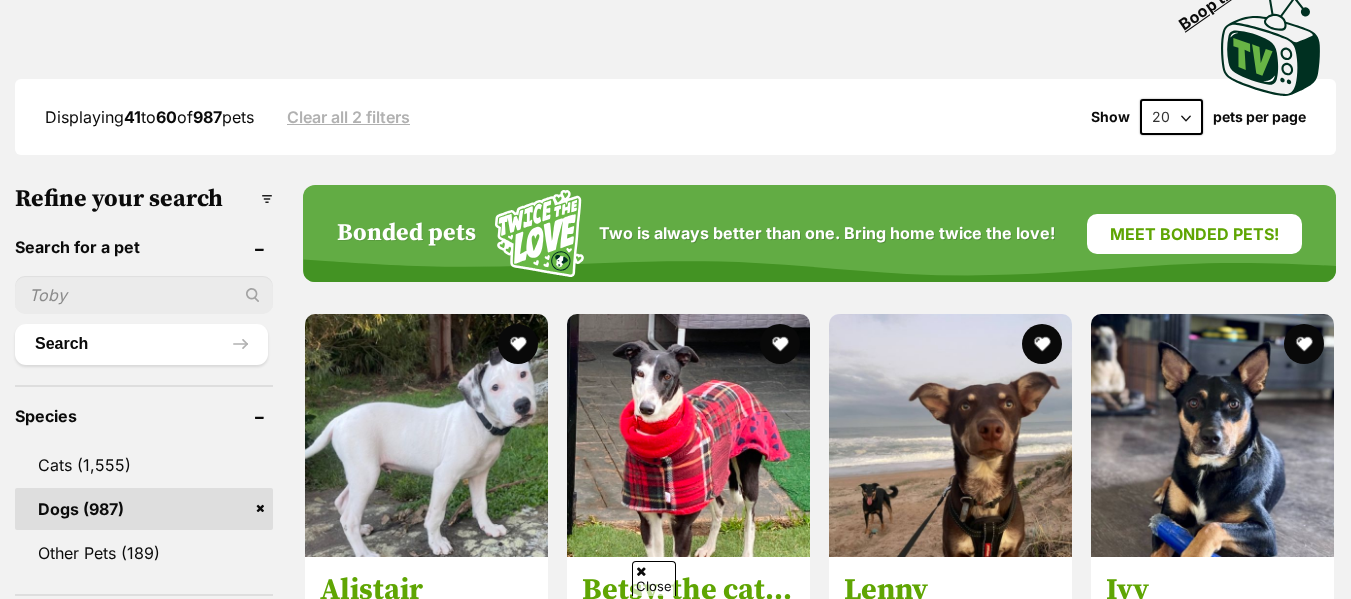 scroll, scrollTop: 0, scrollLeft: 0, axis: both 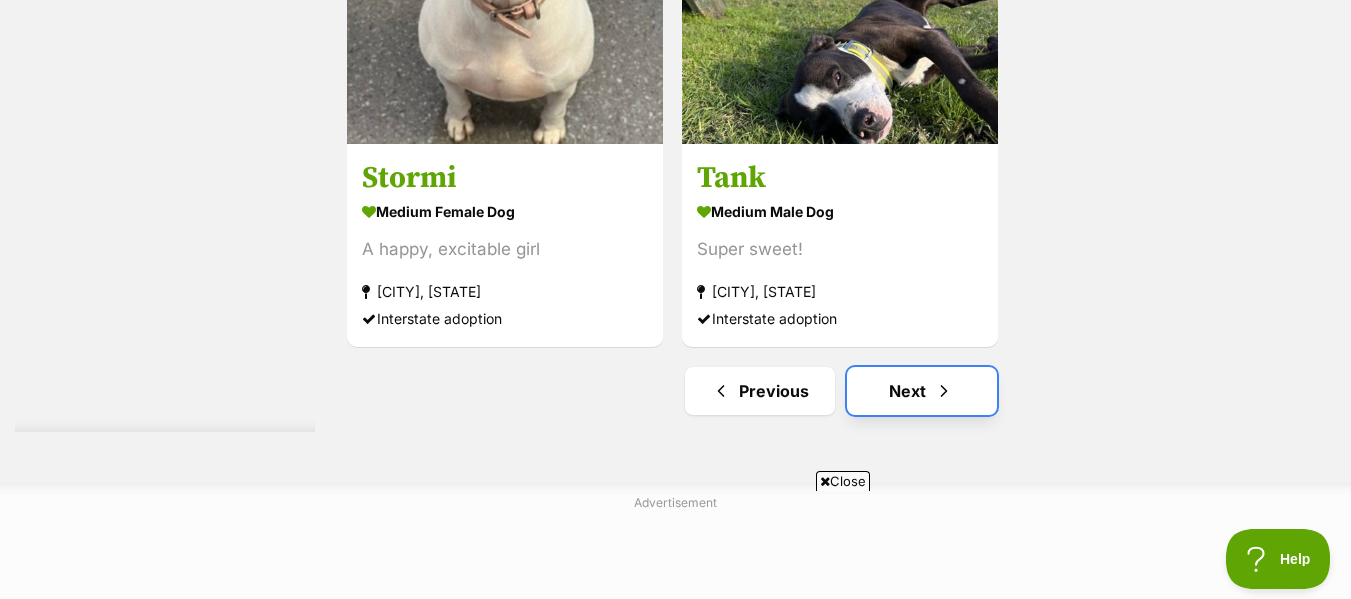 click on "Next" at bounding box center [922, 391] 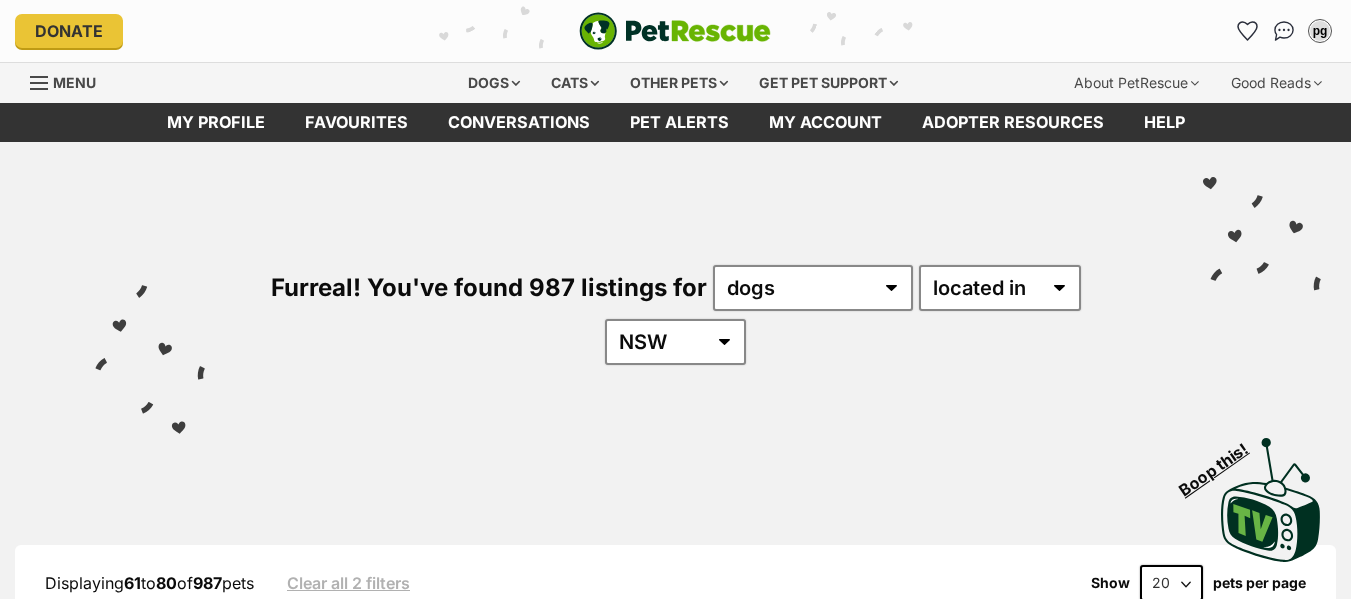 scroll, scrollTop: 0, scrollLeft: 0, axis: both 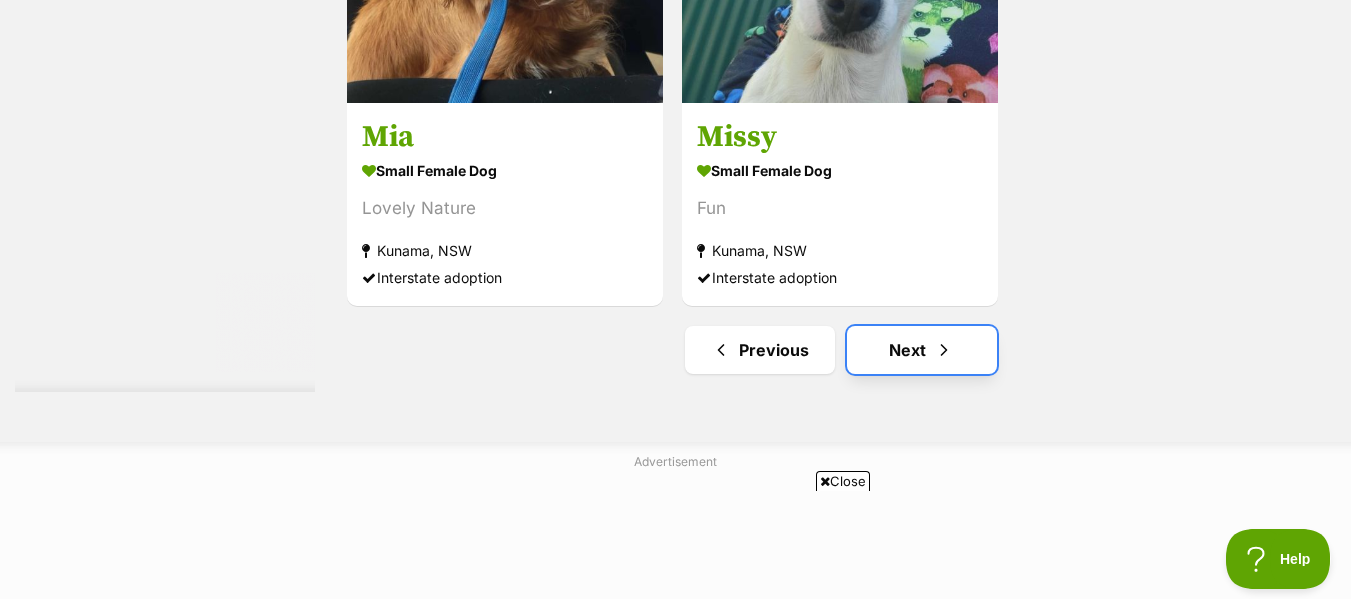 click on "Next" at bounding box center (922, 350) 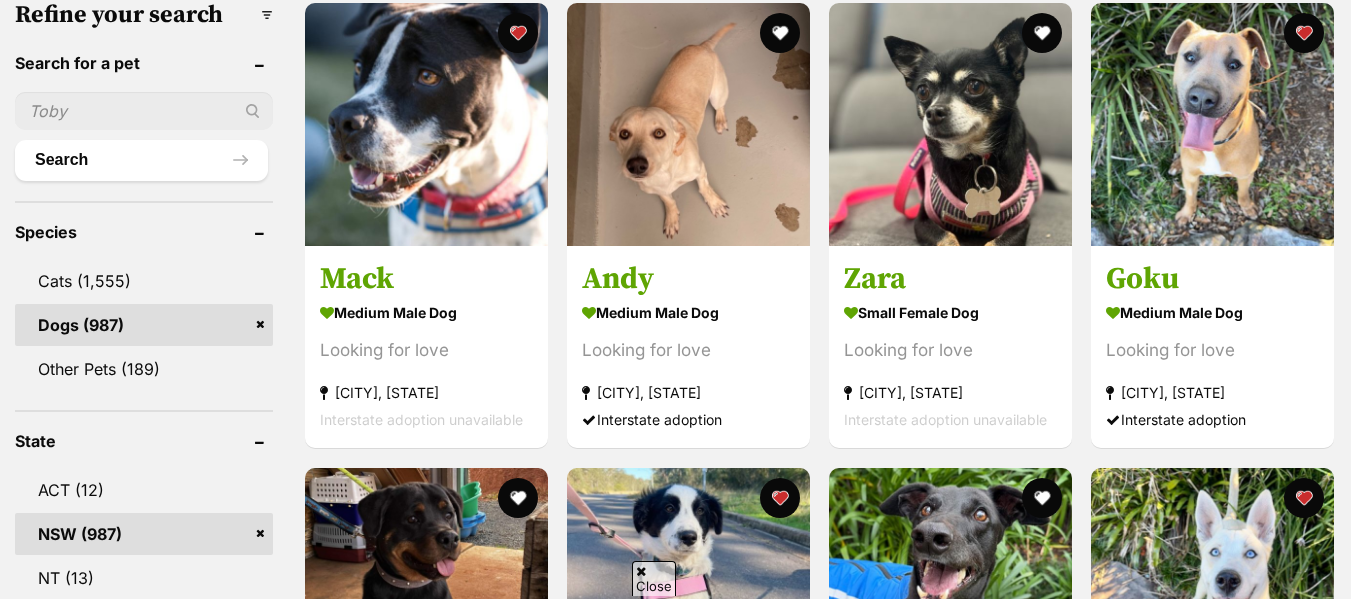 scroll, scrollTop: 872, scrollLeft: 0, axis: vertical 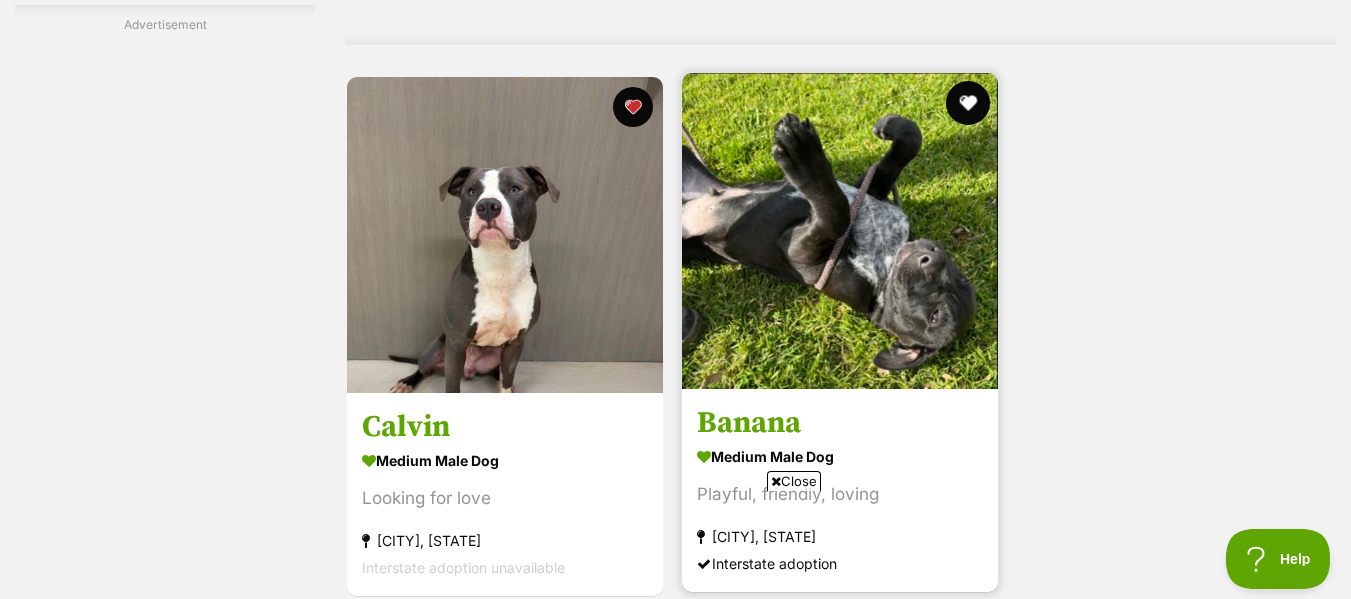 click at bounding box center (969, 103) 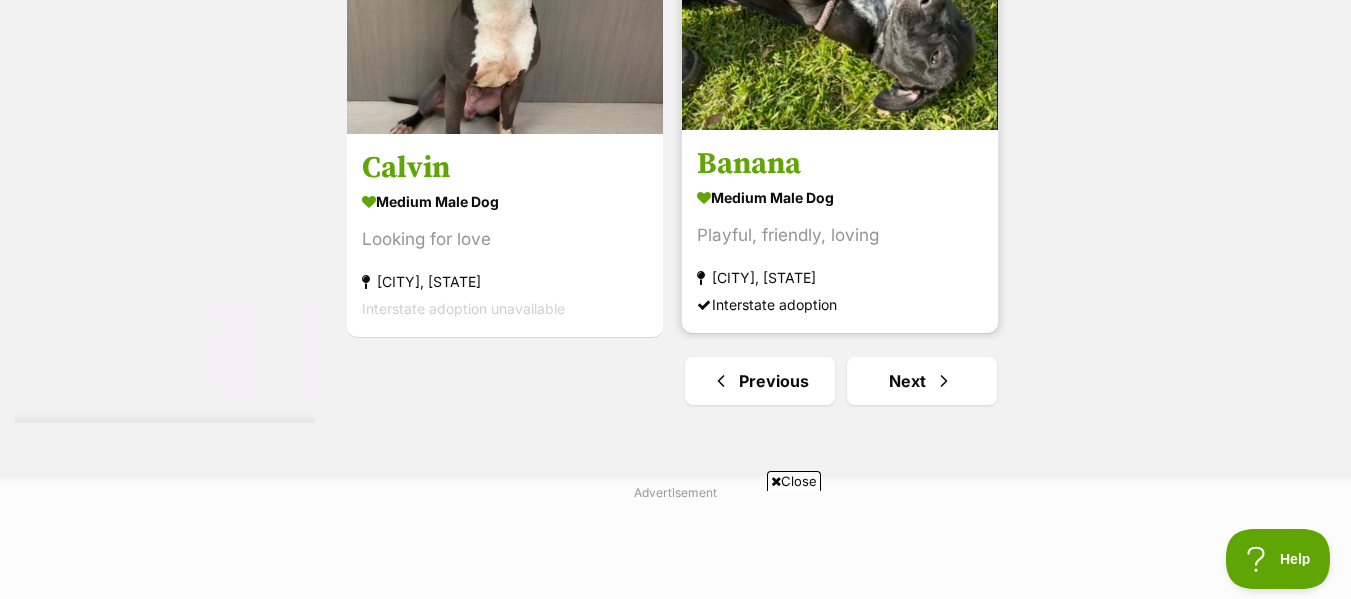 scroll, scrollTop: 4962, scrollLeft: 0, axis: vertical 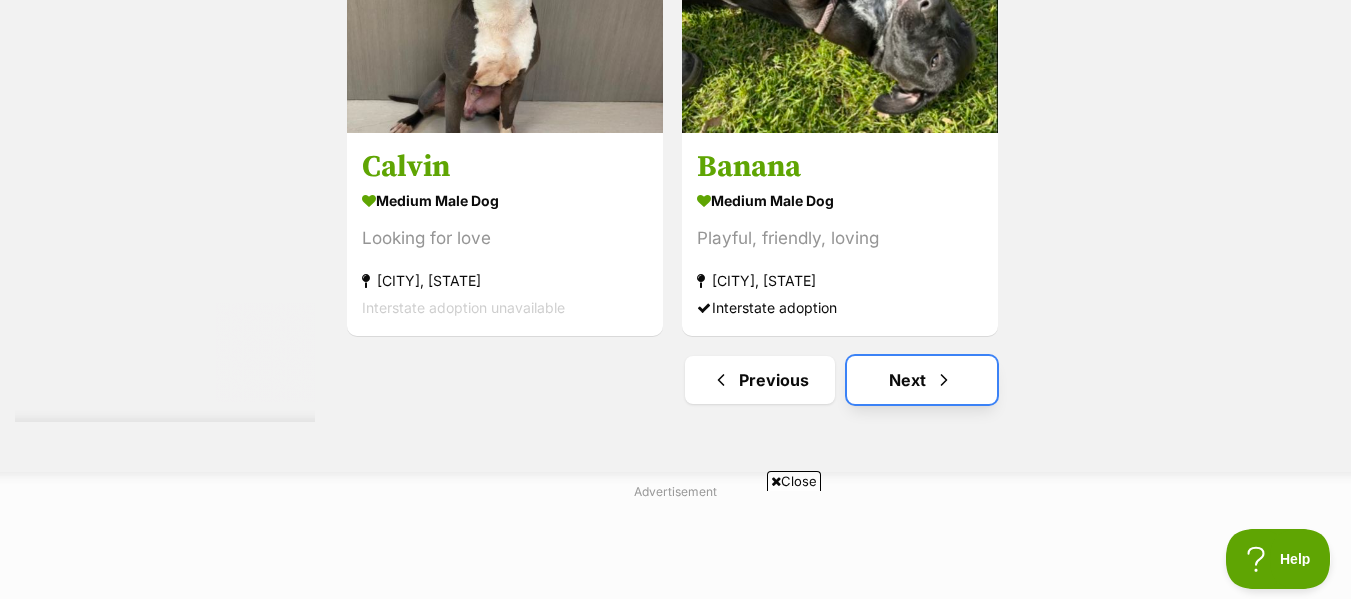 click at bounding box center (944, 380) 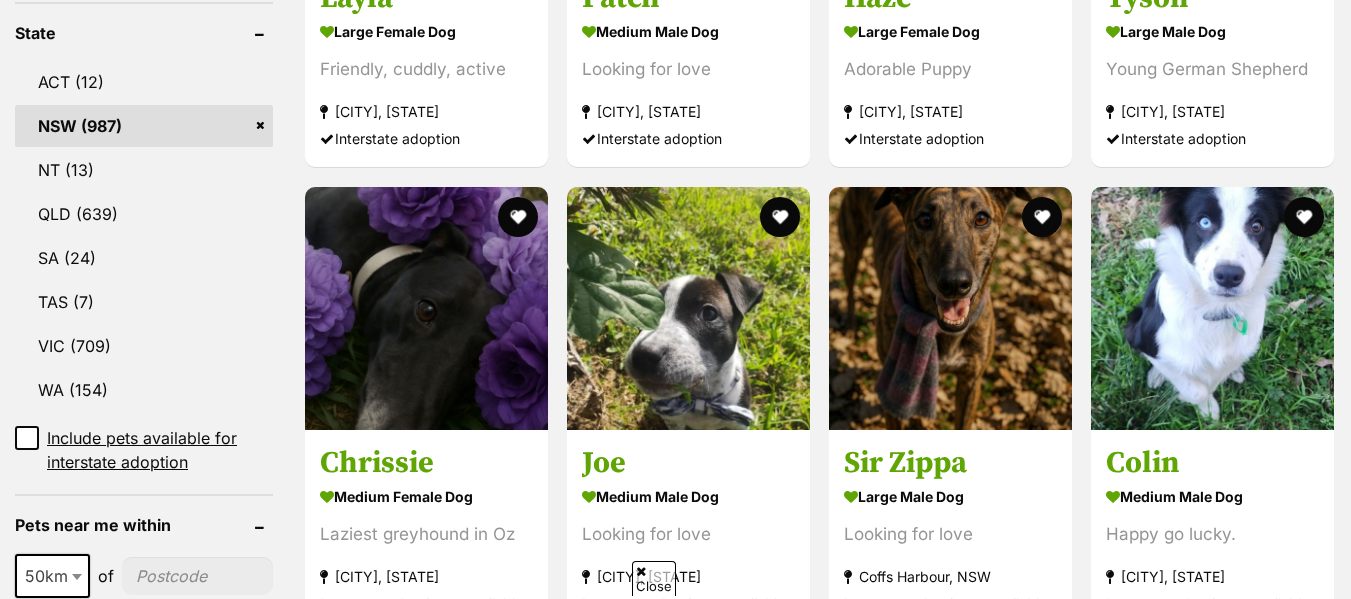 scroll, scrollTop: 1061, scrollLeft: 0, axis: vertical 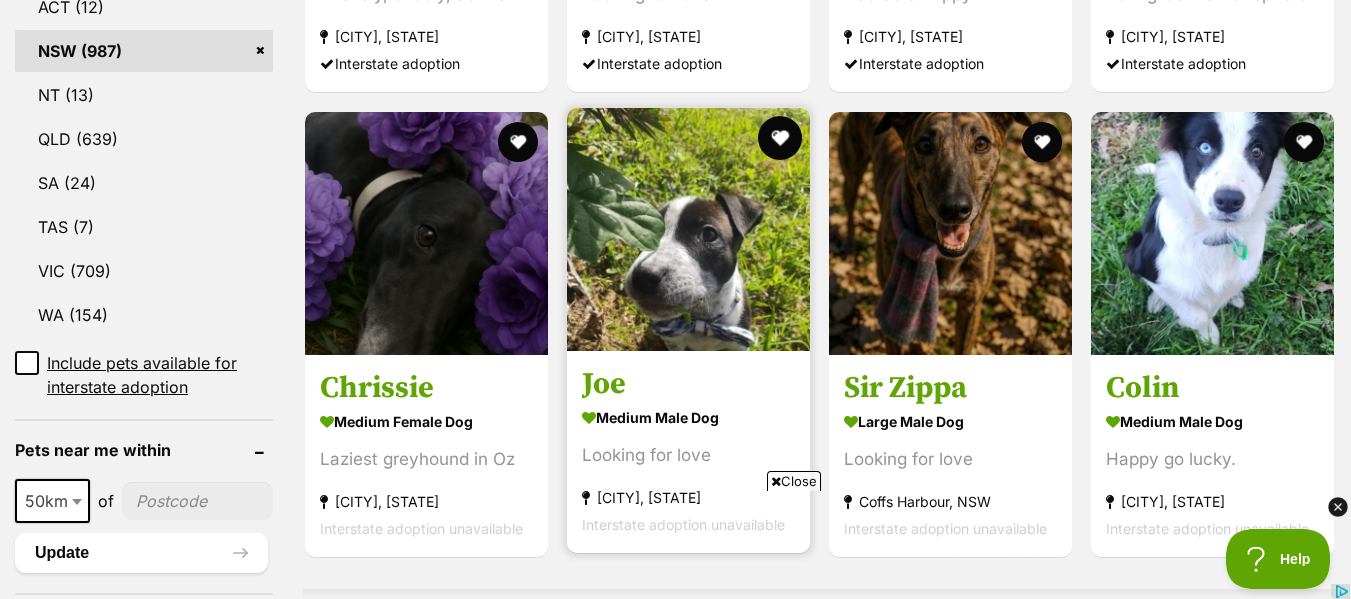 click at bounding box center [780, 138] 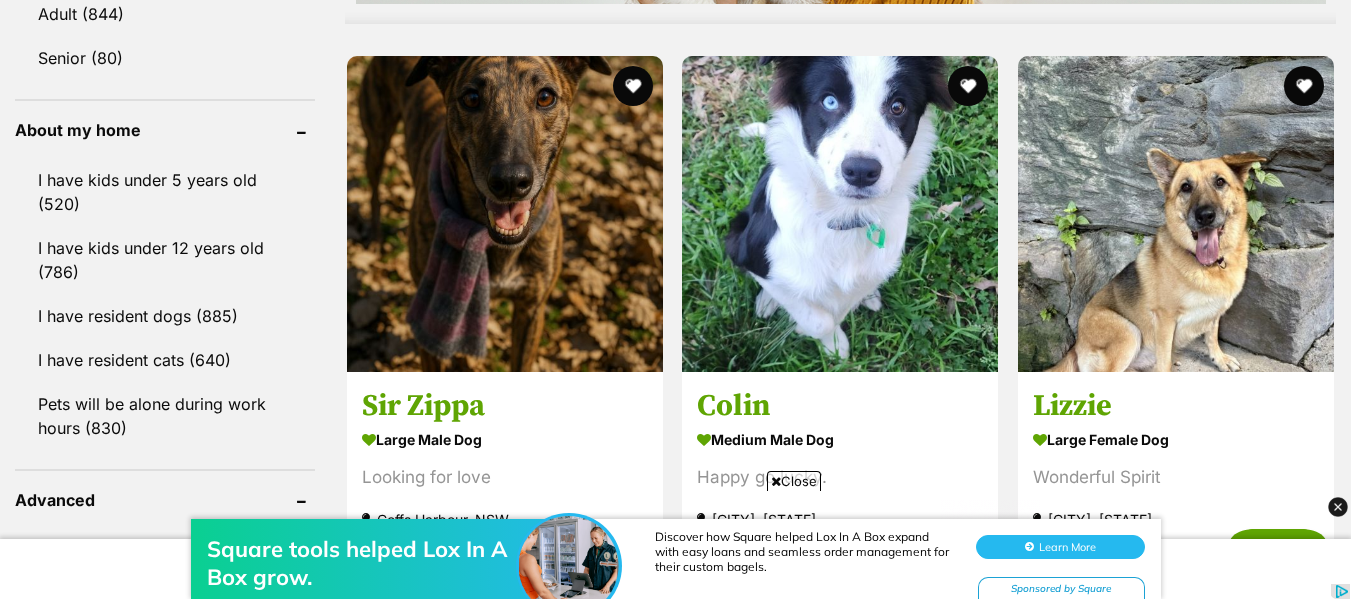 scroll, scrollTop: 2218, scrollLeft: 0, axis: vertical 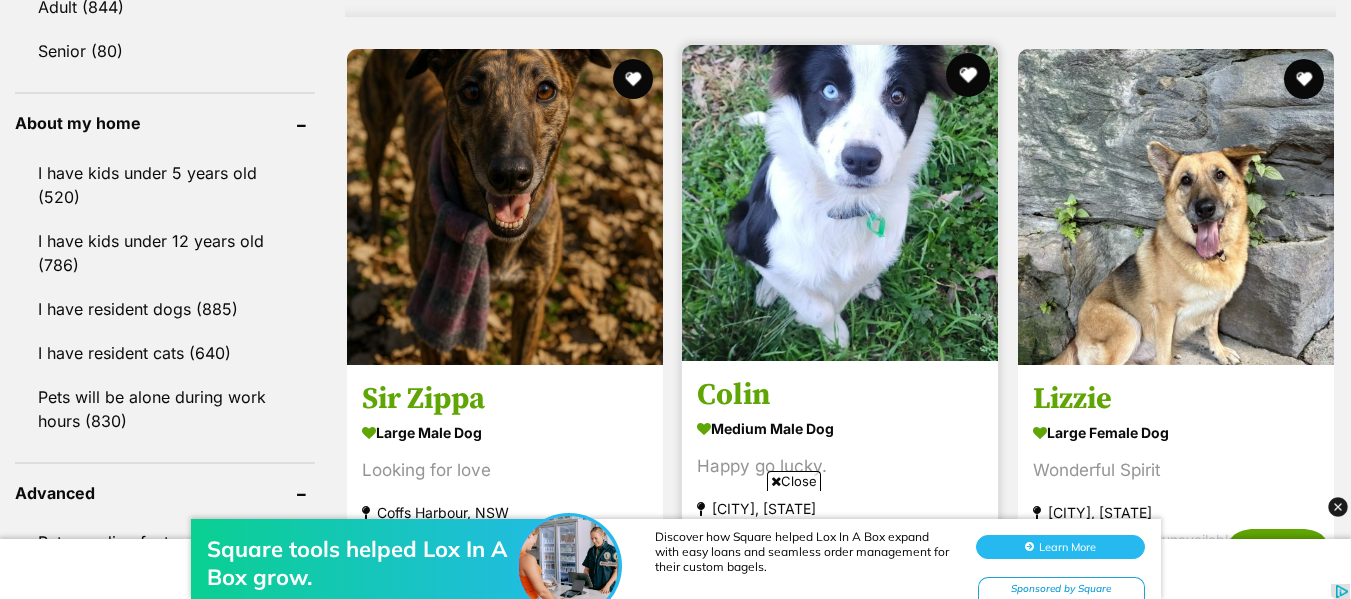 click at bounding box center [969, 75] 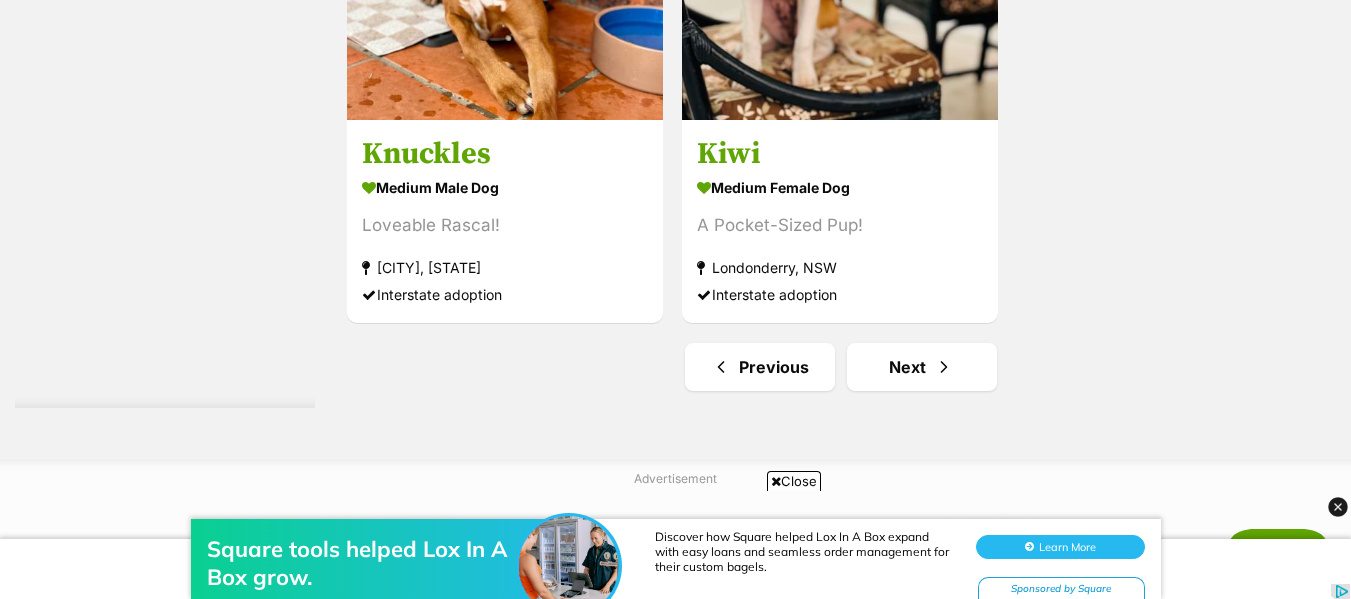 scroll, scrollTop: 5168, scrollLeft: 0, axis: vertical 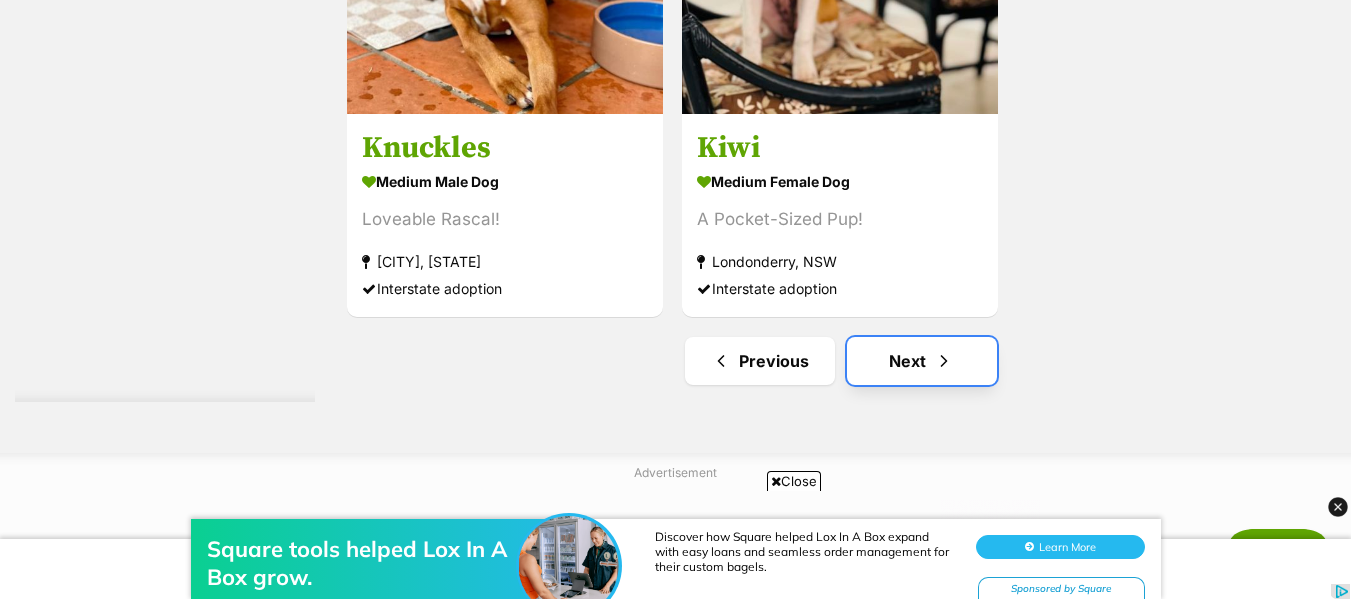 click on "Next" at bounding box center [922, 361] 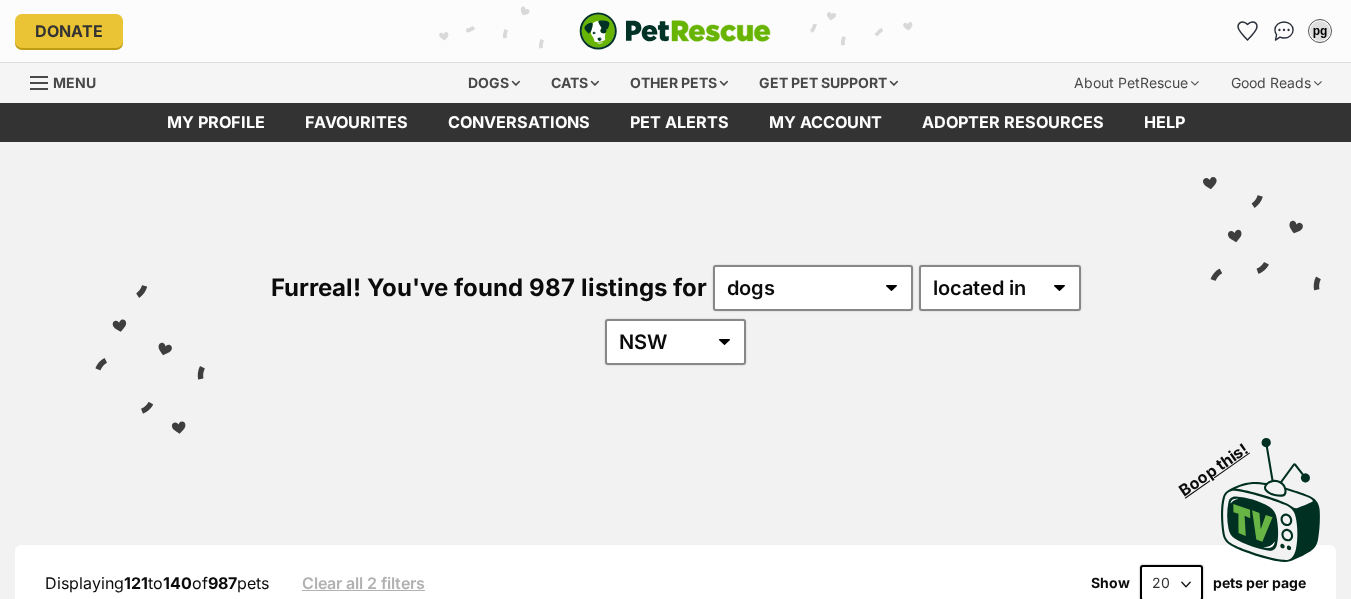 scroll, scrollTop: 0, scrollLeft: 0, axis: both 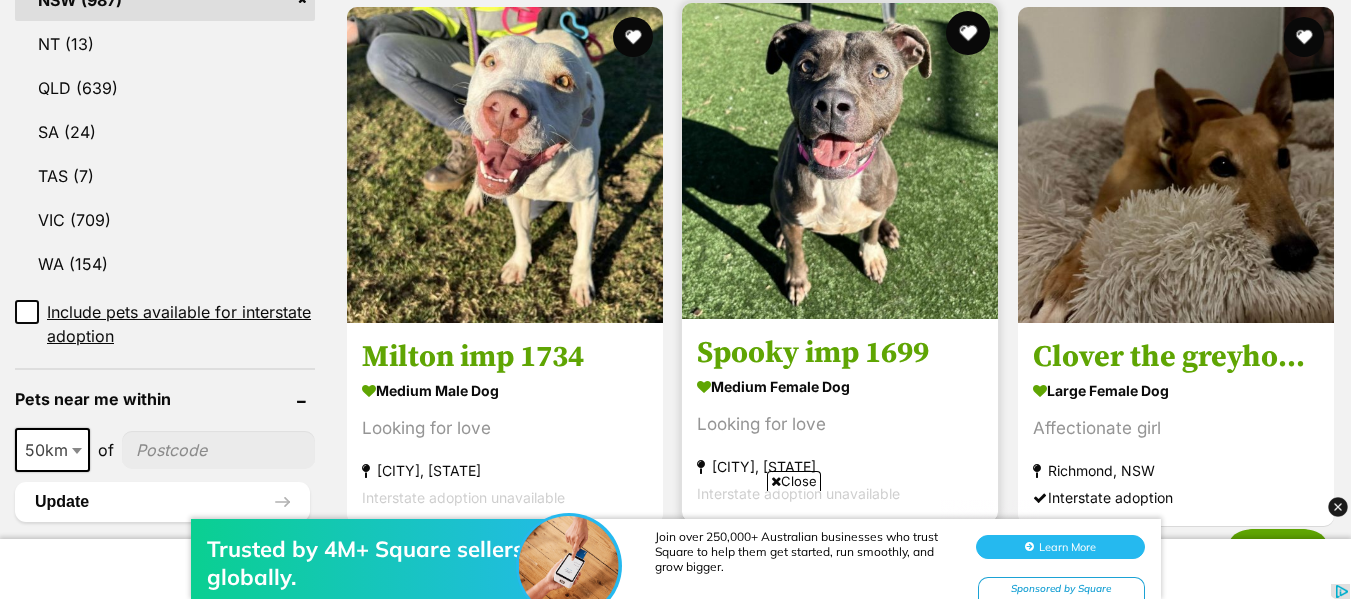click at bounding box center [969, 33] 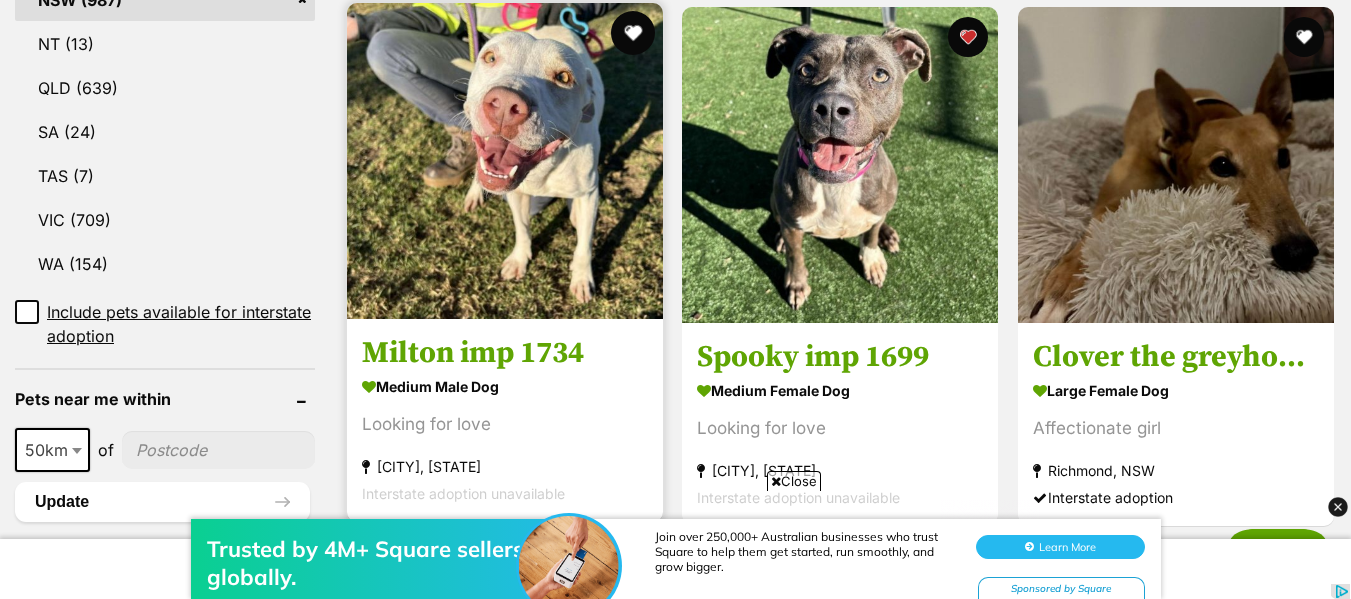 click at bounding box center [633, 33] 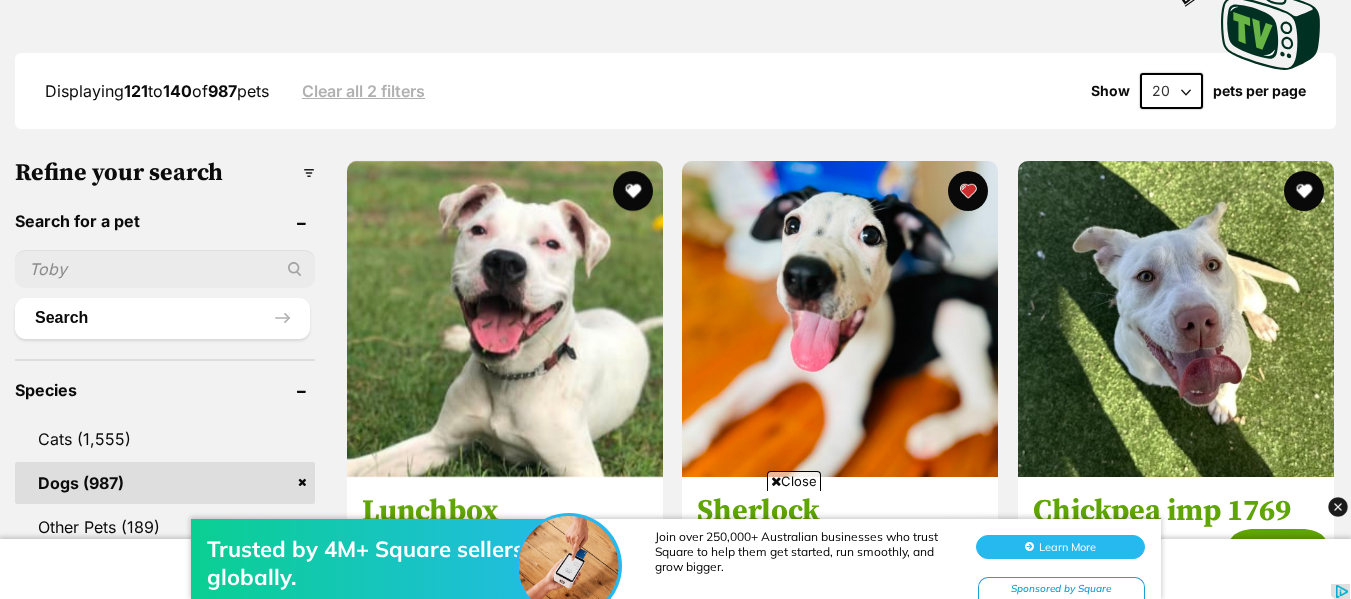 scroll, scrollTop: 481, scrollLeft: 0, axis: vertical 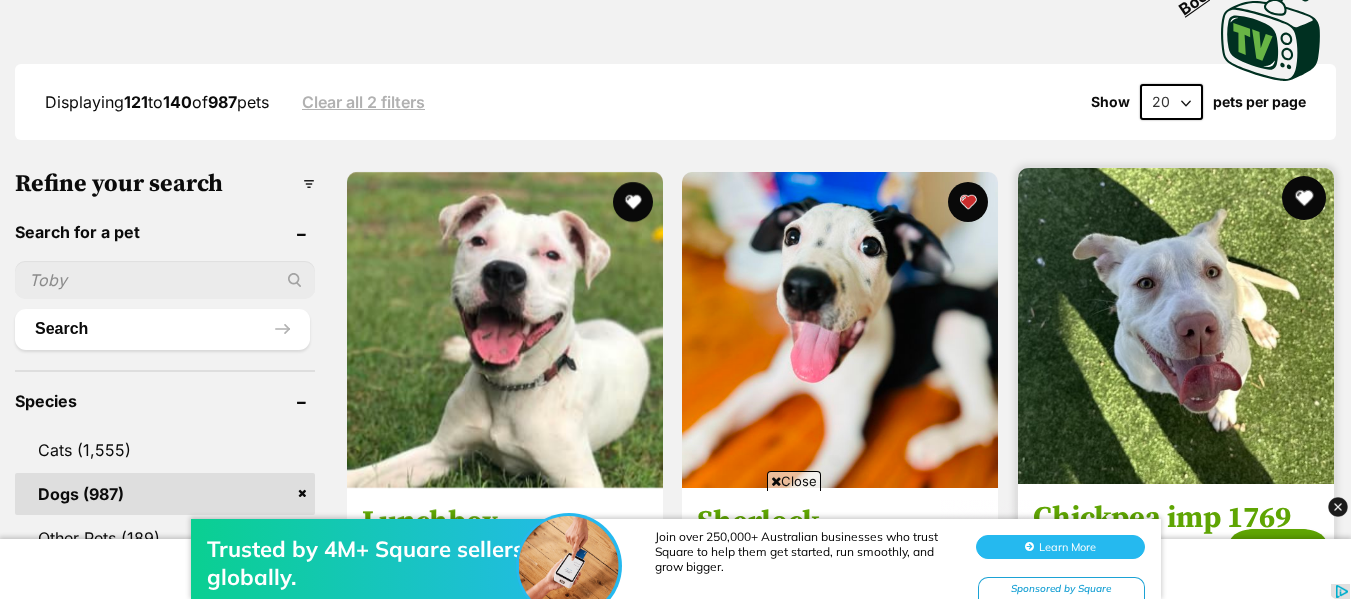 click at bounding box center (1304, 198) 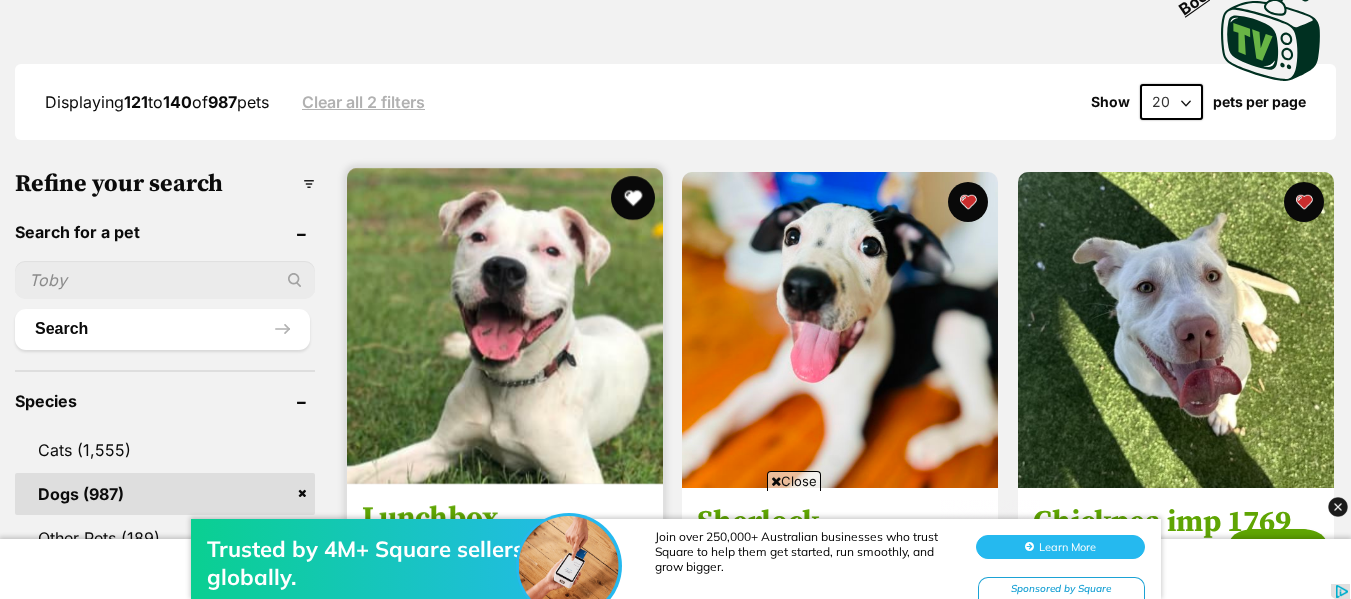 click at bounding box center [633, 198] 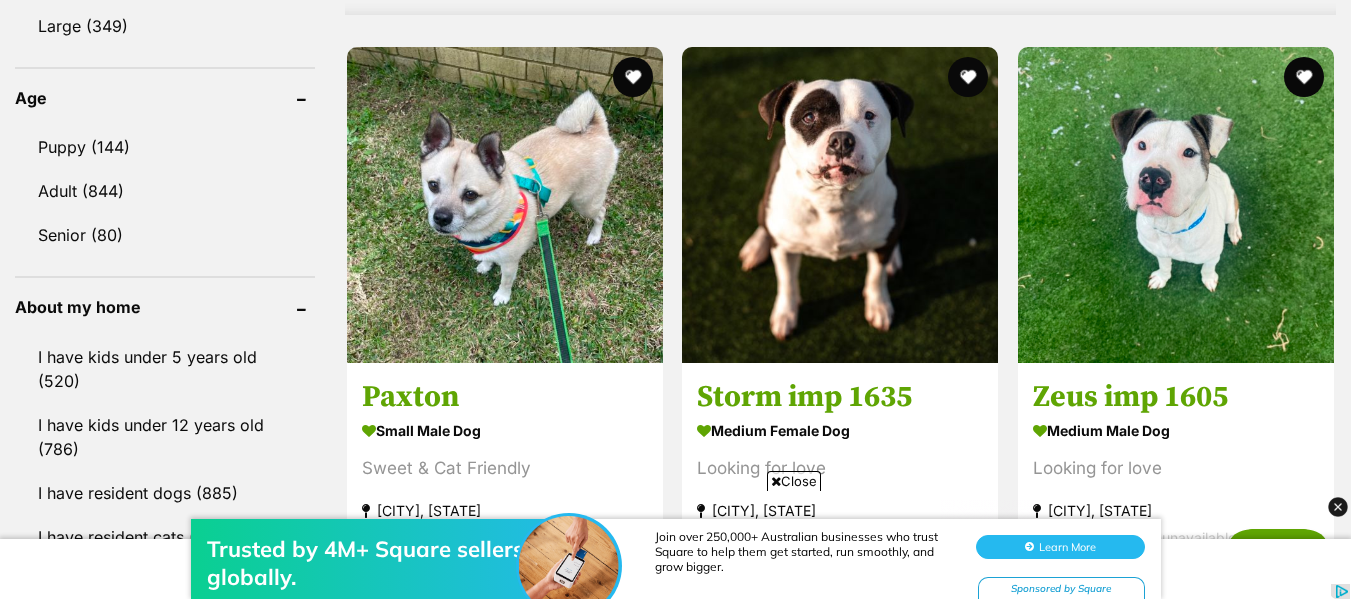 scroll, scrollTop: 2037, scrollLeft: 0, axis: vertical 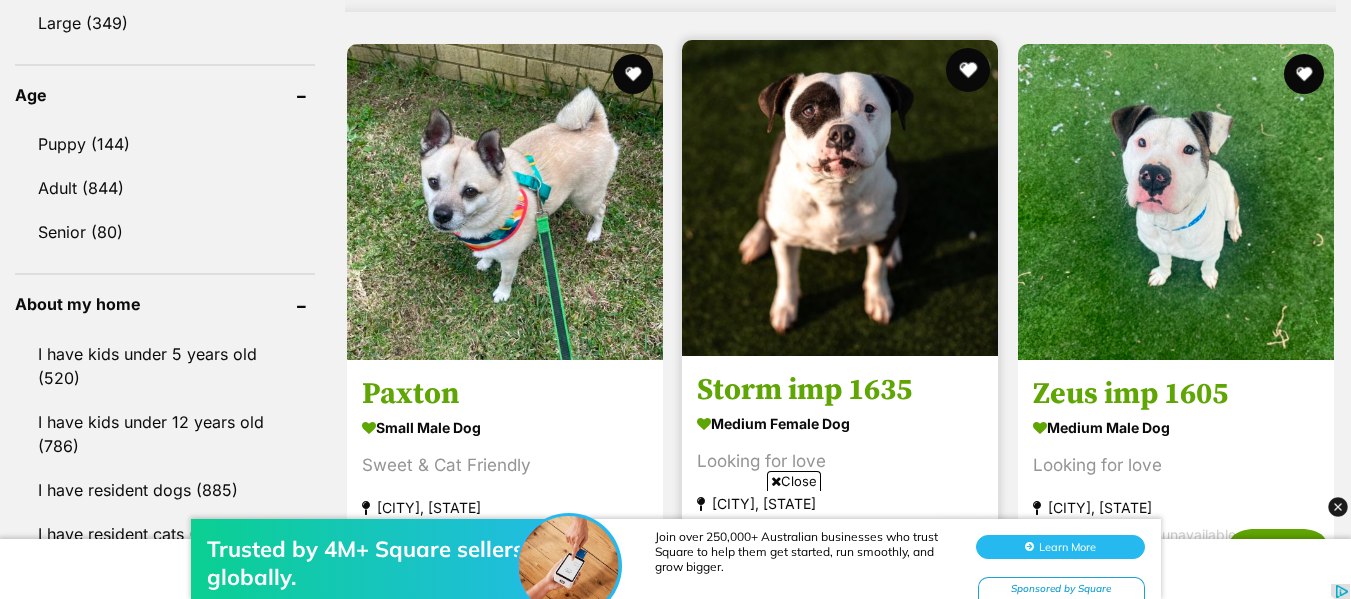 click at bounding box center [969, 70] 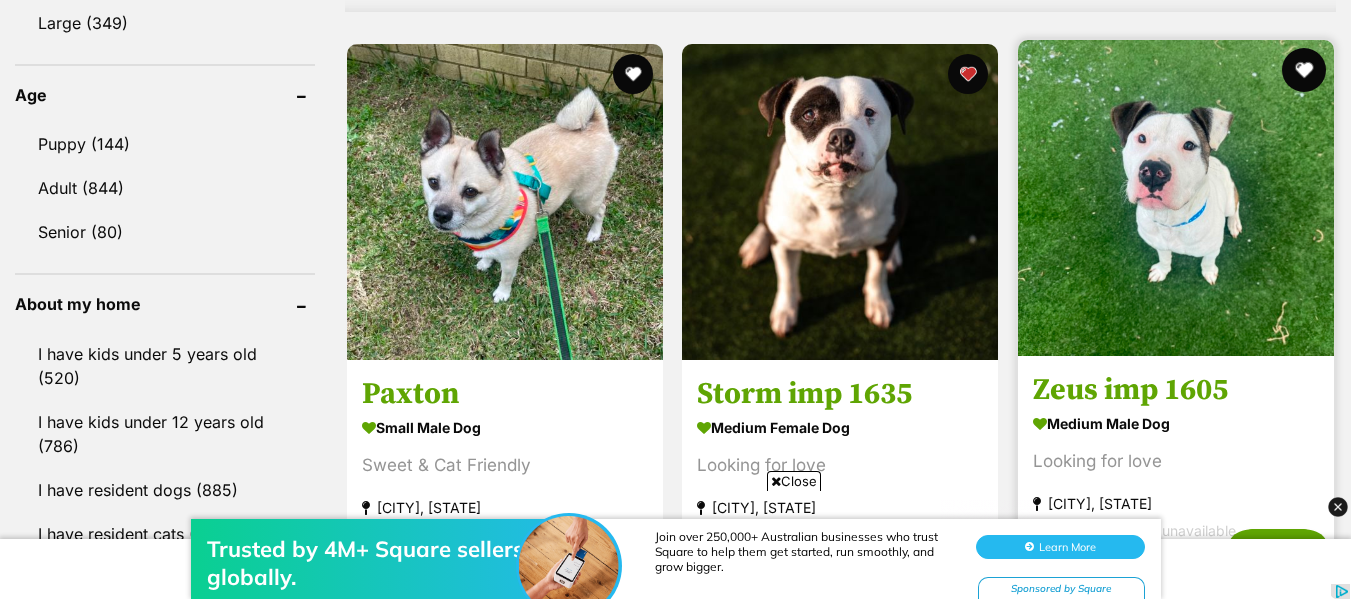 click at bounding box center [1304, 70] 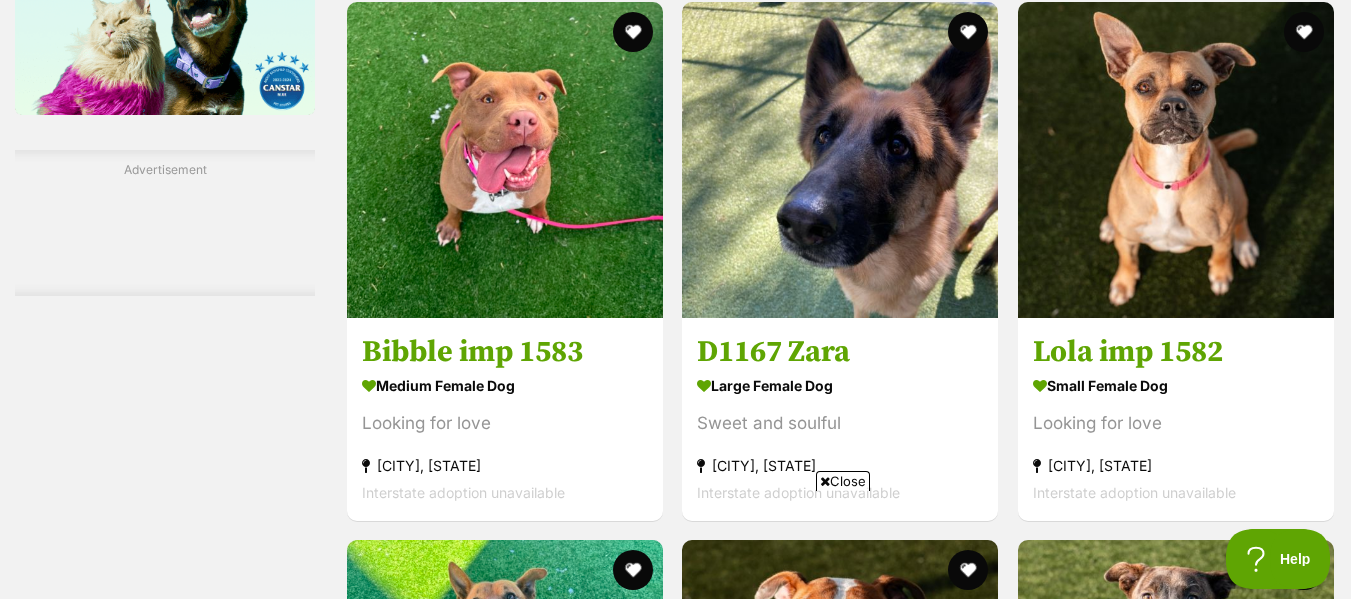 scroll, scrollTop: 3351, scrollLeft: 0, axis: vertical 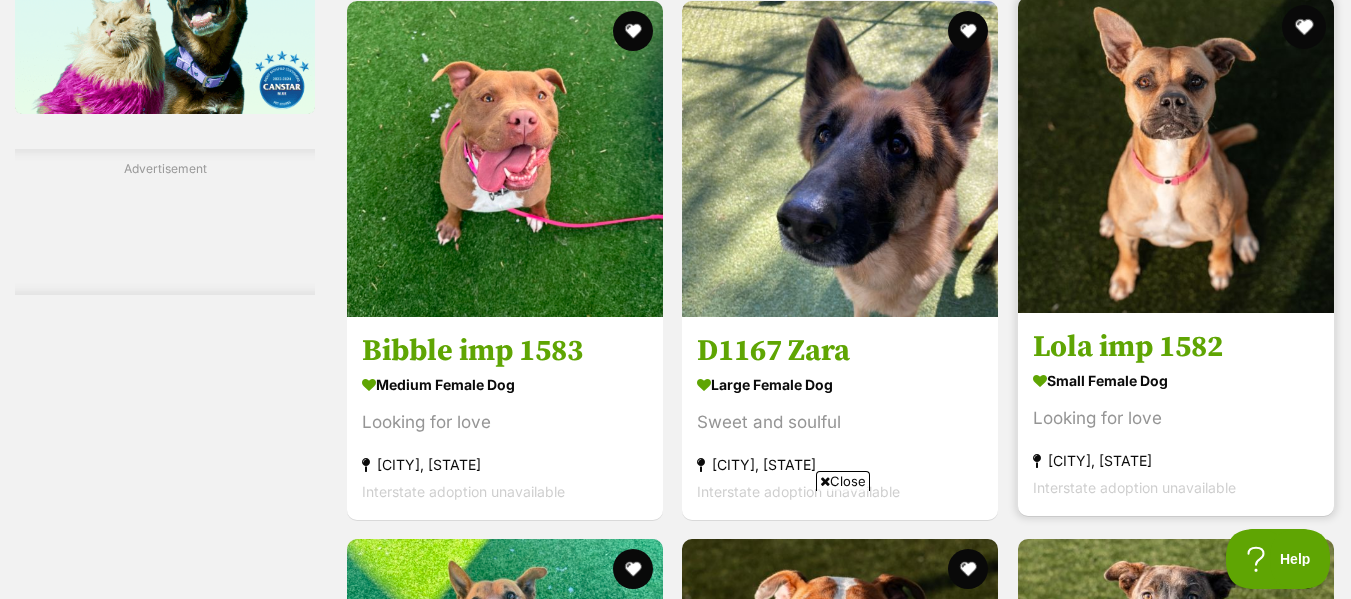 click at bounding box center (1304, 27) 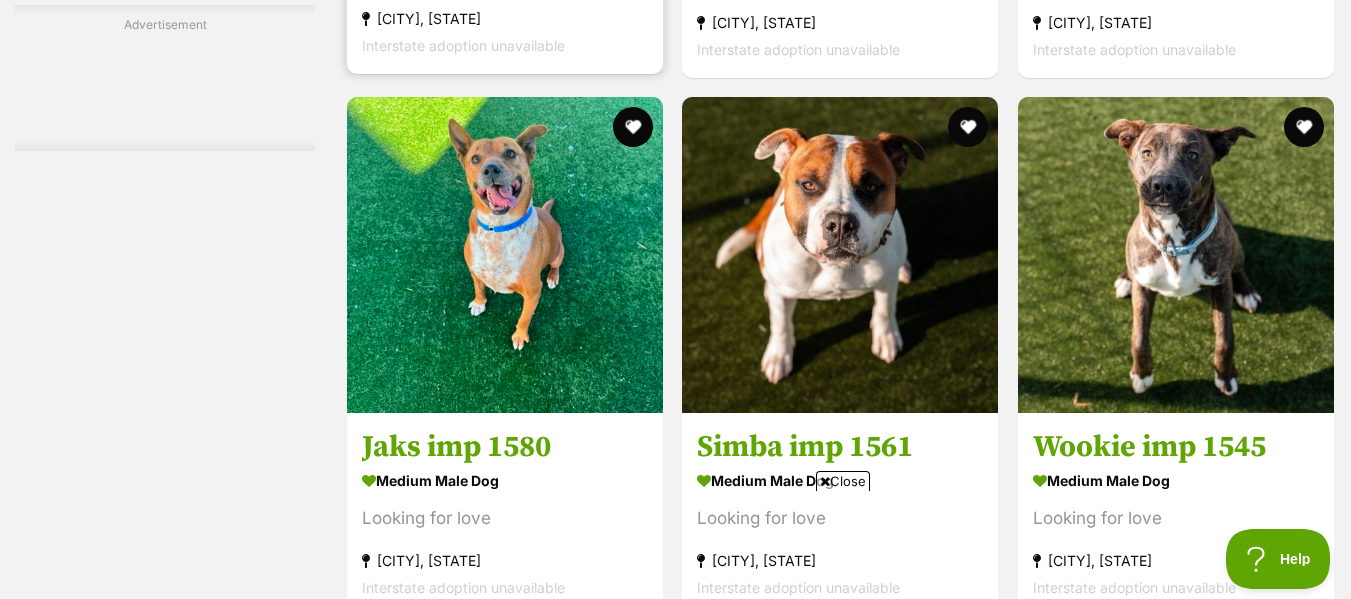 scroll, scrollTop: 3794, scrollLeft: 0, axis: vertical 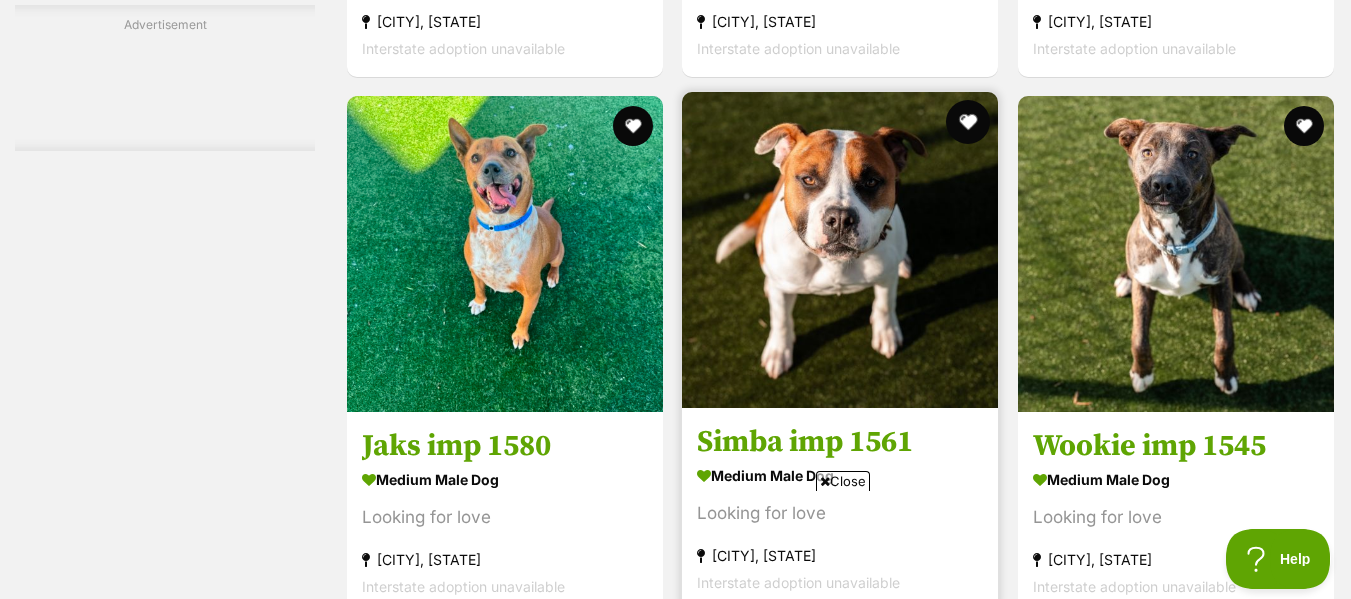 click at bounding box center (969, 122) 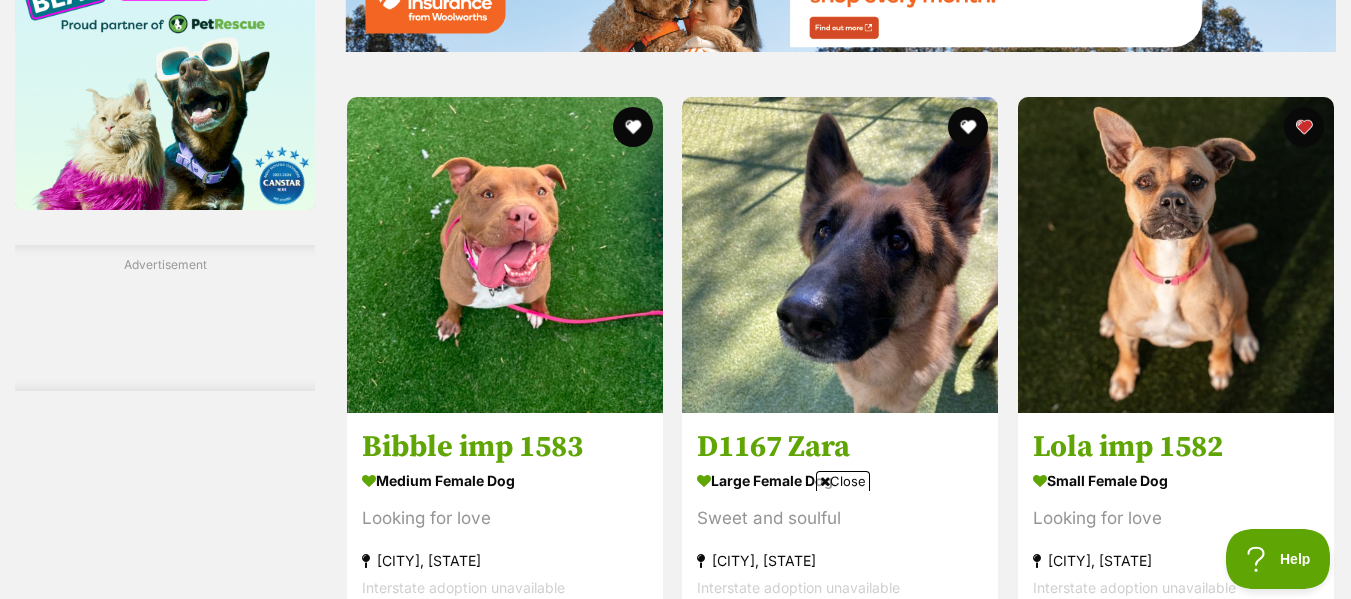 scroll, scrollTop: 3253, scrollLeft: 0, axis: vertical 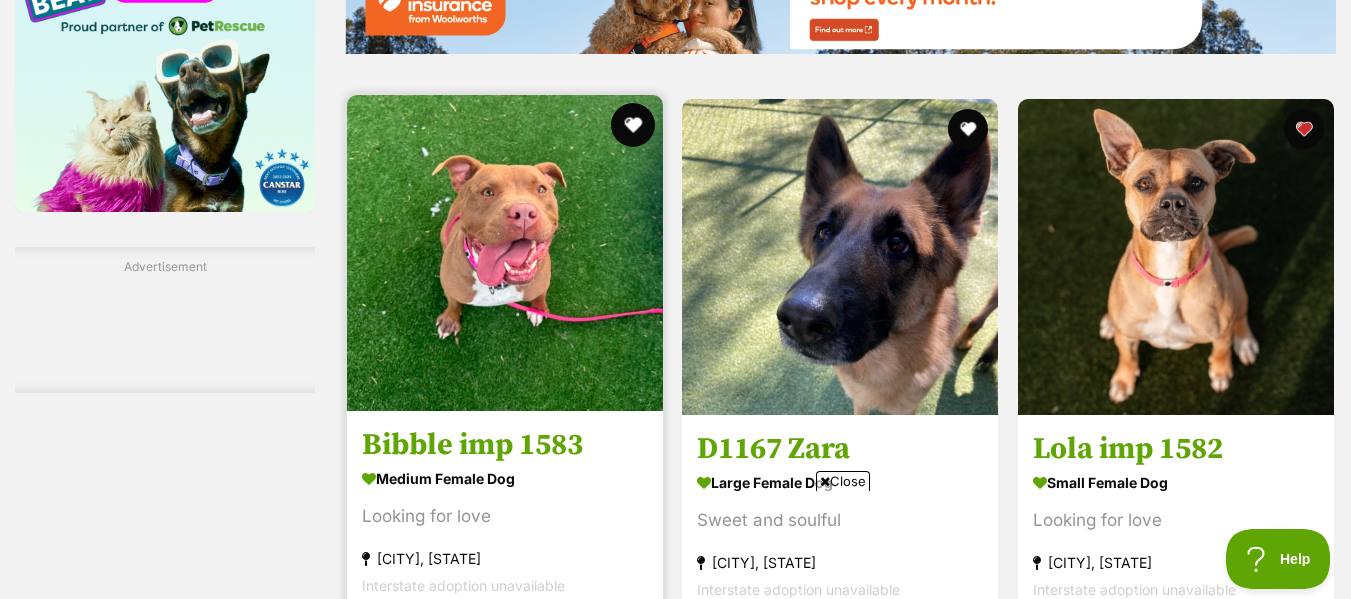 click at bounding box center [633, 125] 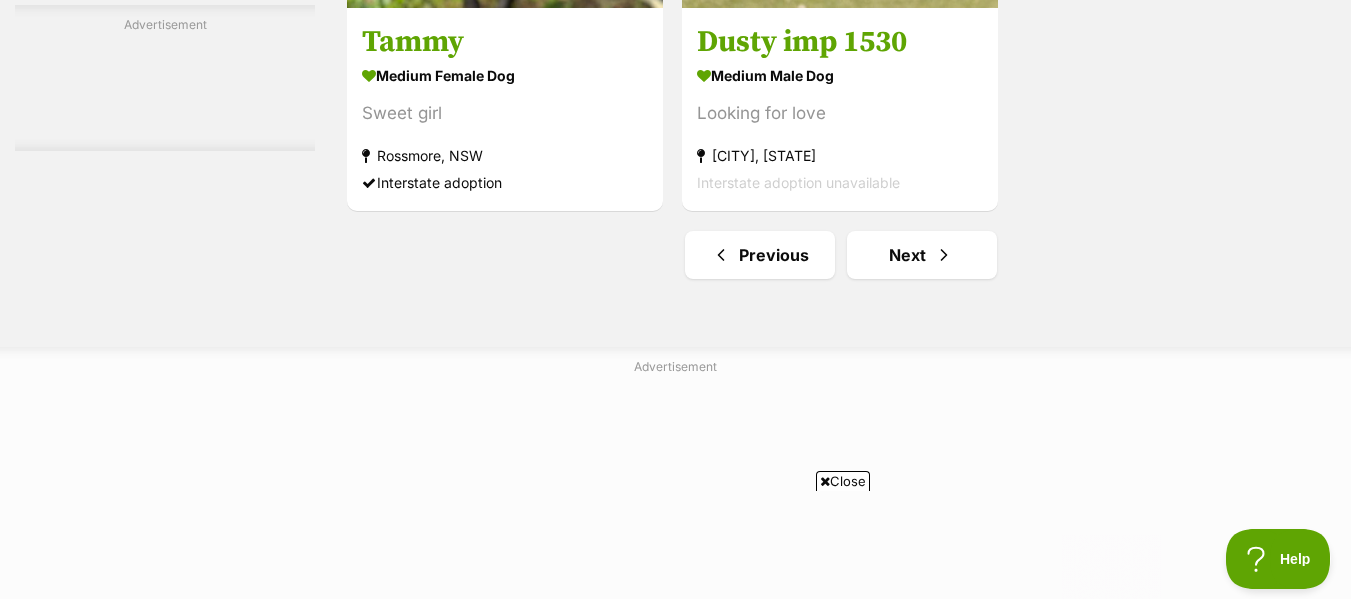 scroll, scrollTop: 5088, scrollLeft: 0, axis: vertical 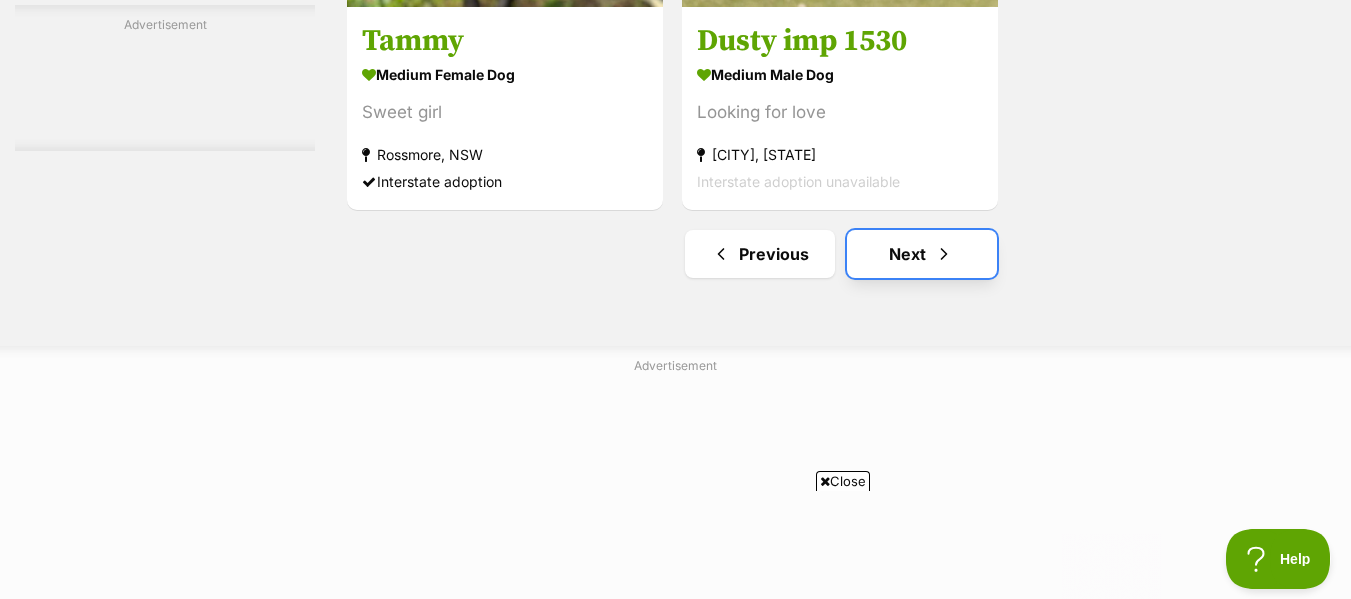 click on "Next" at bounding box center (922, 254) 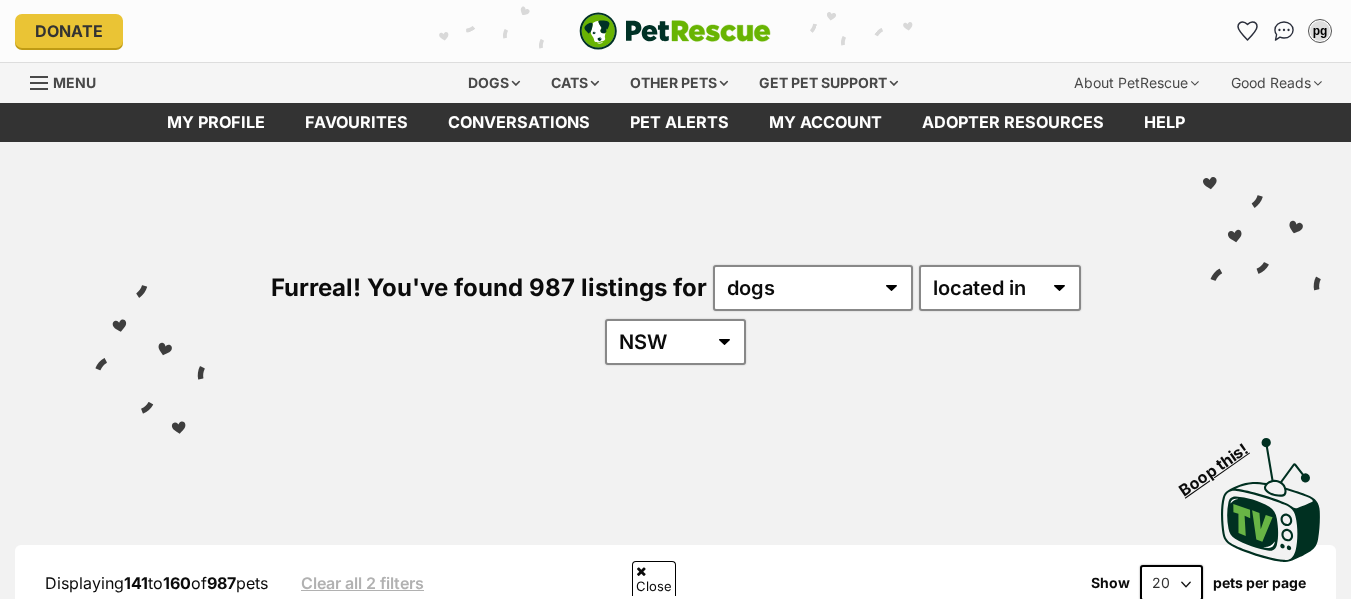 scroll, scrollTop: 482, scrollLeft: 0, axis: vertical 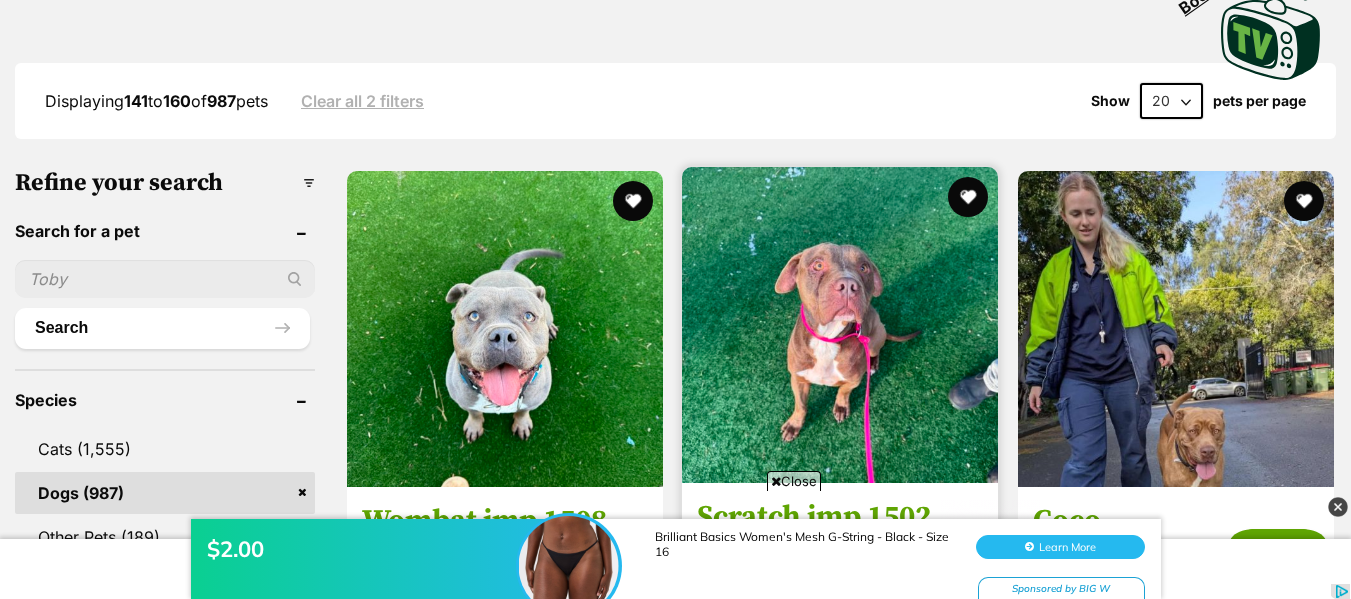 click at bounding box center [840, 325] 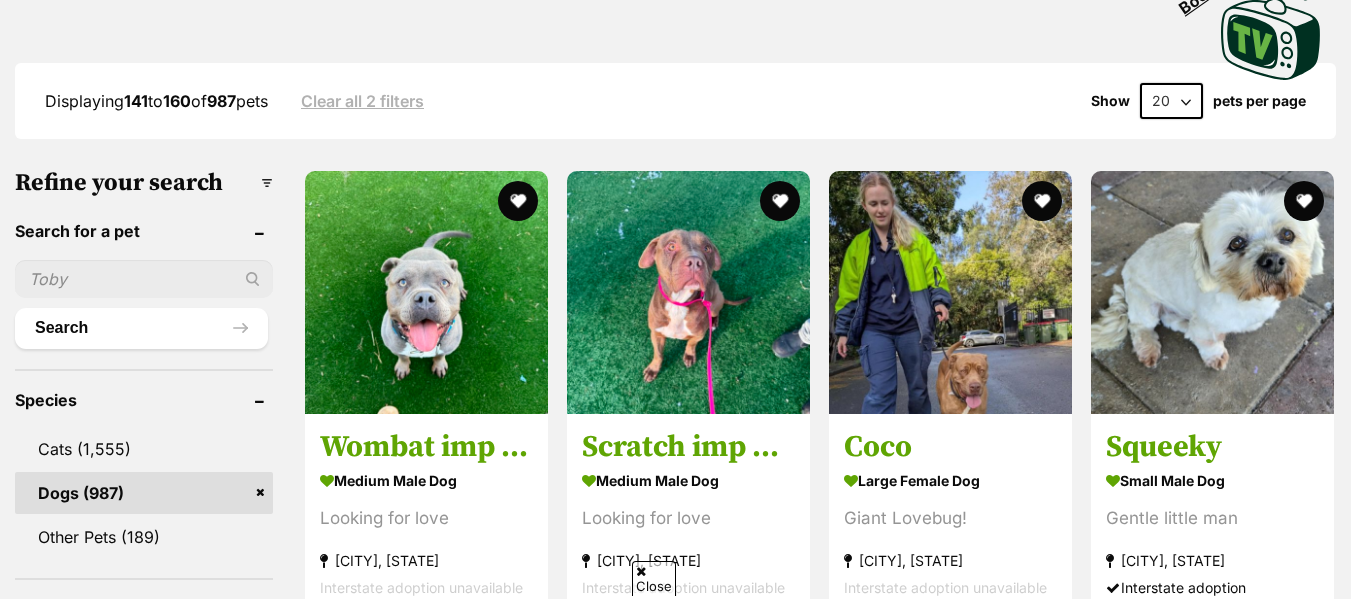 scroll, scrollTop: 482, scrollLeft: 0, axis: vertical 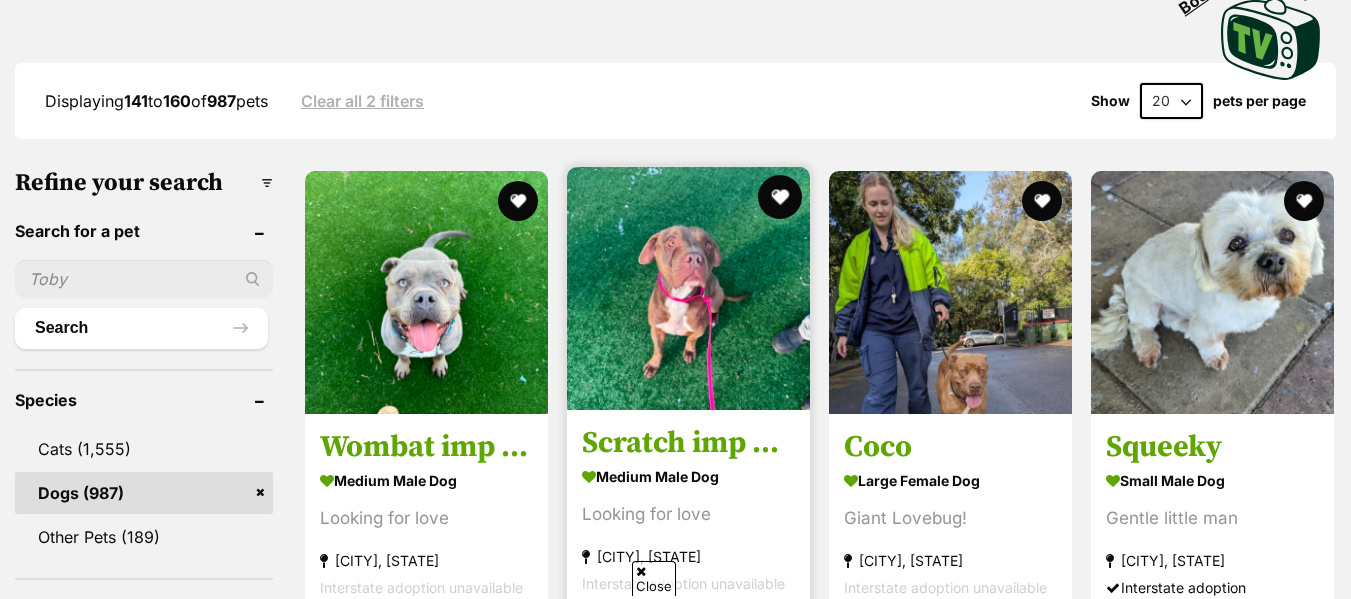 click at bounding box center [780, 197] 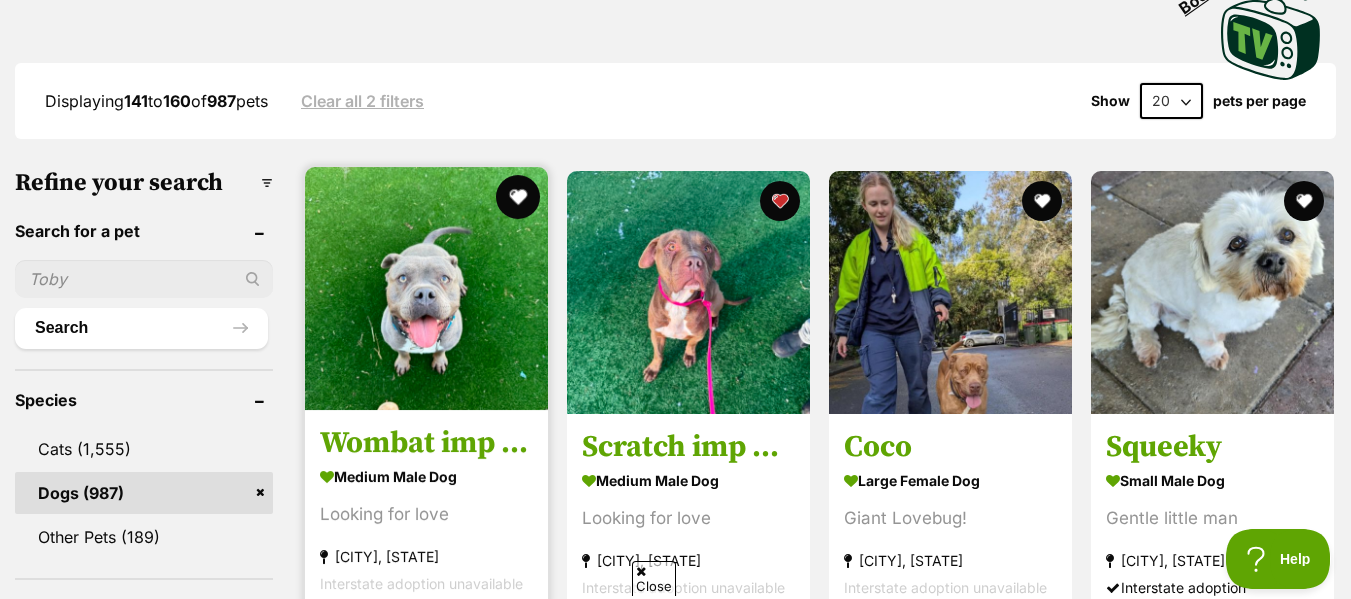 scroll, scrollTop: 0, scrollLeft: 0, axis: both 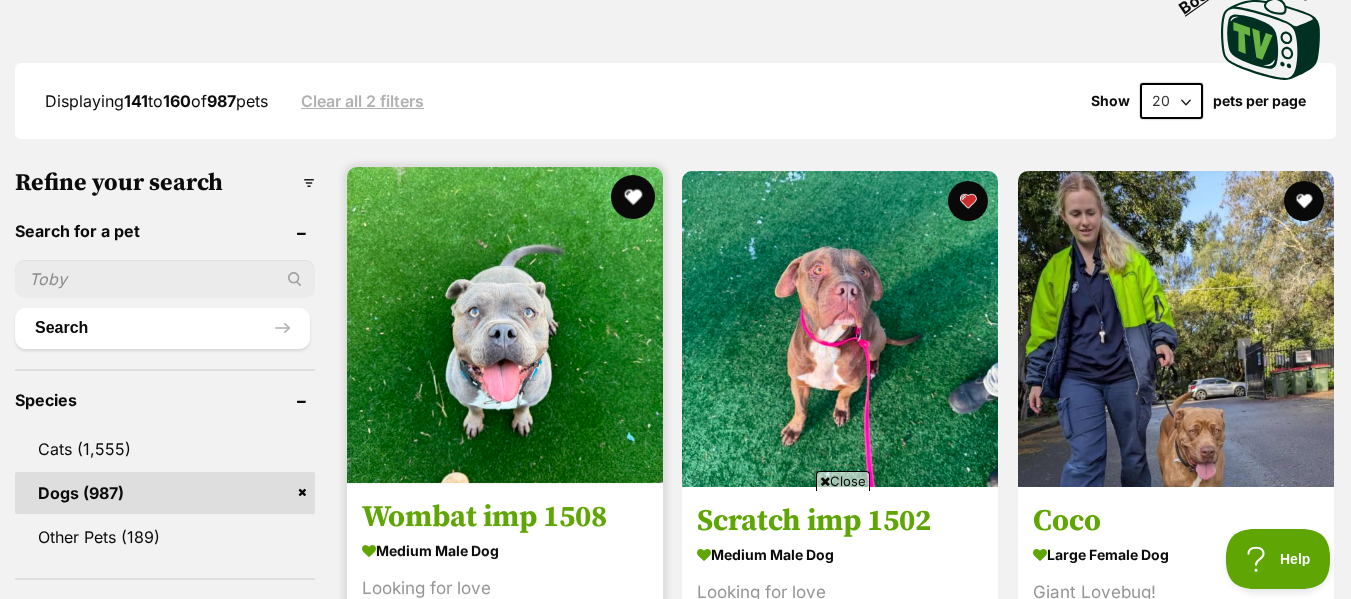 click at bounding box center (505, 325) 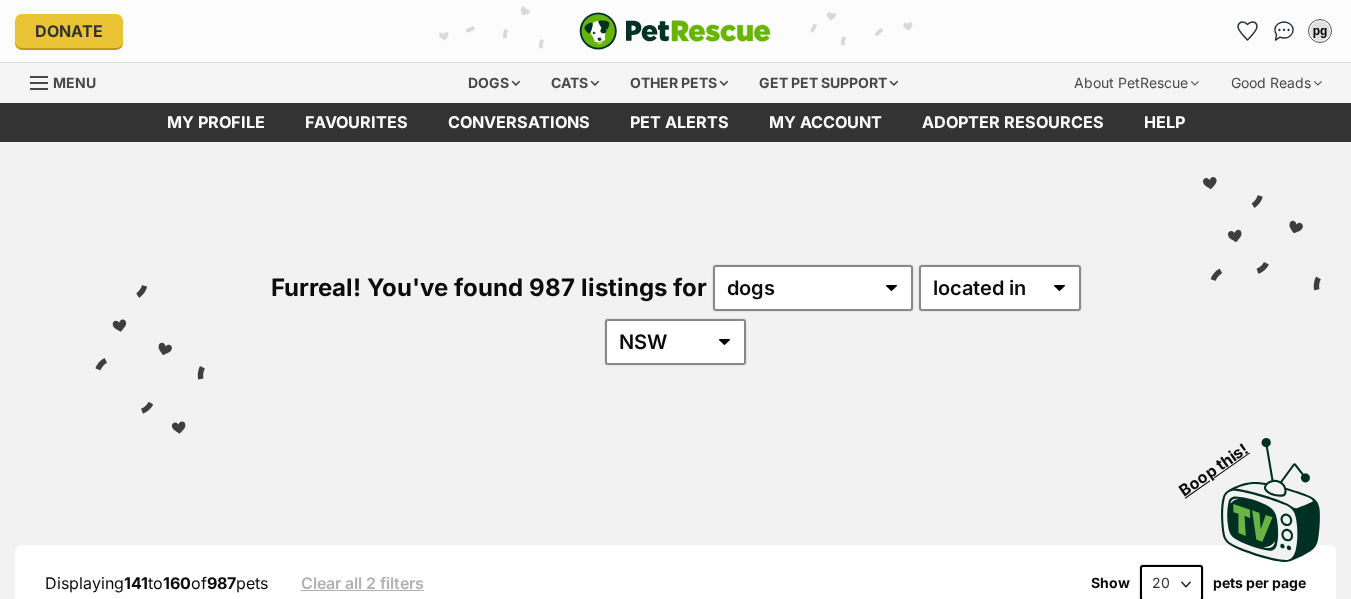 scroll, scrollTop: 482, scrollLeft: 0, axis: vertical 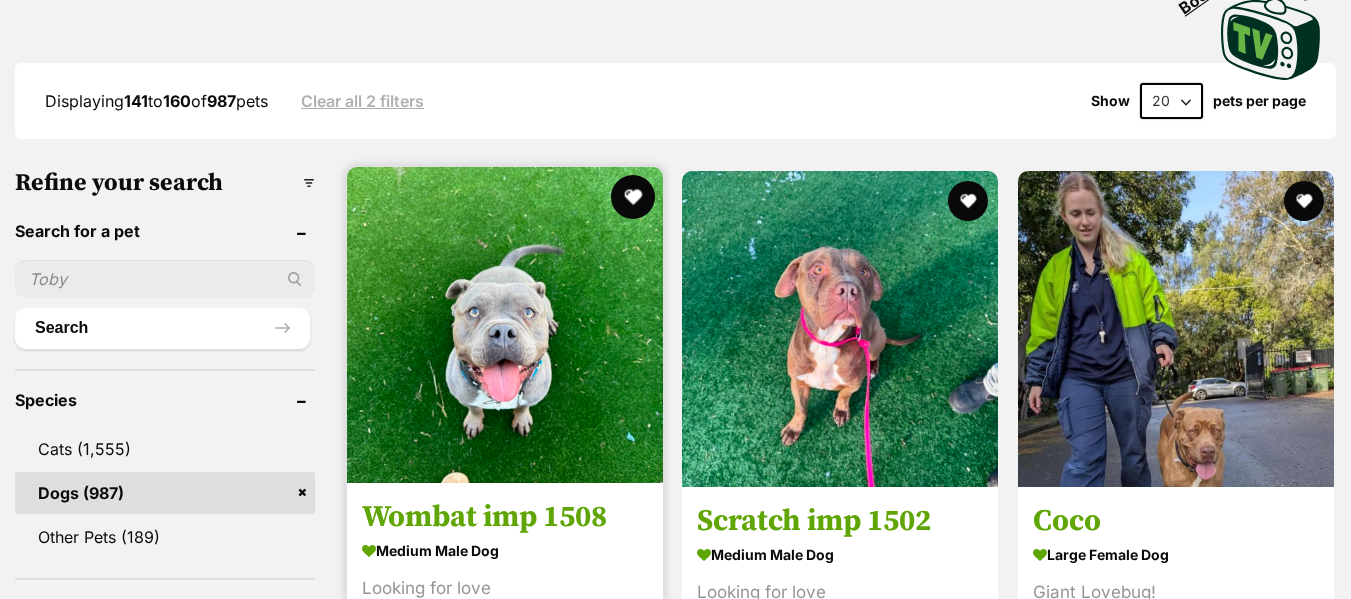 click at bounding box center [633, 197] 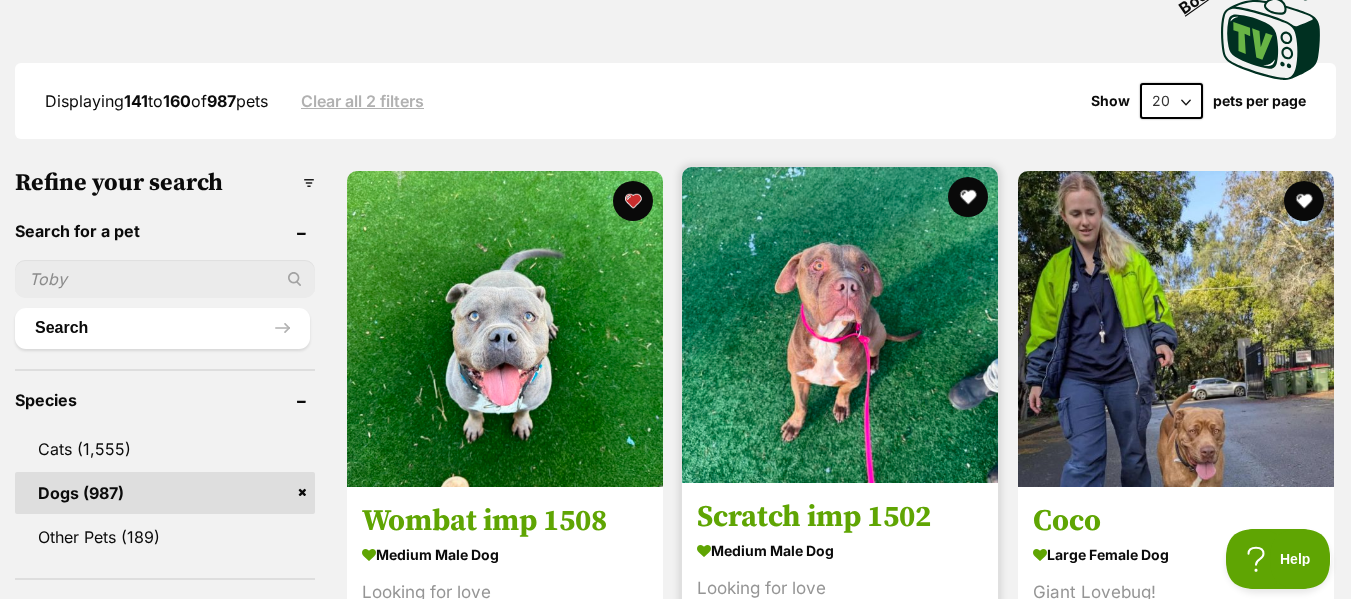 scroll, scrollTop: 0, scrollLeft: 0, axis: both 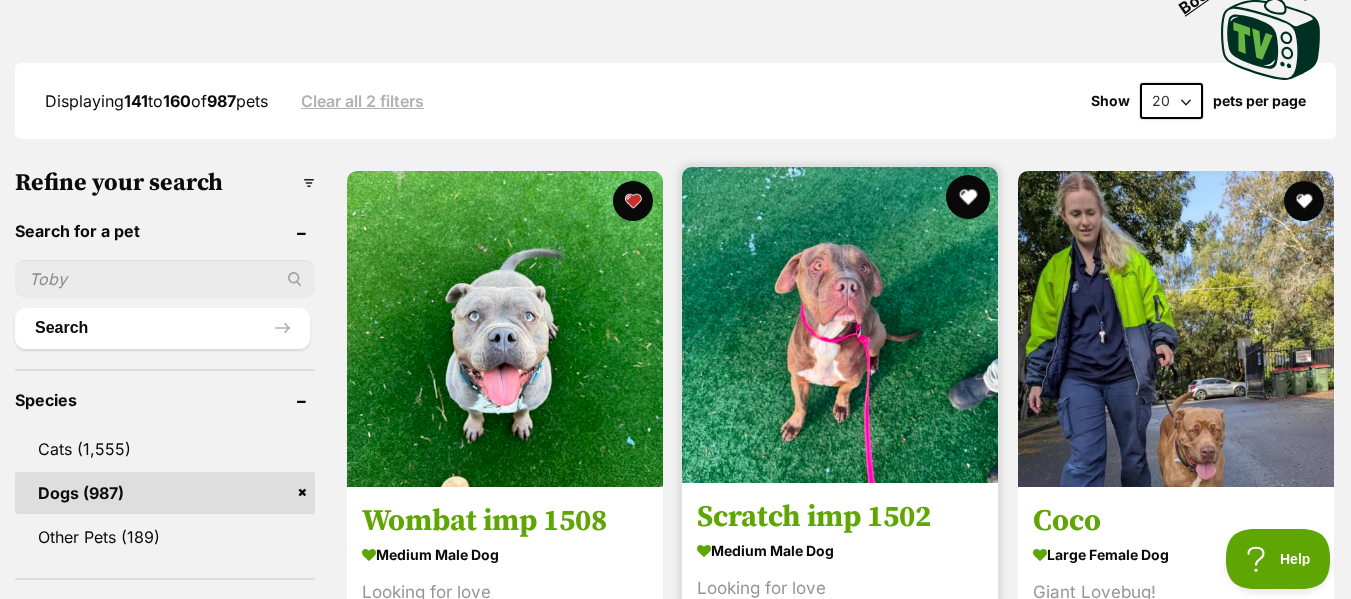 click at bounding box center [969, 197] 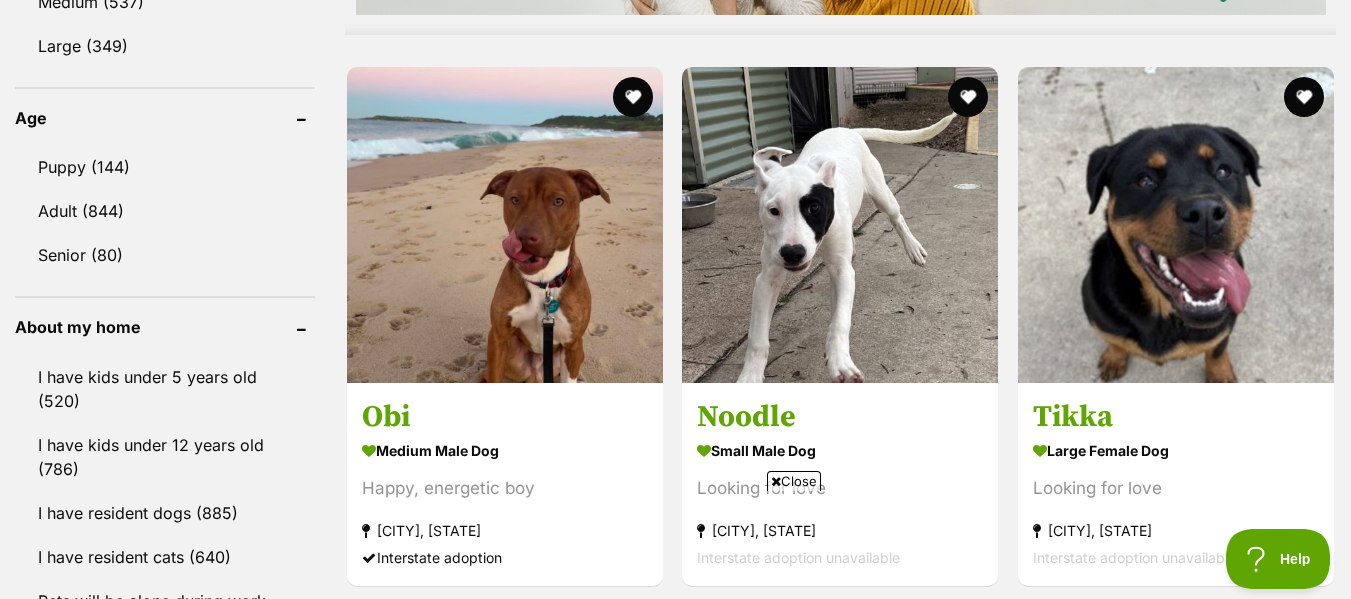 scroll, scrollTop: 2011, scrollLeft: 0, axis: vertical 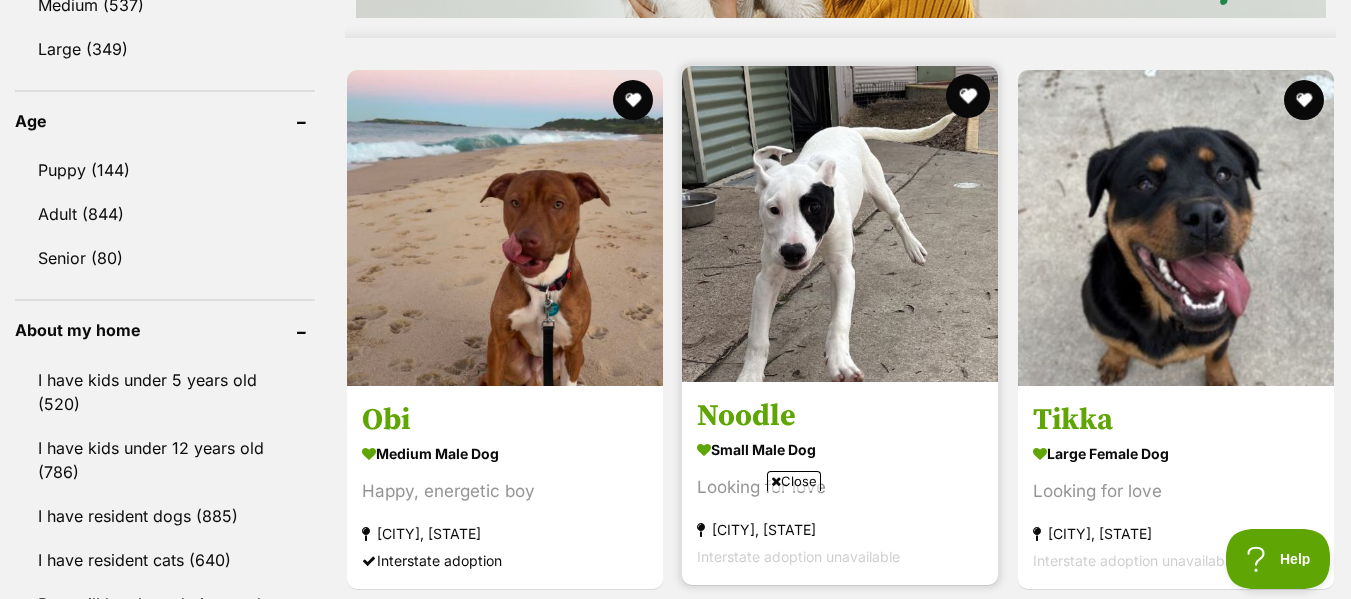 click at bounding box center [969, 96] 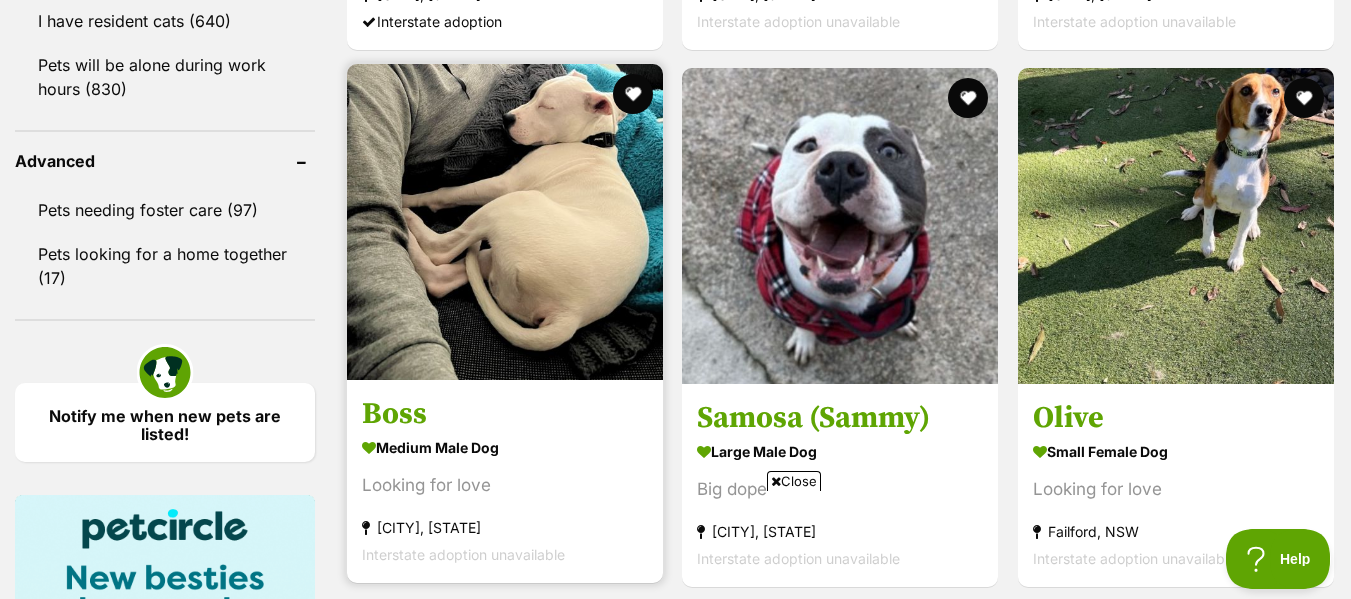scroll, scrollTop: 2543, scrollLeft: 0, axis: vertical 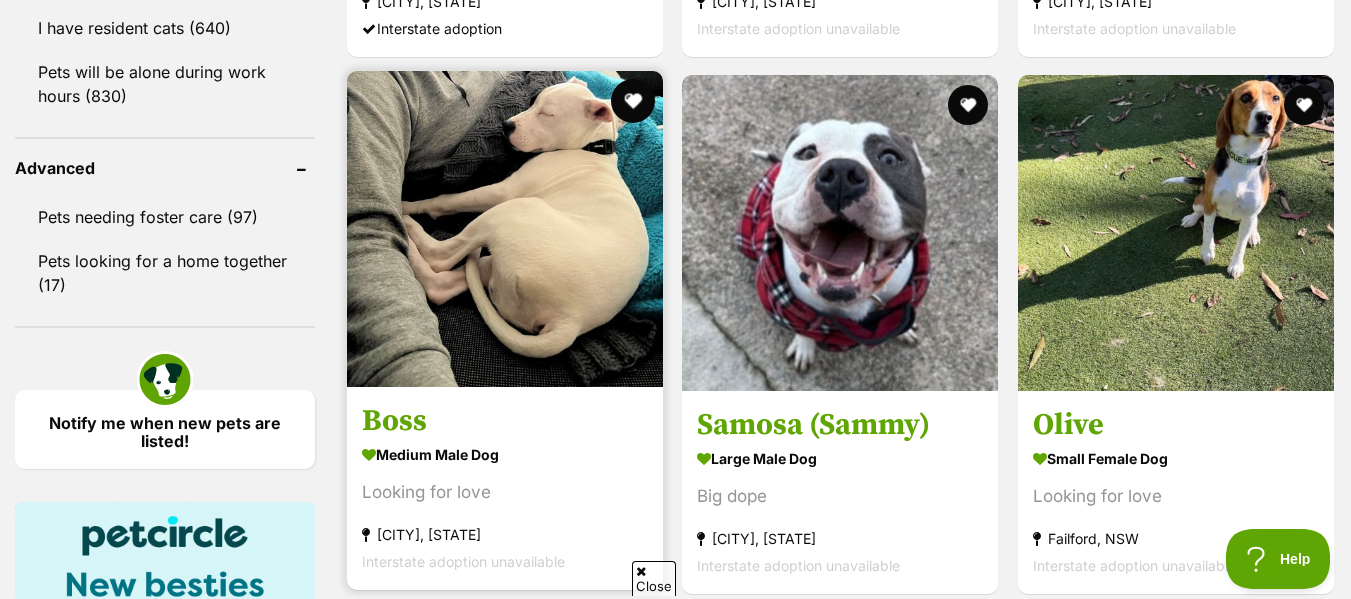 click at bounding box center (633, 101) 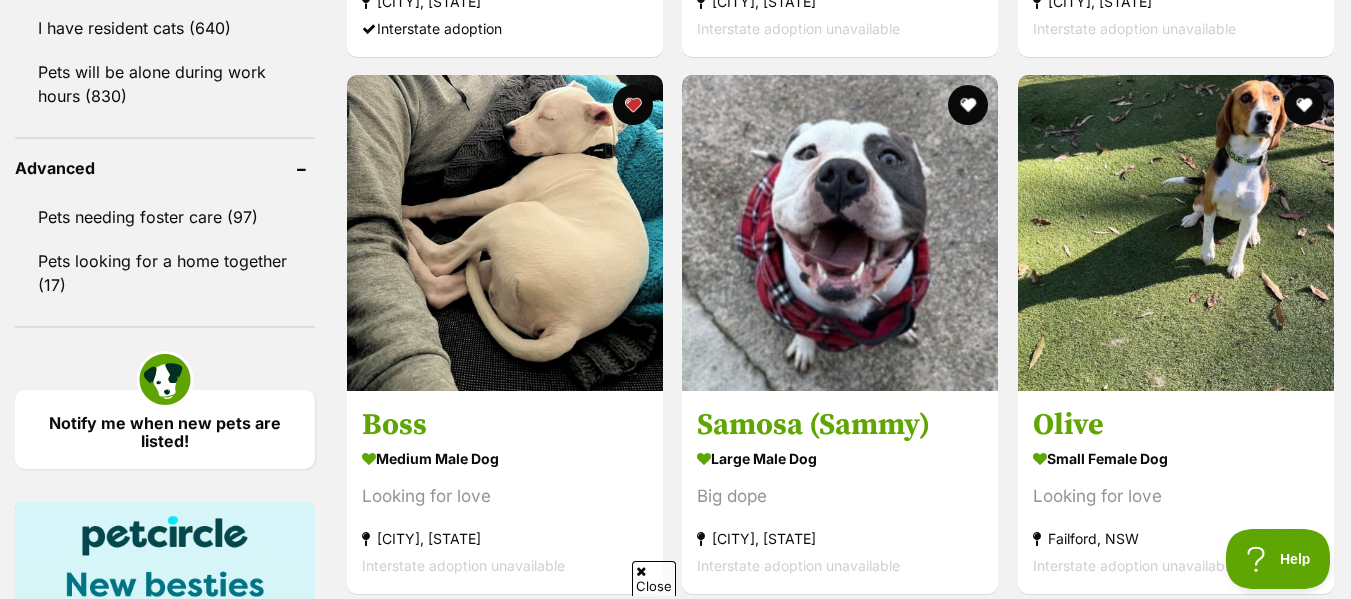 scroll, scrollTop: 0, scrollLeft: 0, axis: both 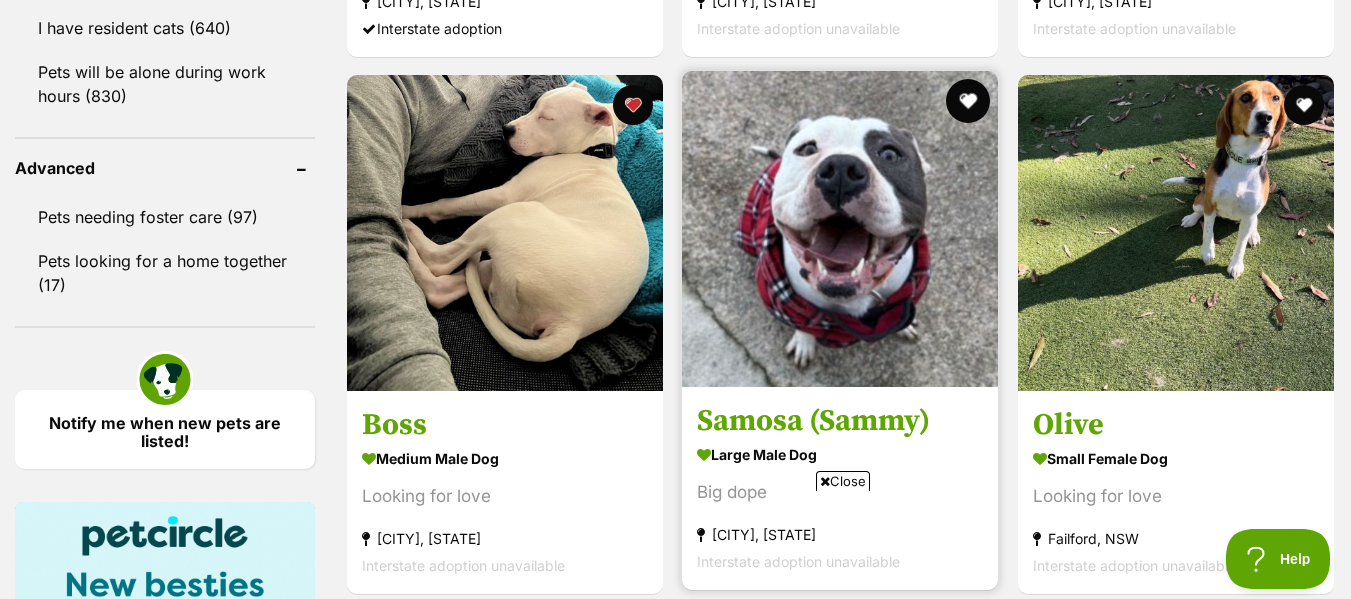 click at bounding box center (969, 101) 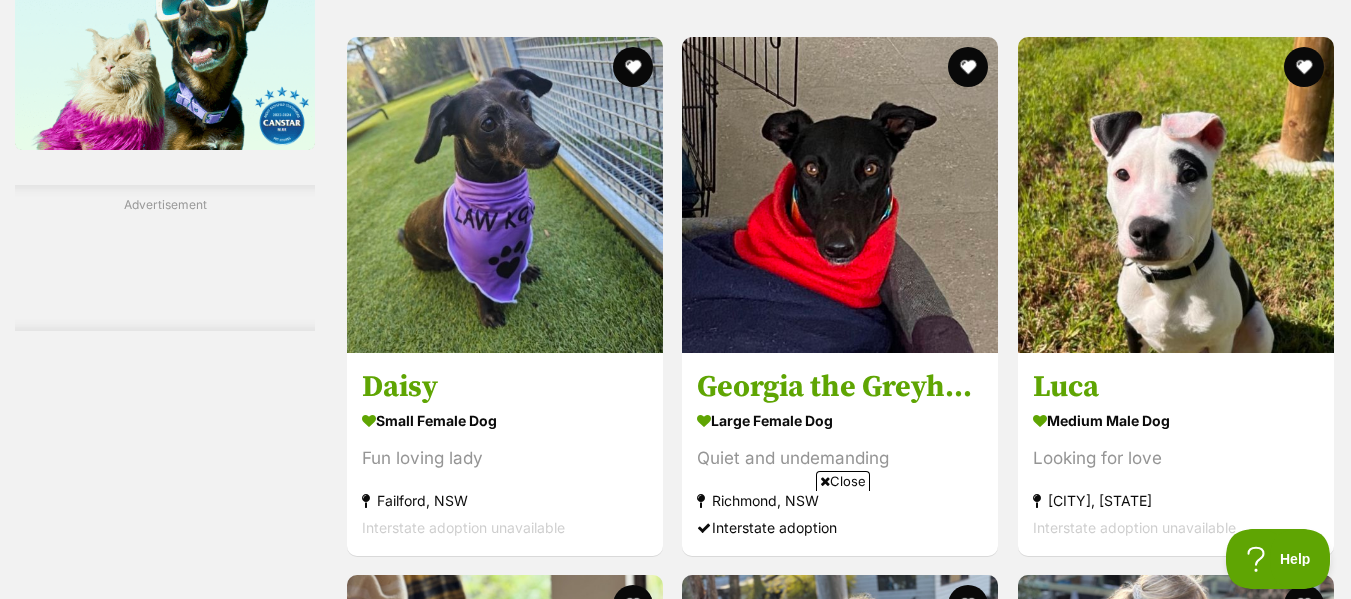 scroll, scrollTop: 3316, scrollLeft: 0, axis: vertical 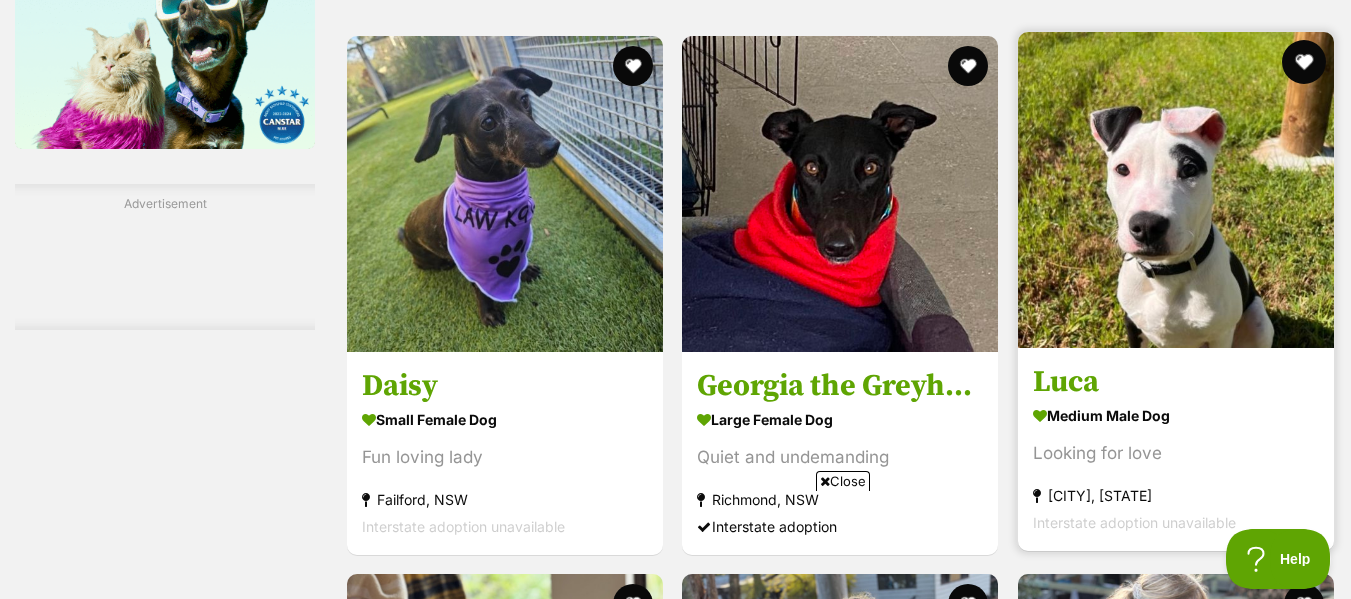 click at bounding box center (1304, 62) 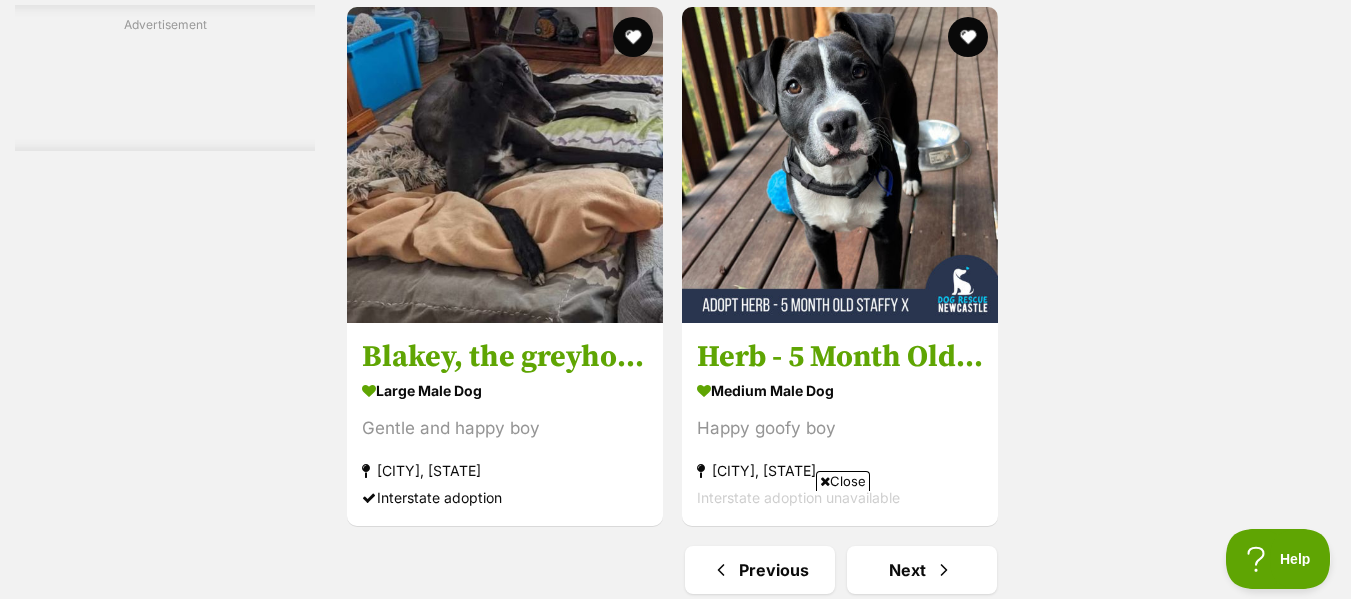 scroll, scrollTop: 4773, scrollLeft: 0, axis: vertical 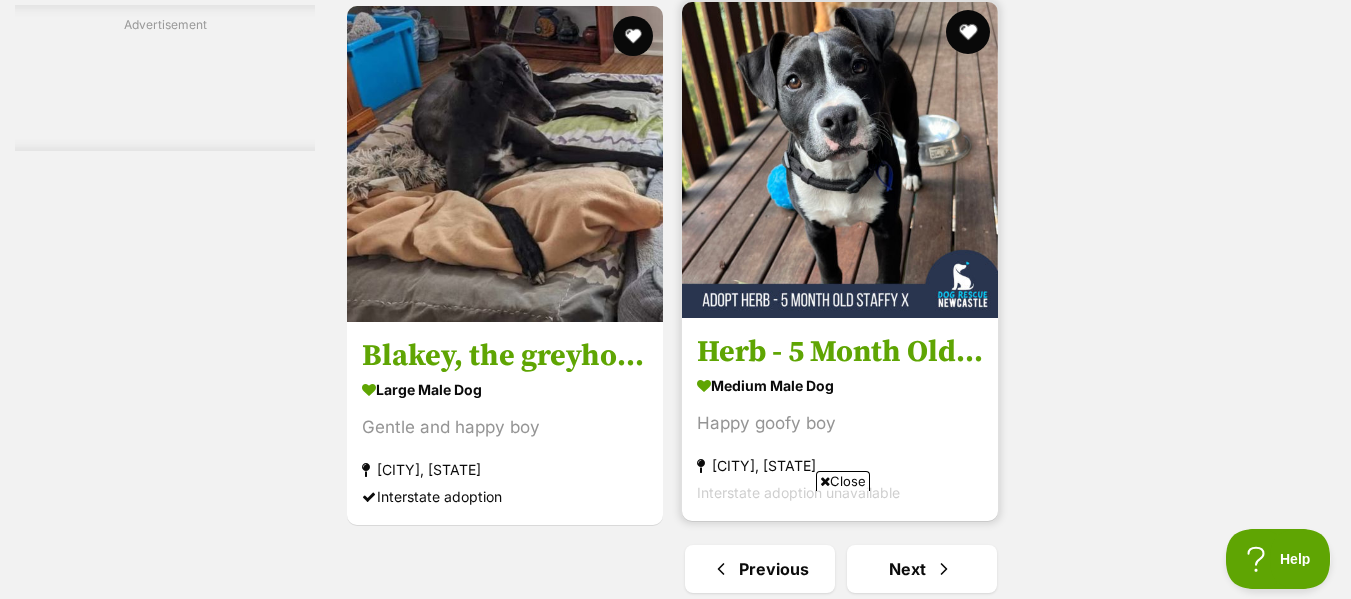 click at bounding box center [969, 32] 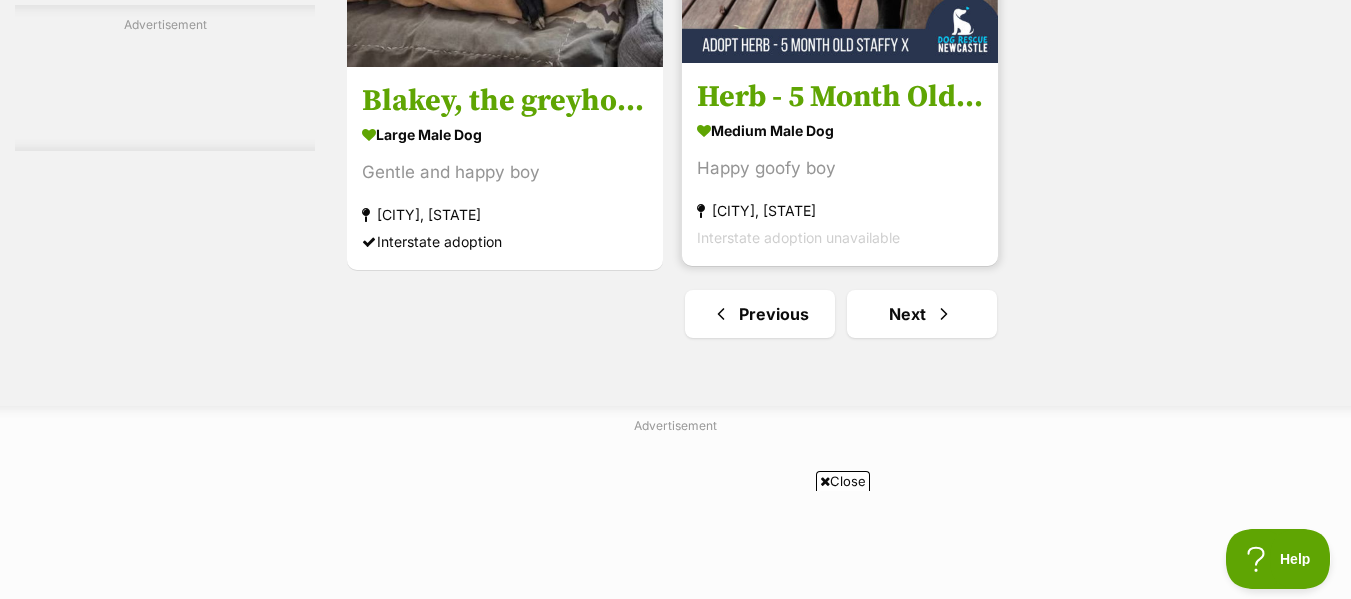 scroll, scrollTop: 5032, scrollLeft: 0, axis: vertical 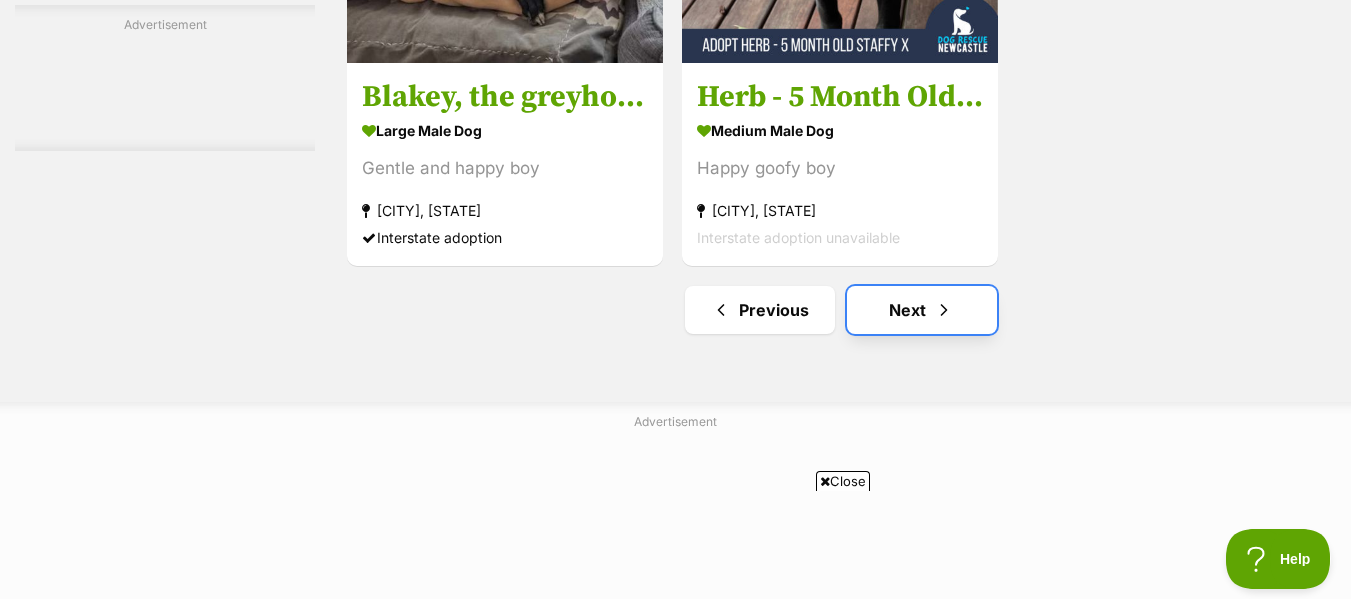 click on "Next" at bounding box center [922, 310] 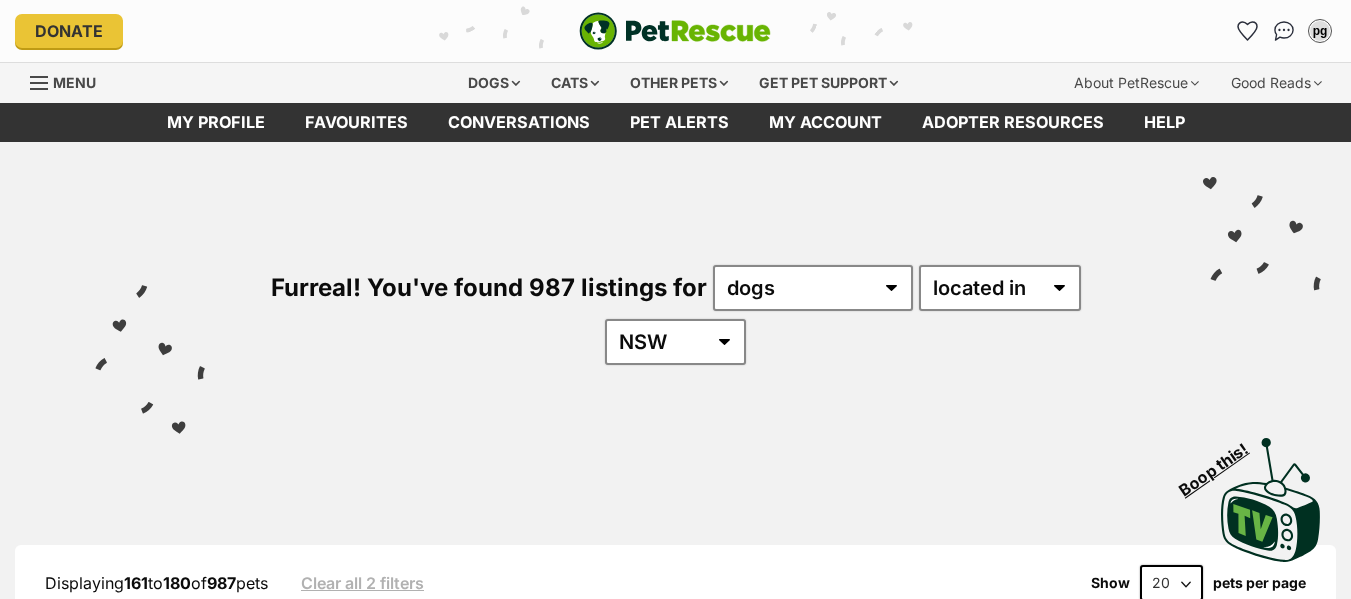 scroll, scrollTop: 0, scrollLeft: 0, axis: both 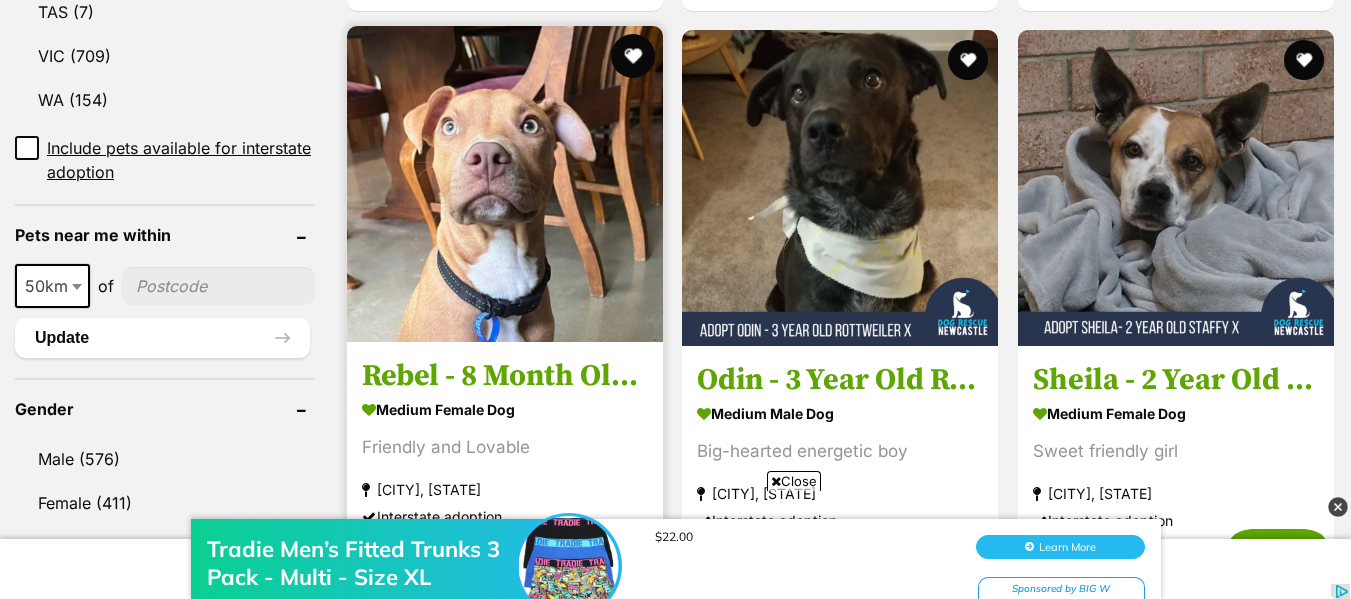 click at bounding box center [633, 56] 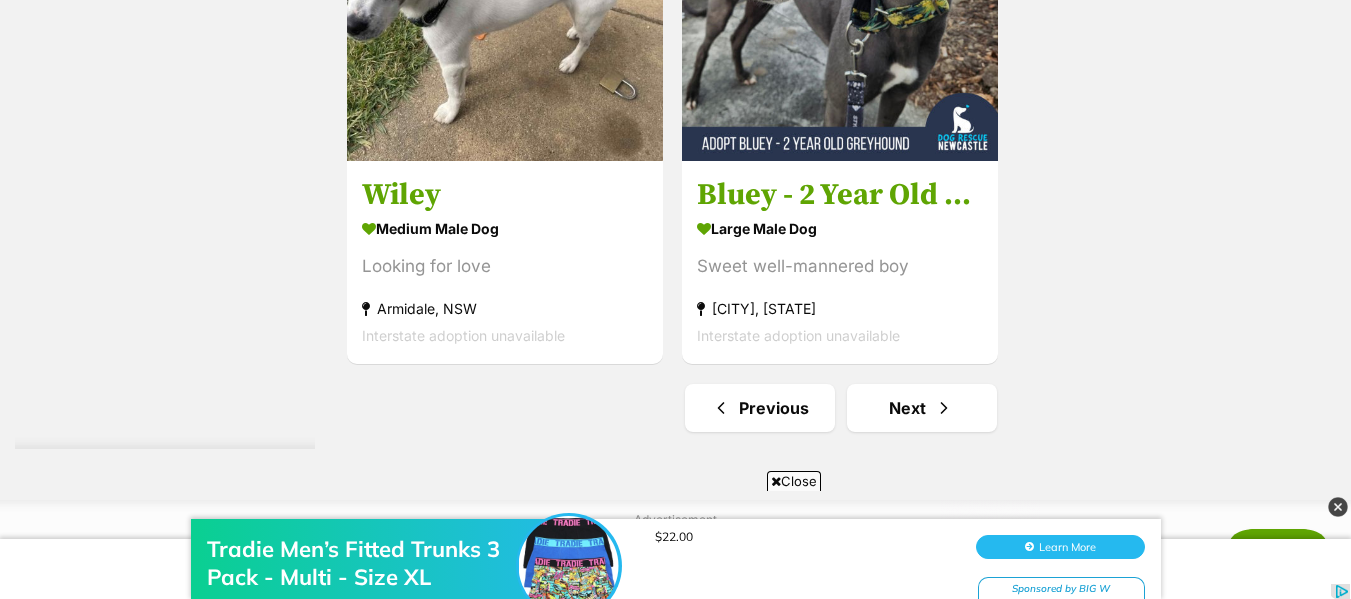 scroll, scrollTop: 5124, scrollLeft: 0, axis: vertical 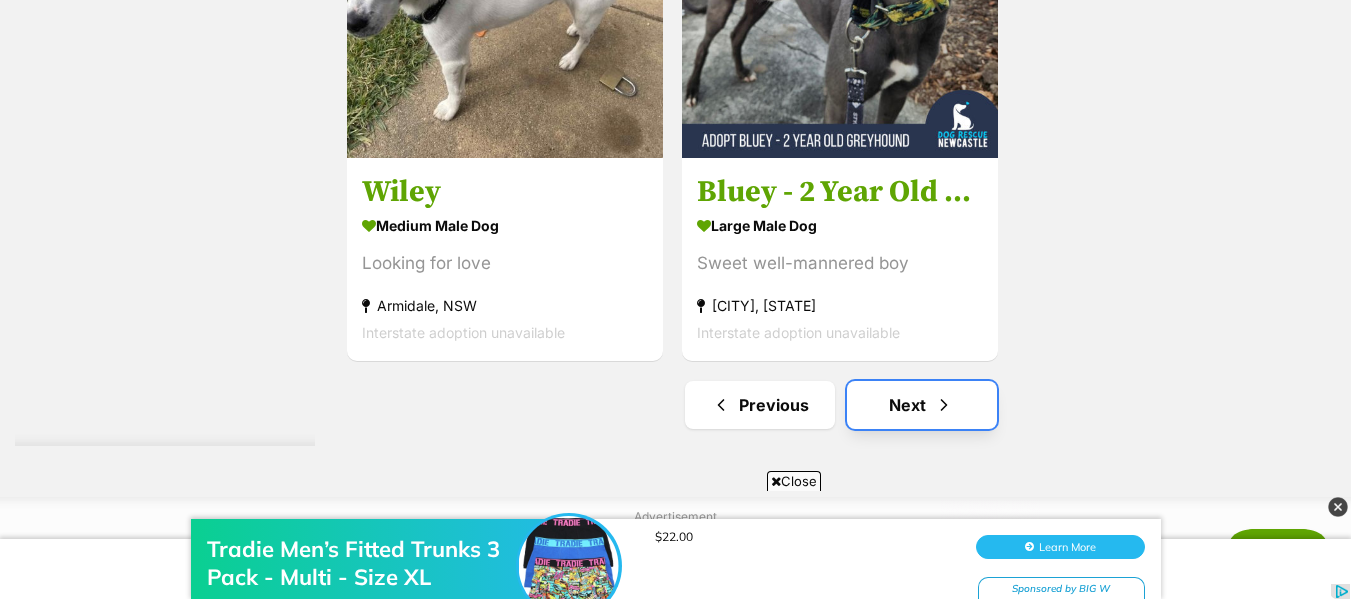 click on "Next" at bounding box center (922, 405) 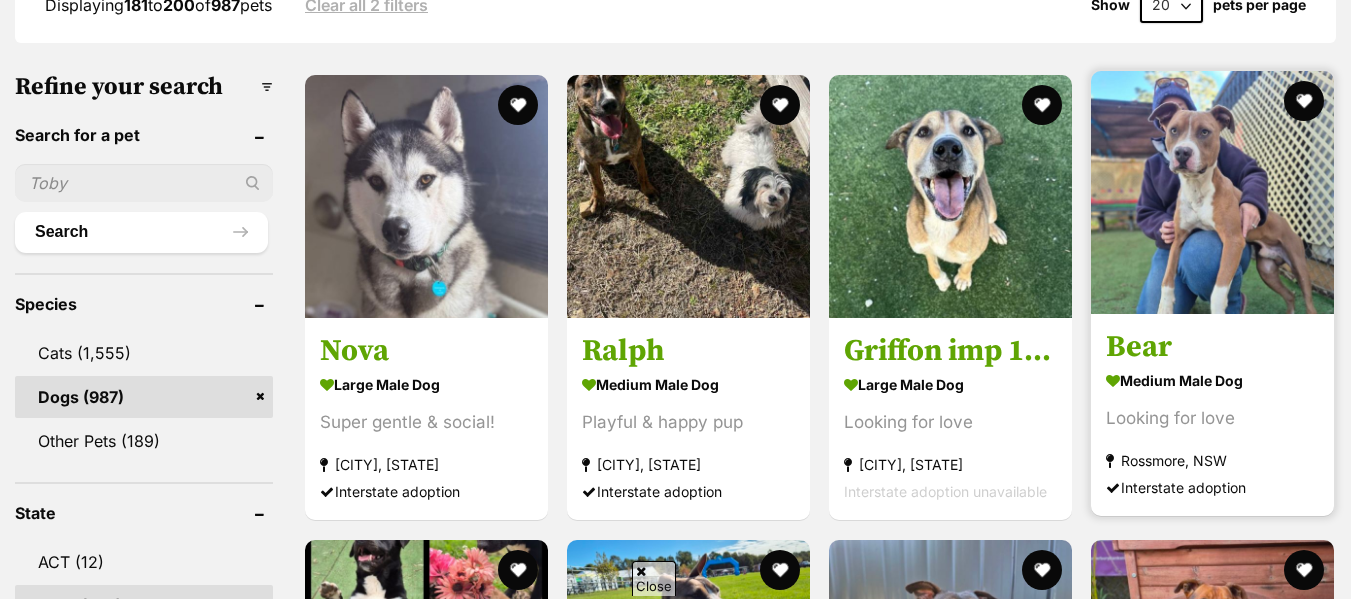 scroll, scrollTop: 578, scrollLeft: 0, axis: vertical 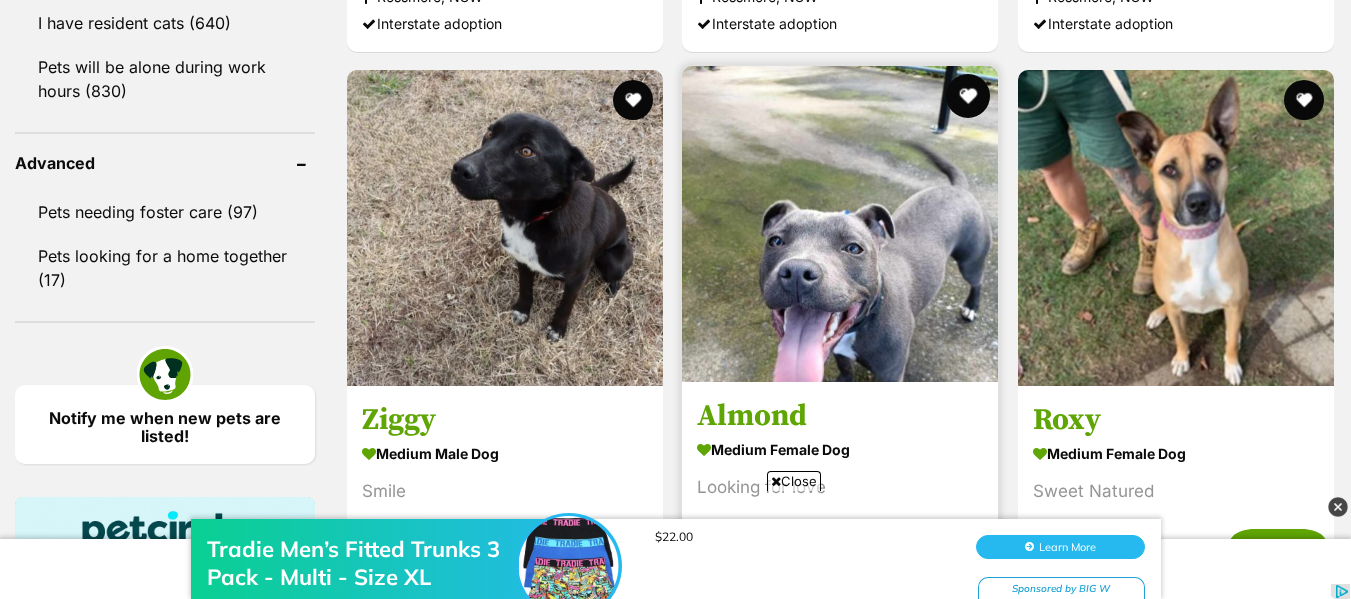click at bounding box center [969, 96] 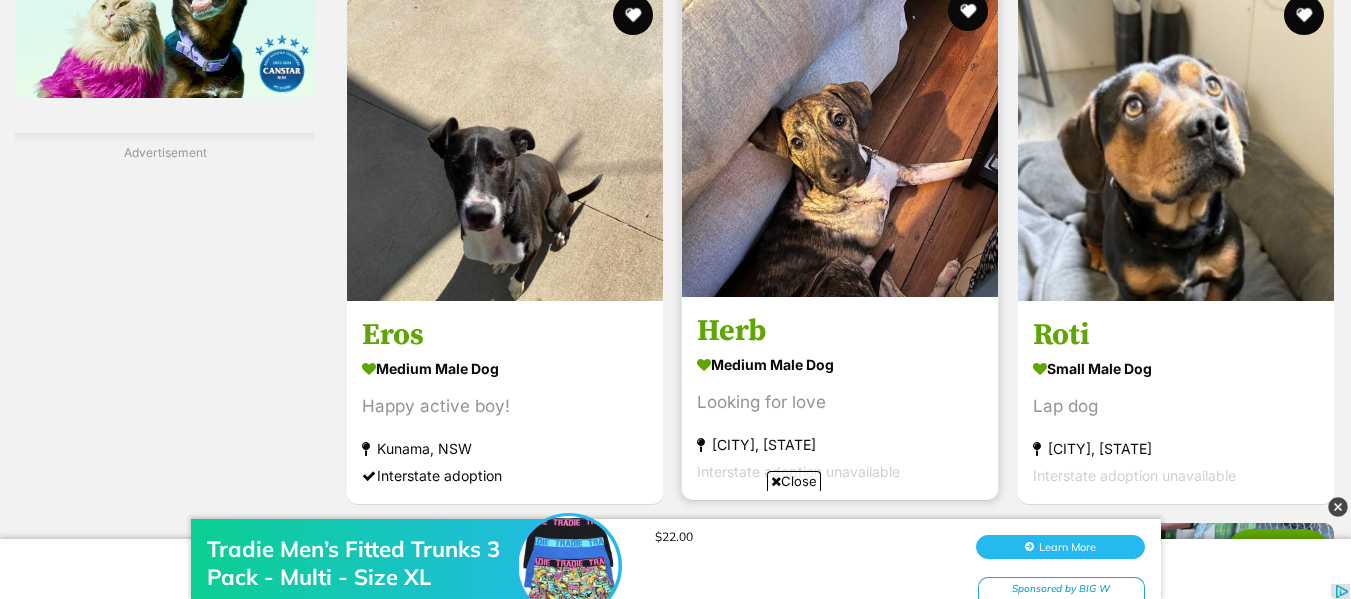 scroll, scrollTop: 3358, scrollLeft: 0, axis: vertical 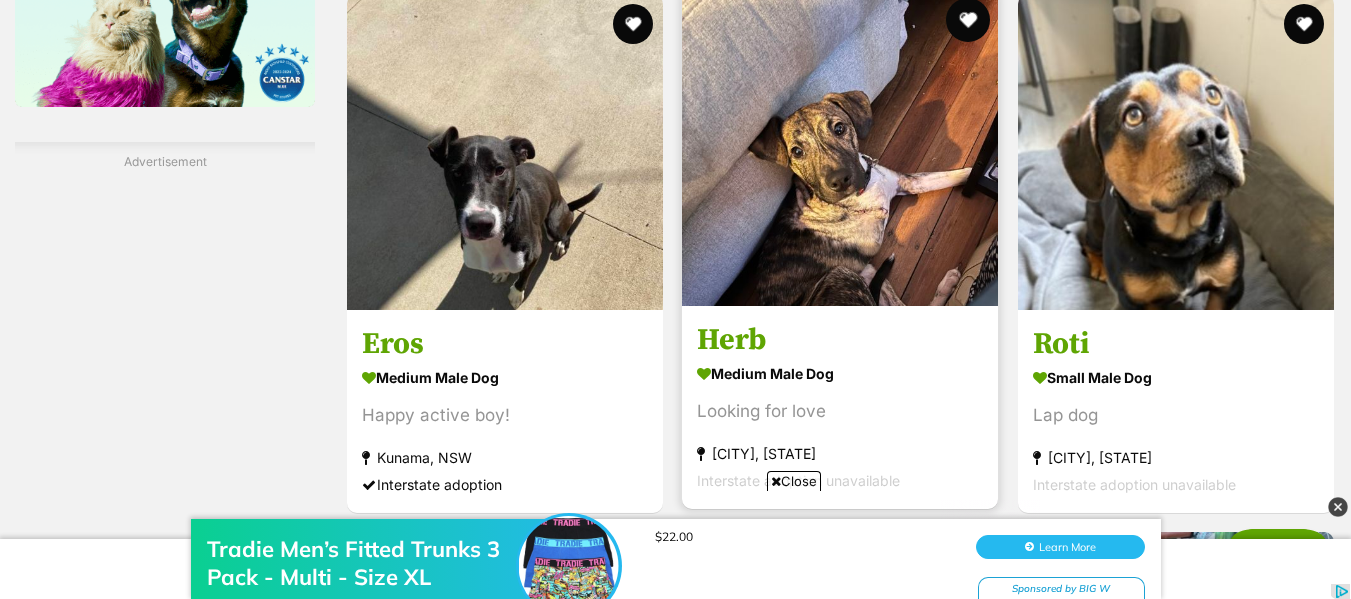 click at bounding box center [969, 20] 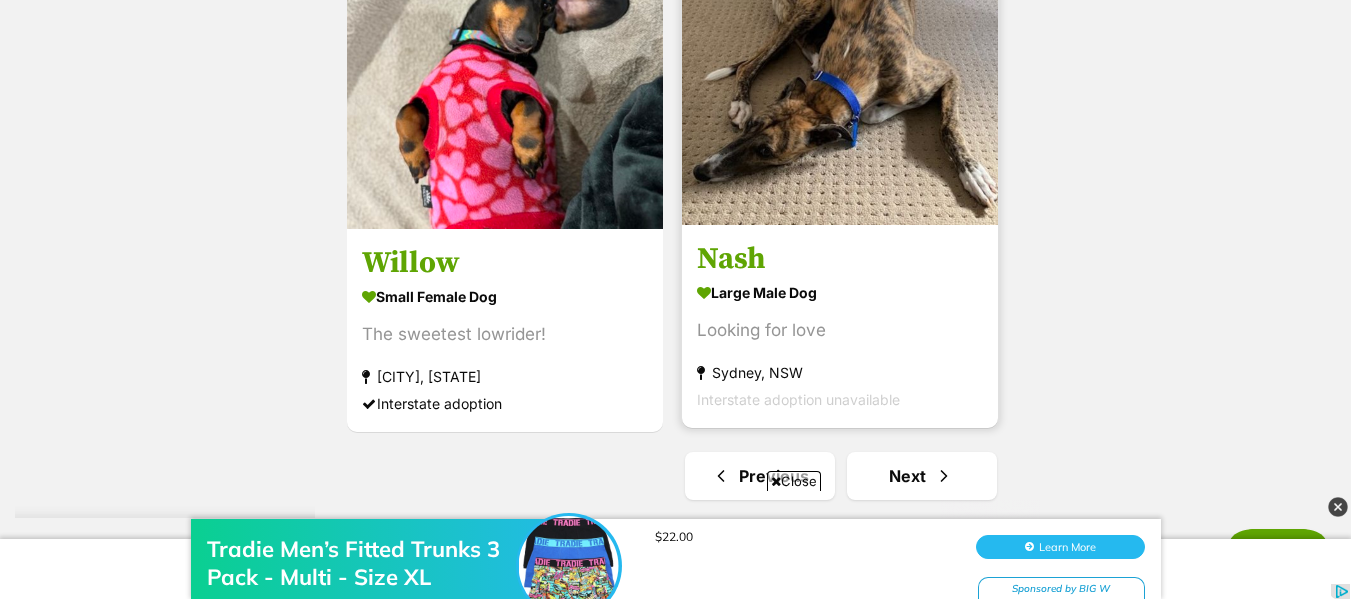scroll, scrollTop: 4867, scrollLeft: 0, axis: vertical 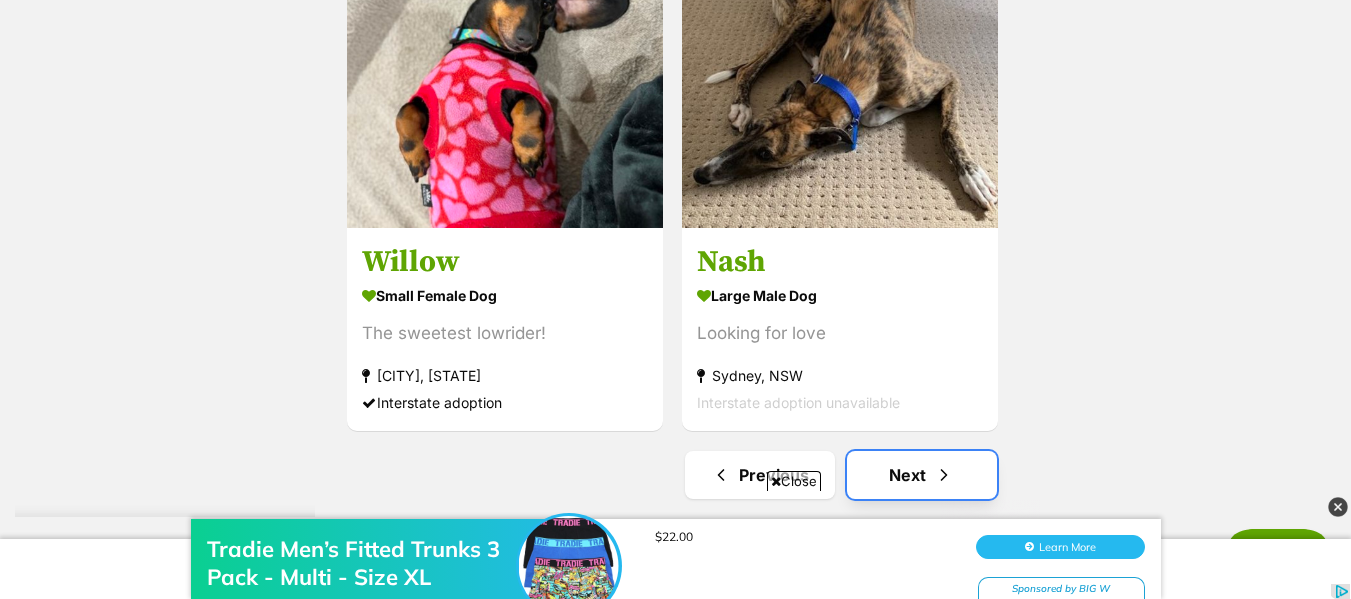 click on "Next" at bounding box center [922, 475] 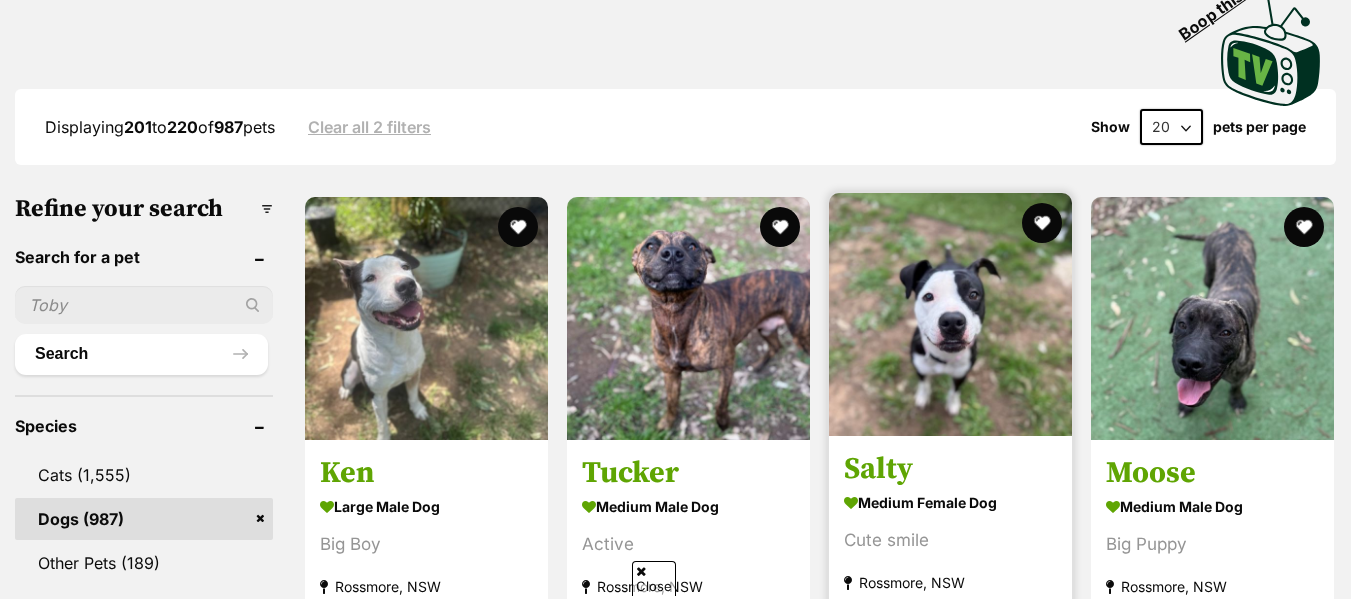 scroll, scrollTop: 558, scrollLeft: 0, axis: vertical 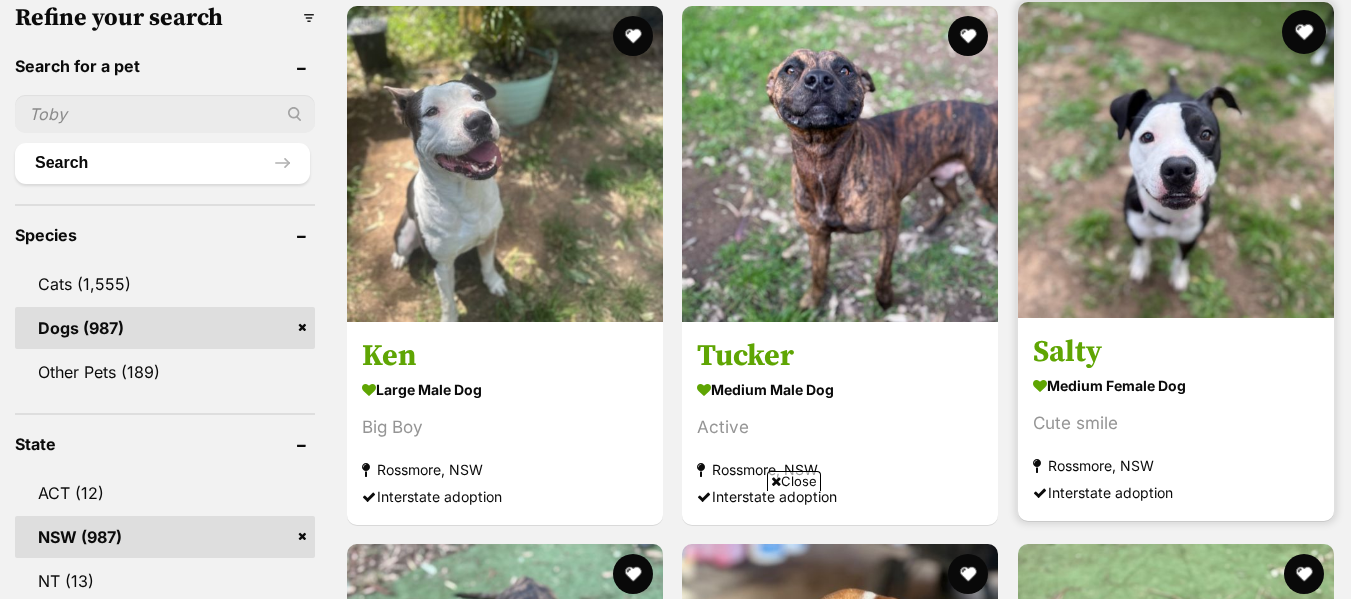 click at bounding box center [1304, 32] 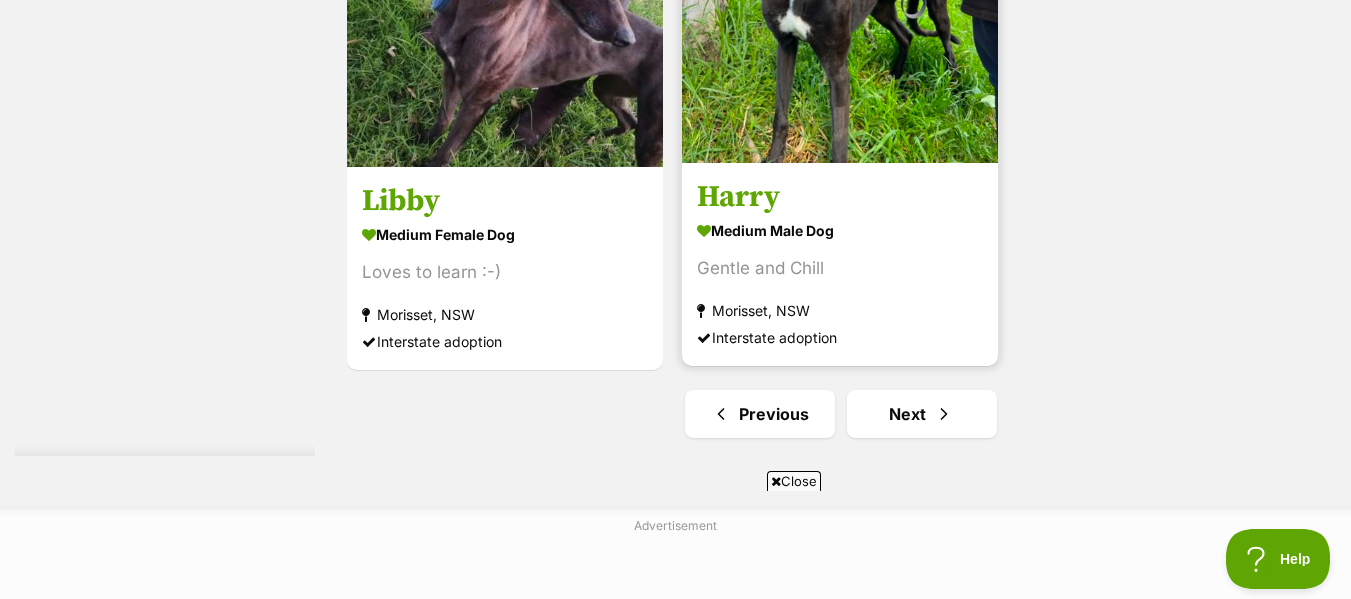 scroll, scrollTop: 4939, scrollLeft: 0, axis: vertical 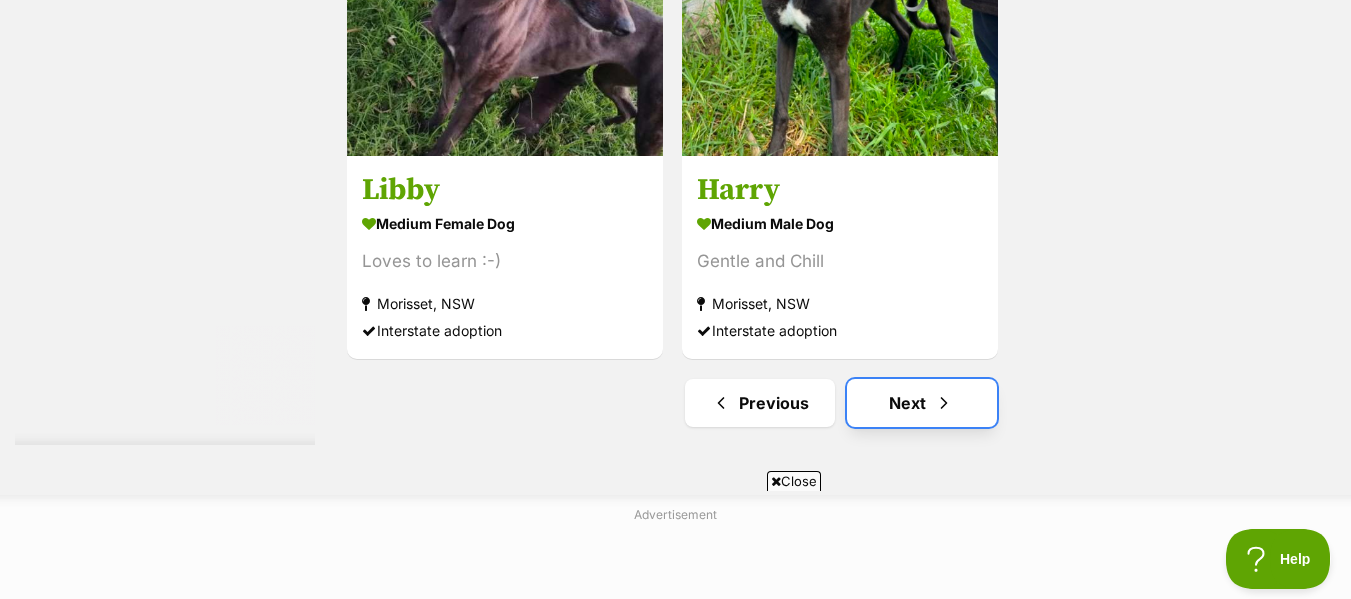 click on "Next" at bounding box center [922, 403] 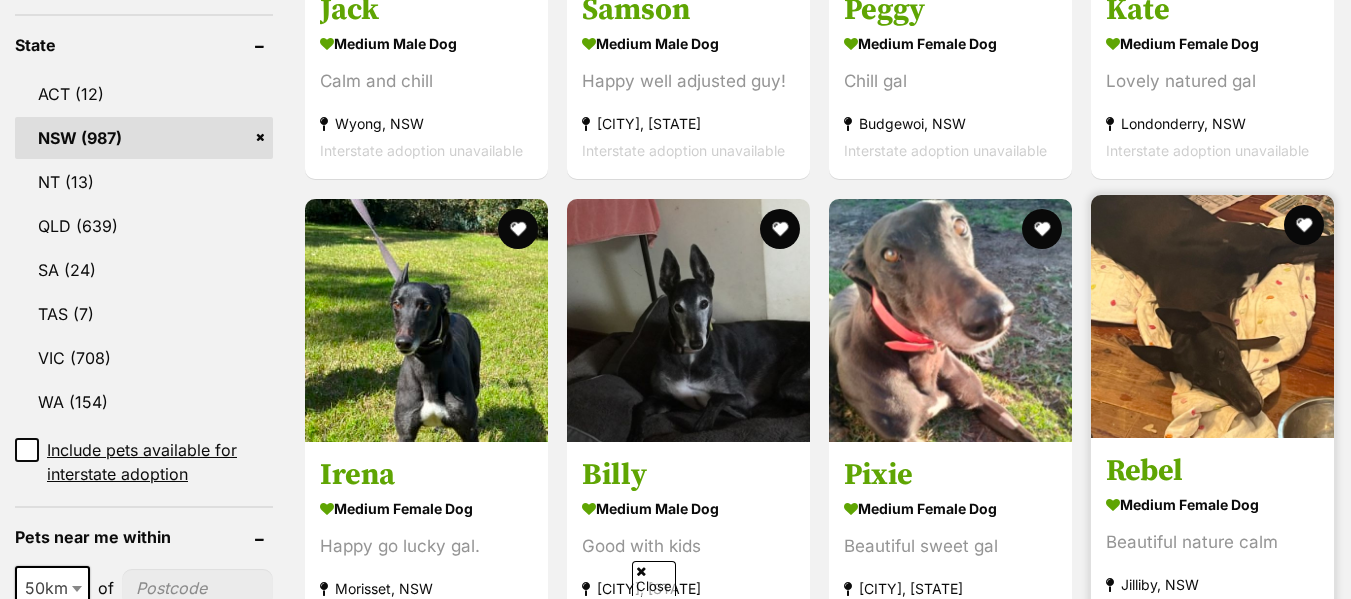 scroll, scrollTop: 1046, scrollLeft: 0, axis: vertical 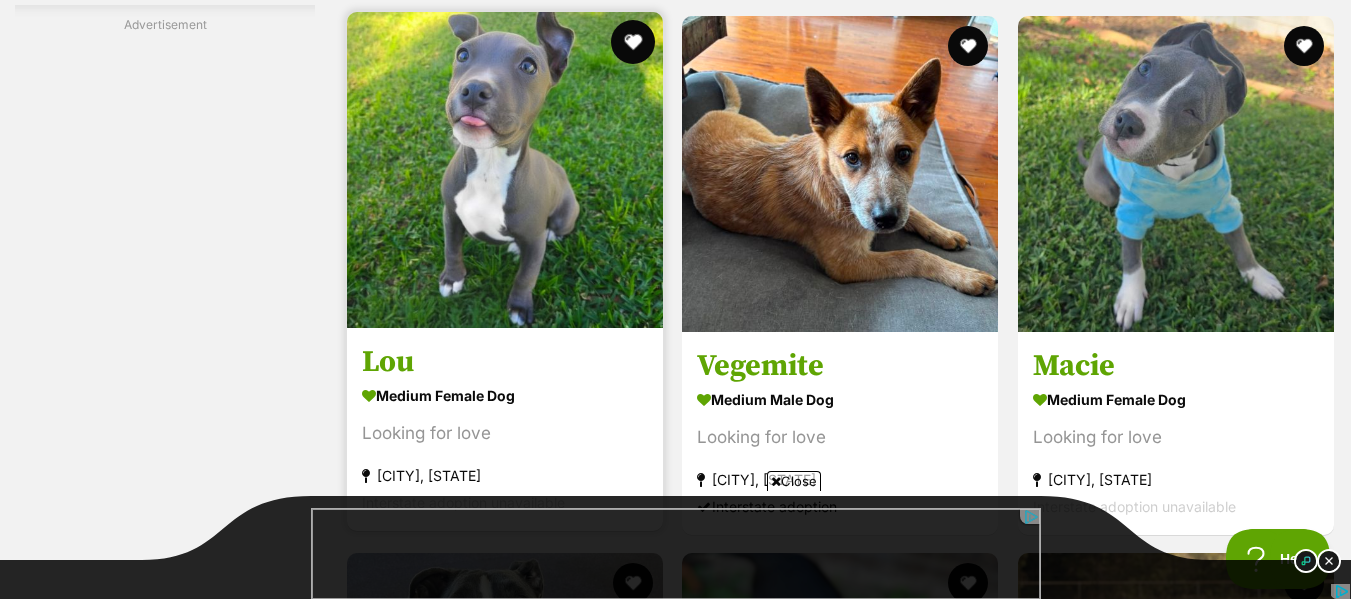 click at bounding box center (633, 42) 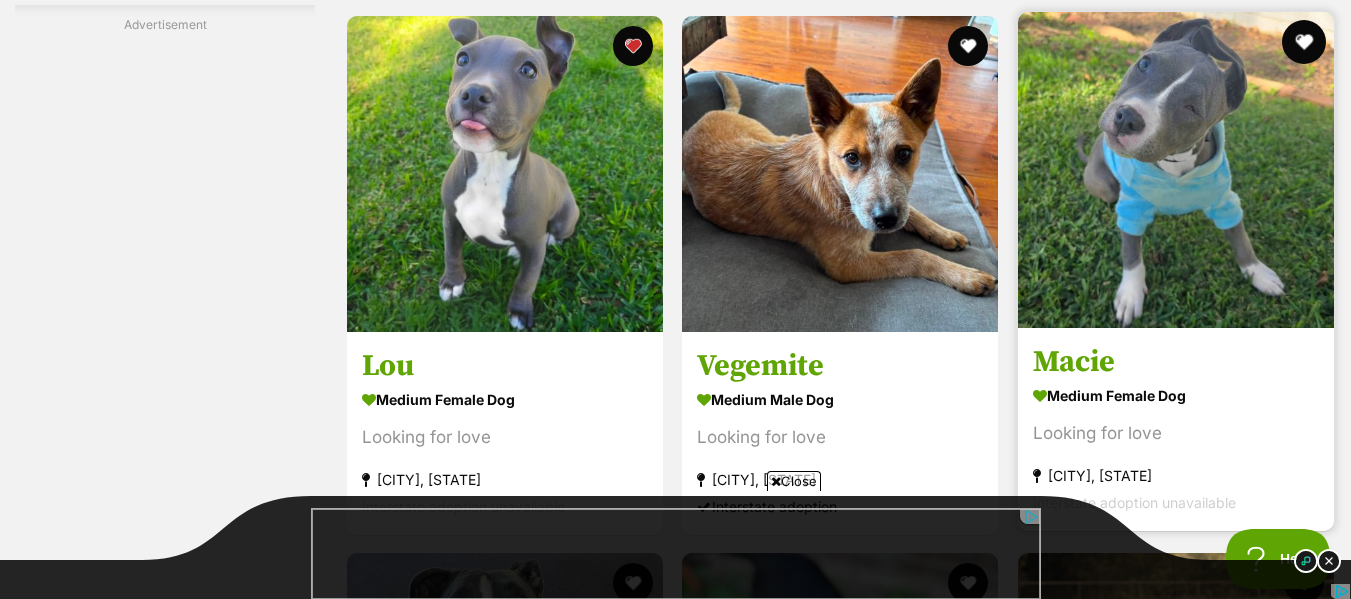 click at bounding box center [1304, 42] 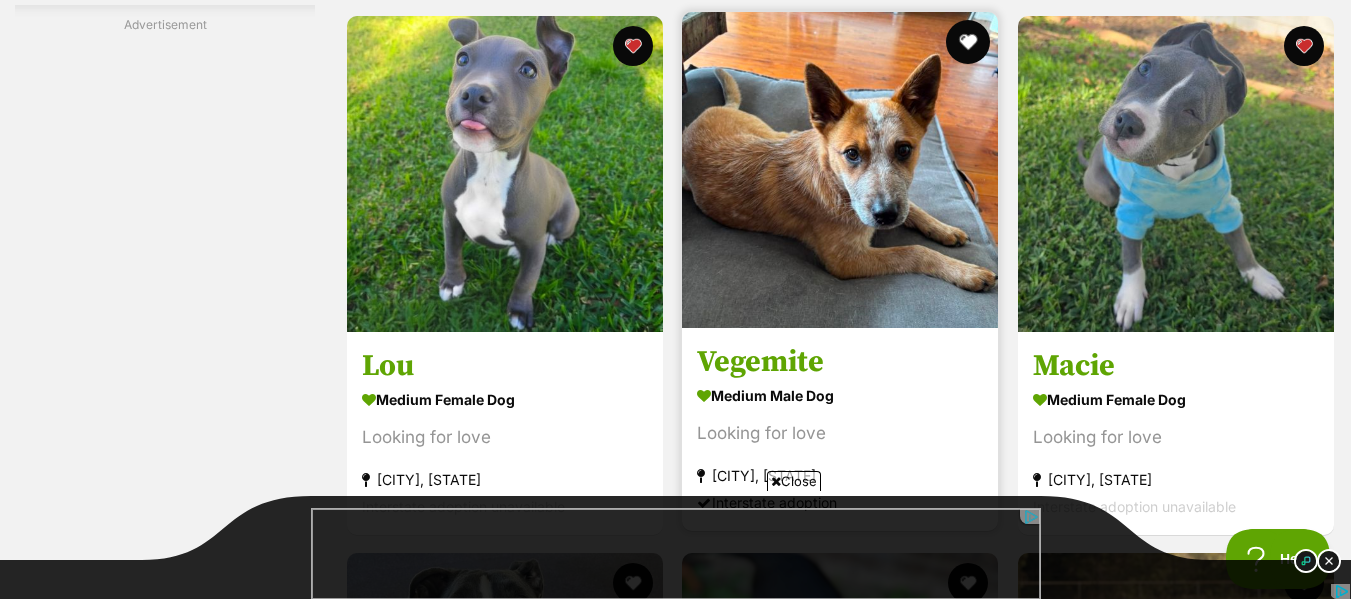 click at bounding box center [969, 42] 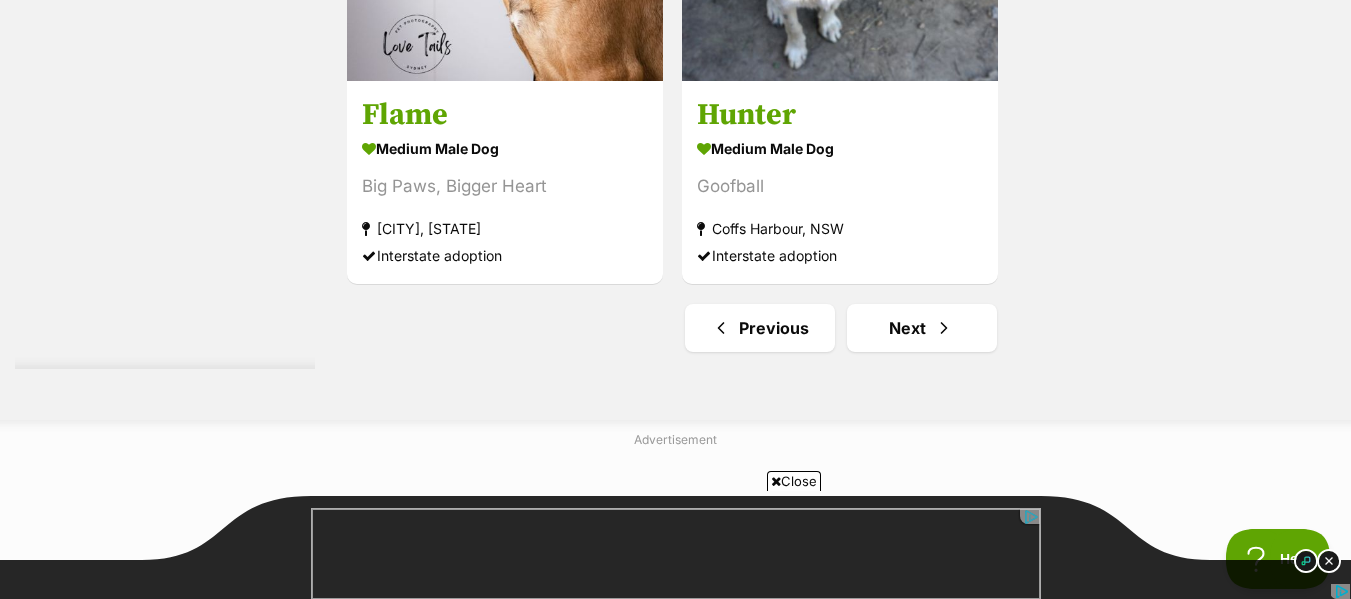 scroll, scrollTop: 5204, scrollLeft: 0, axis: vertical 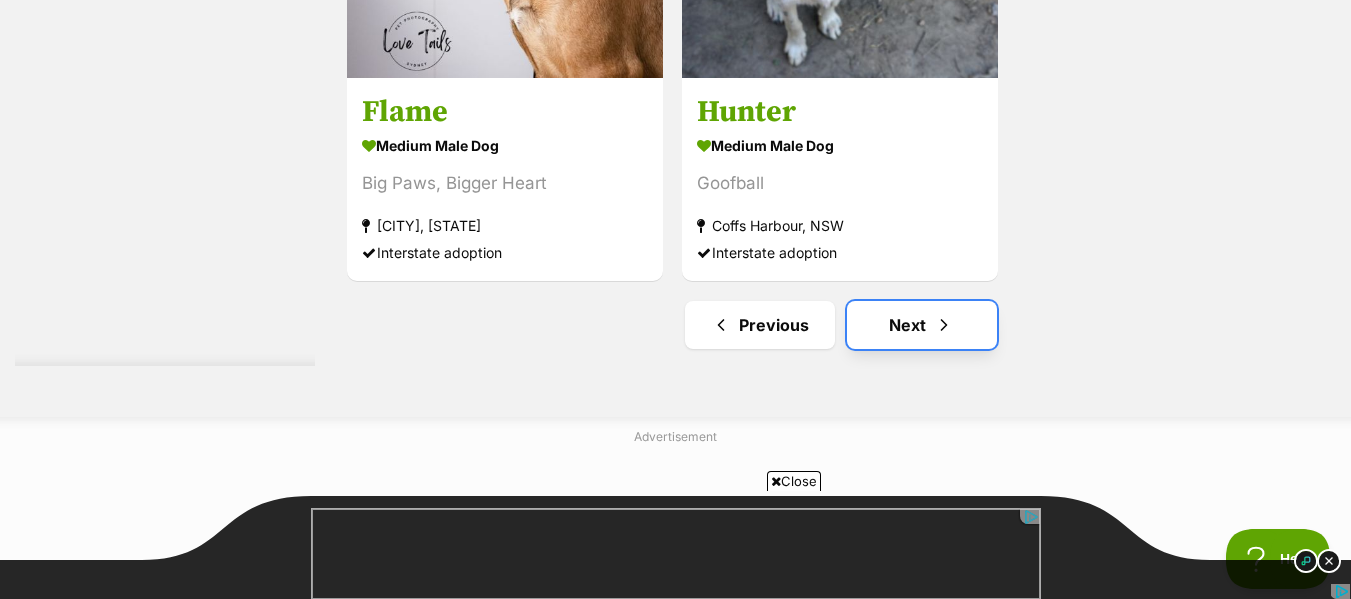 click at bounding box center (944, 325) 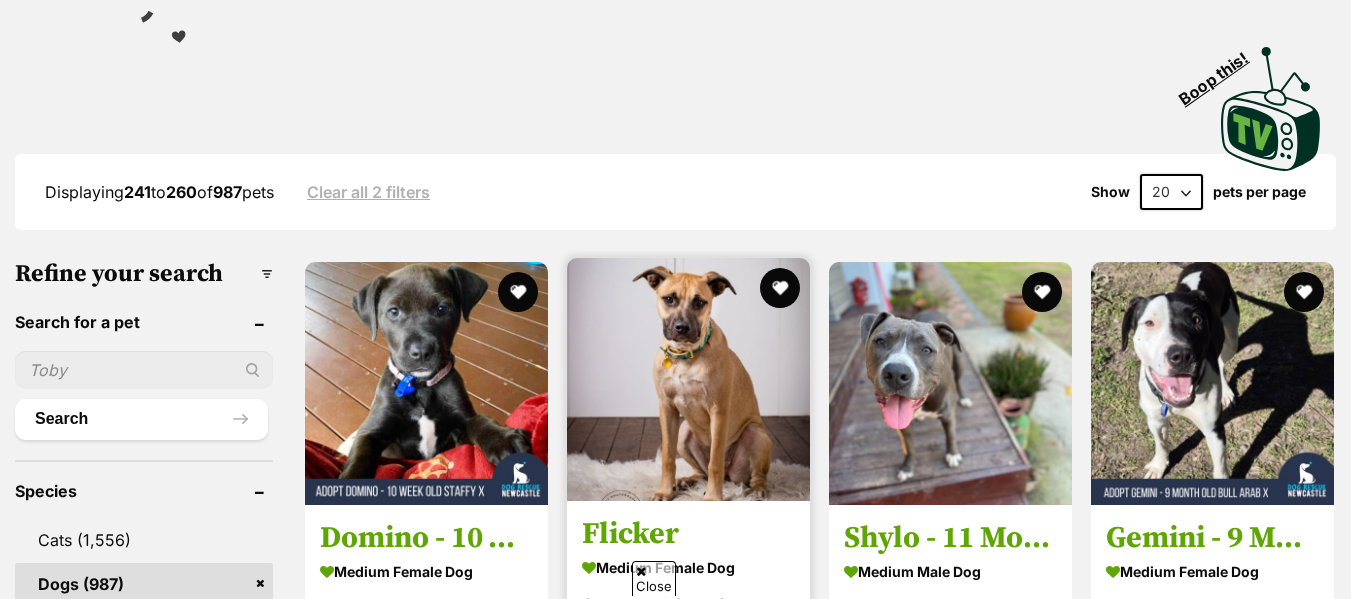 scroll, scrollTop: 391, scrollLeft: 0, axis: vertical 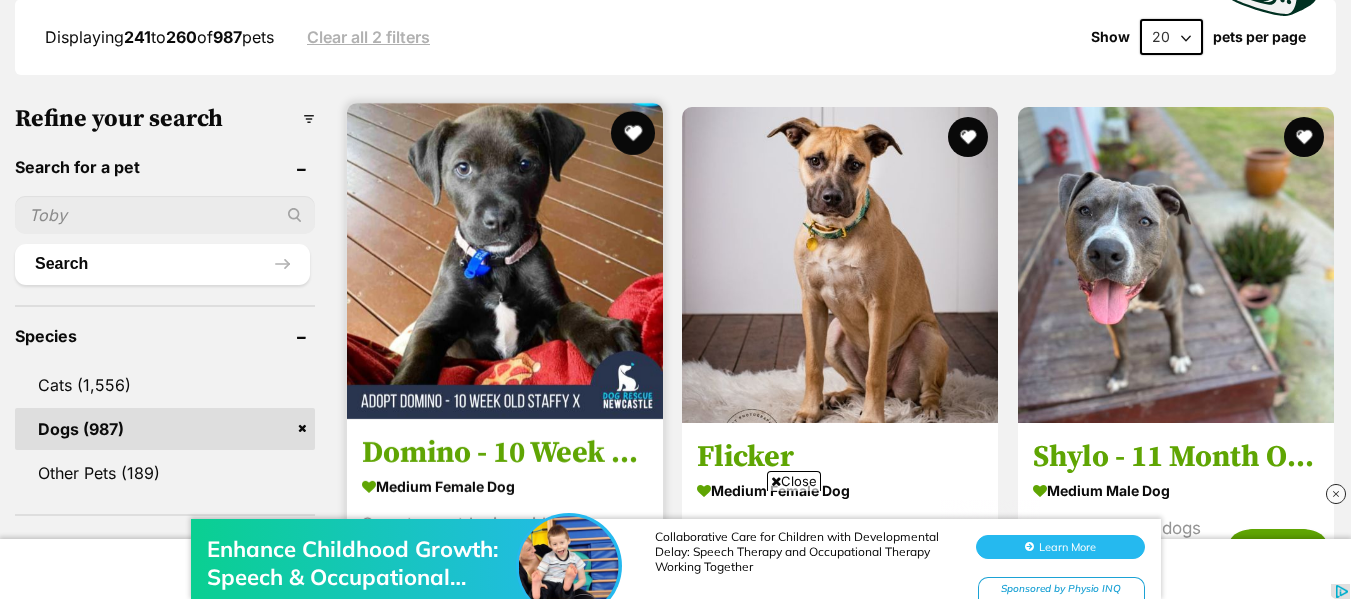 click at bounding box center (633, 133) 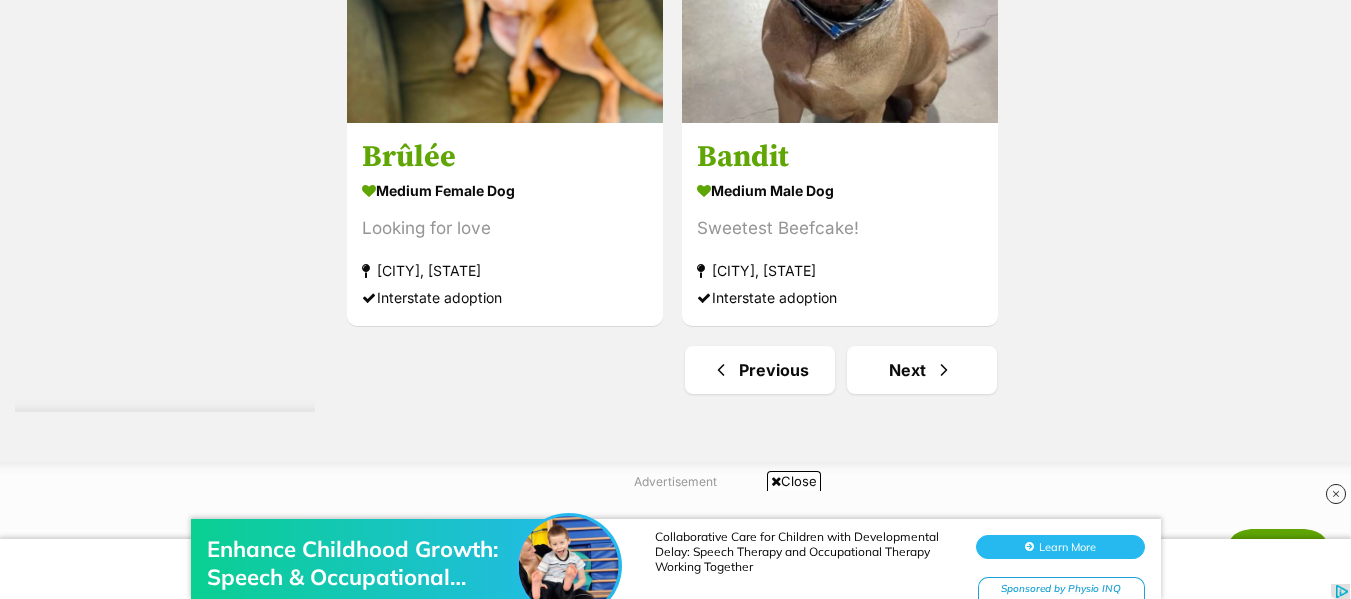 scroll, scrollTop: 4975, scrollLeft: 0, axis: vertical 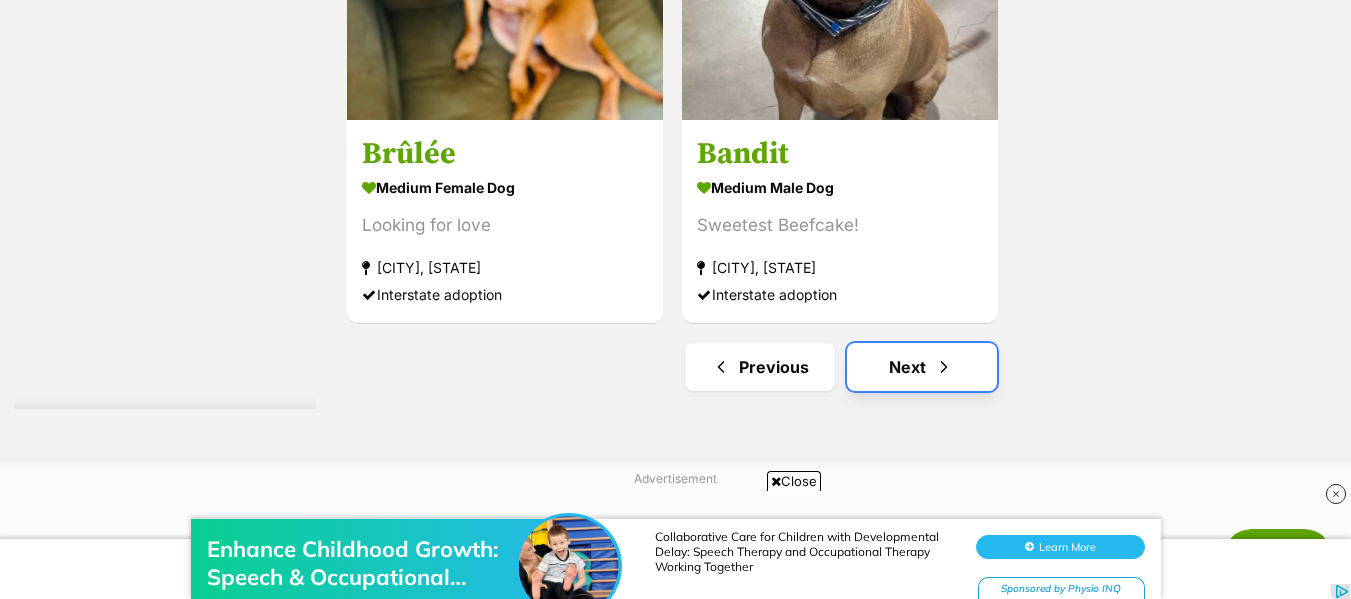 click on "Next" at bounding box center (922, 367) 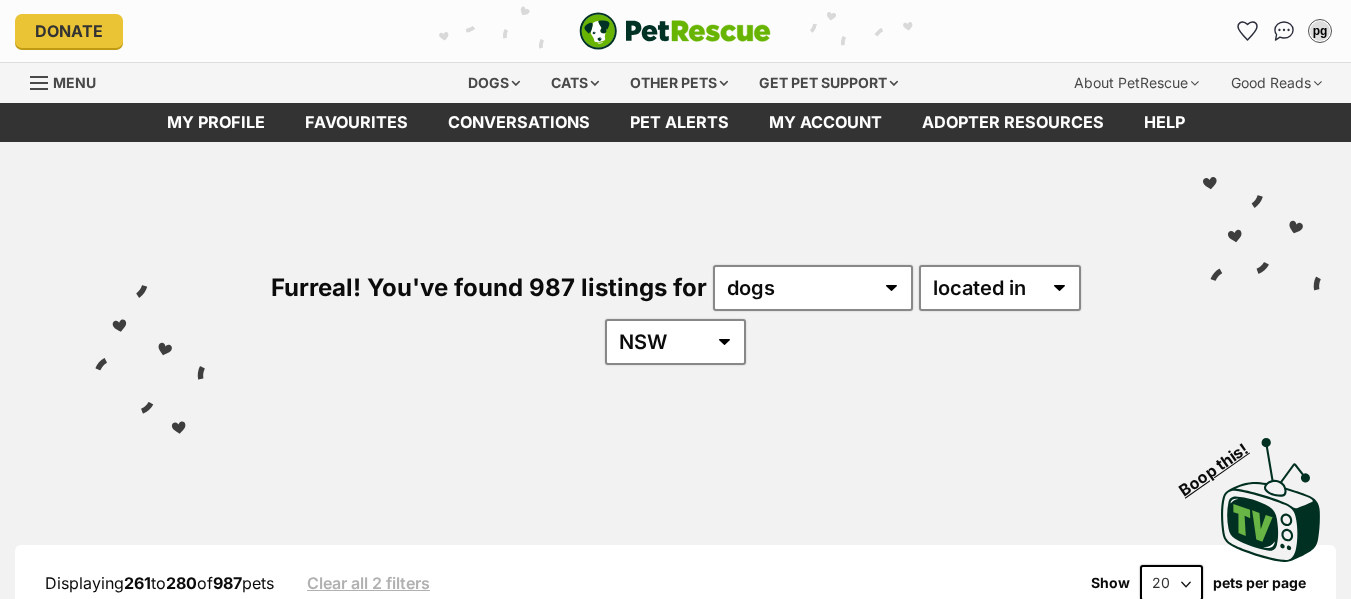 scroll, scrollTop: 0, scrollLeft: 0, axis: both 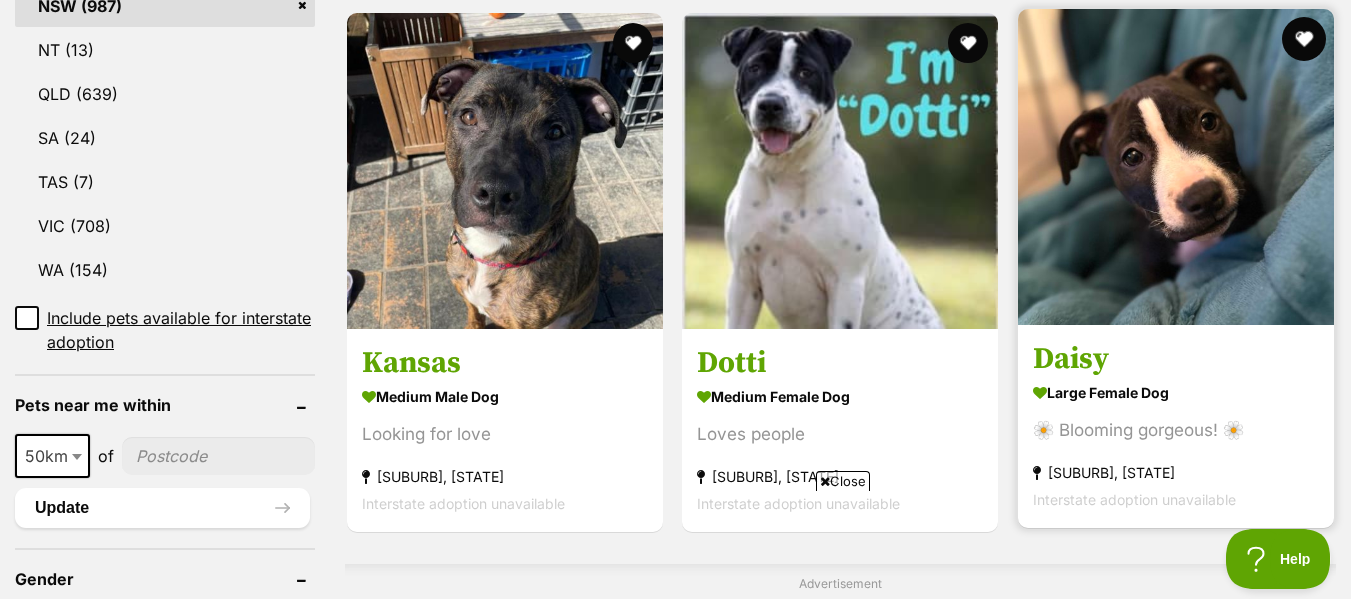 click at bounding box center (1304, 39) 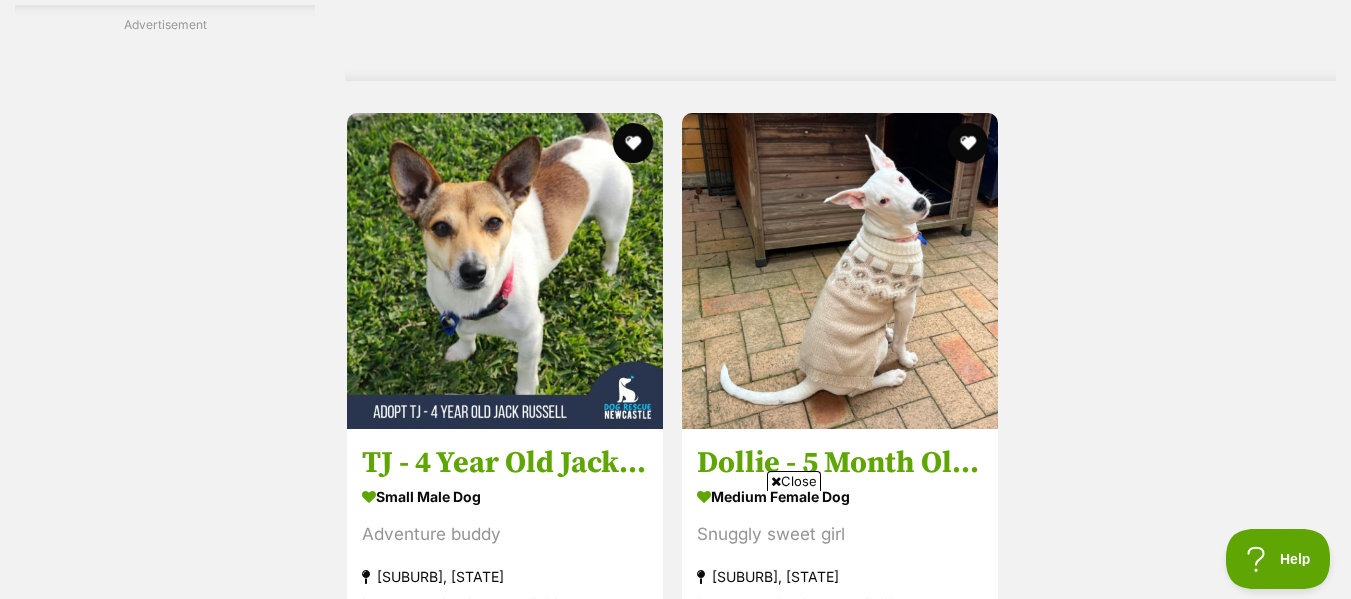 scroll, scrollTop: 4907, scrollLeft: 0, axis: vertical 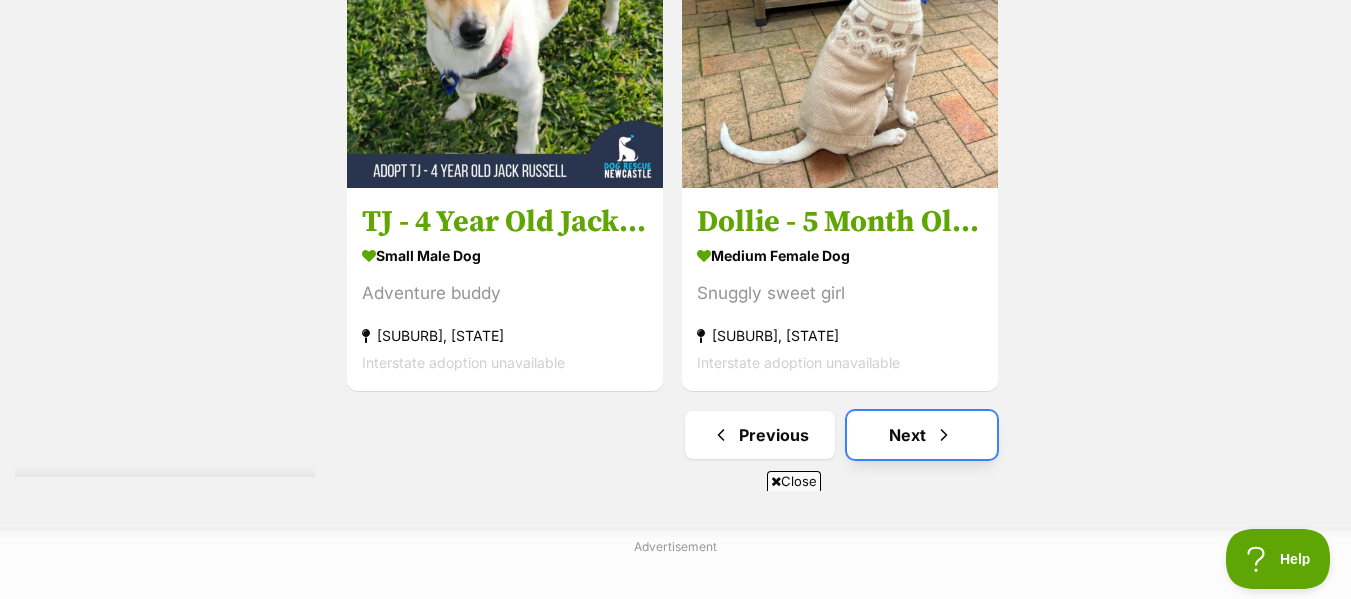 click on "Next" at bounding box center (922, 435) 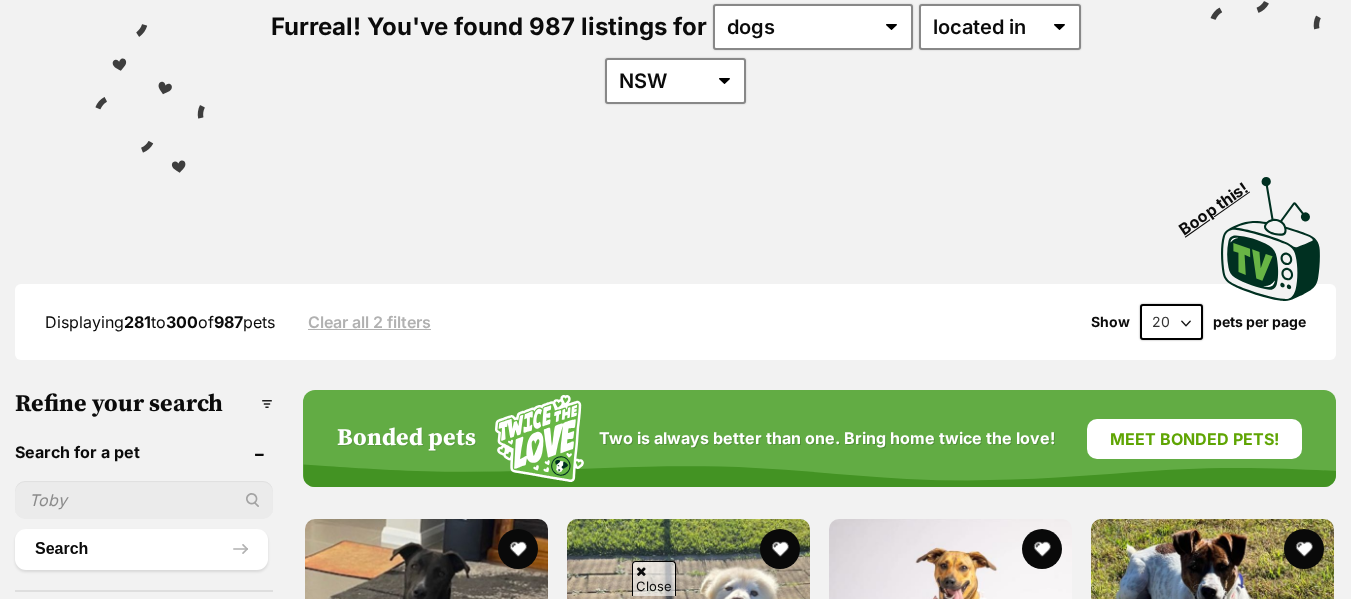 scroll, scrollTop: 284, scrollLeft: 0, axis: vertical 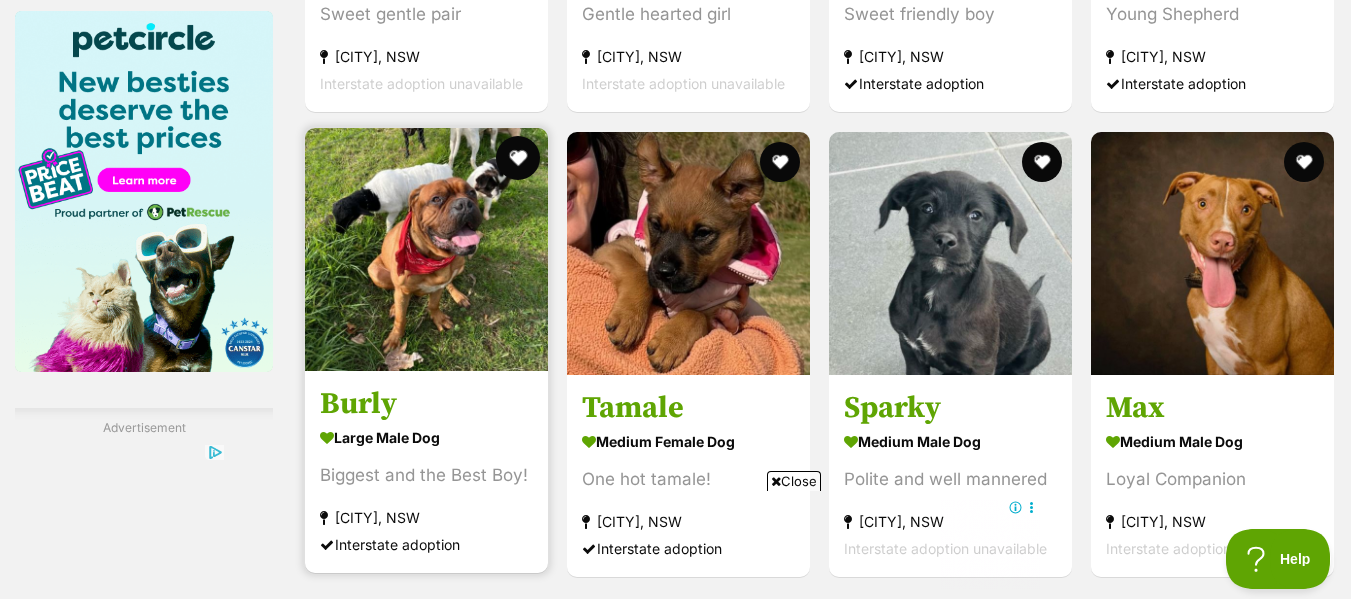 click at bounding box center (518, 158) 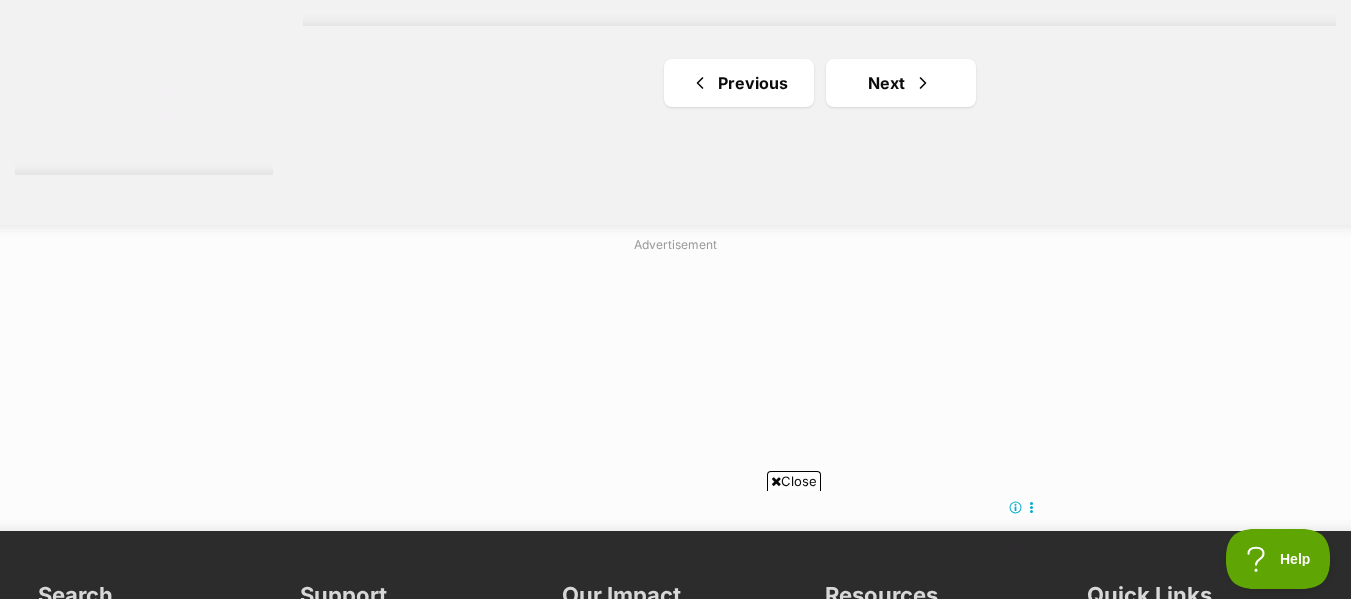 scroll, scrollTop: 3949, scrollLeft: 0, axis: vertical 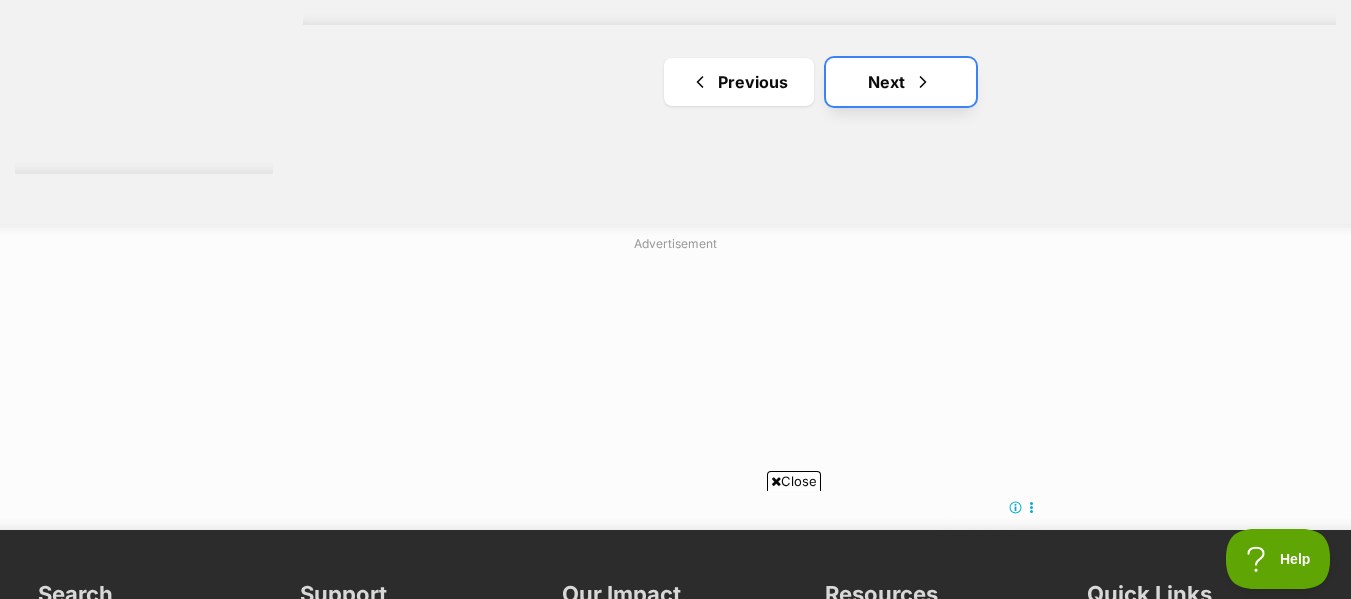 click on "Next" at bounding box center [901, 82] 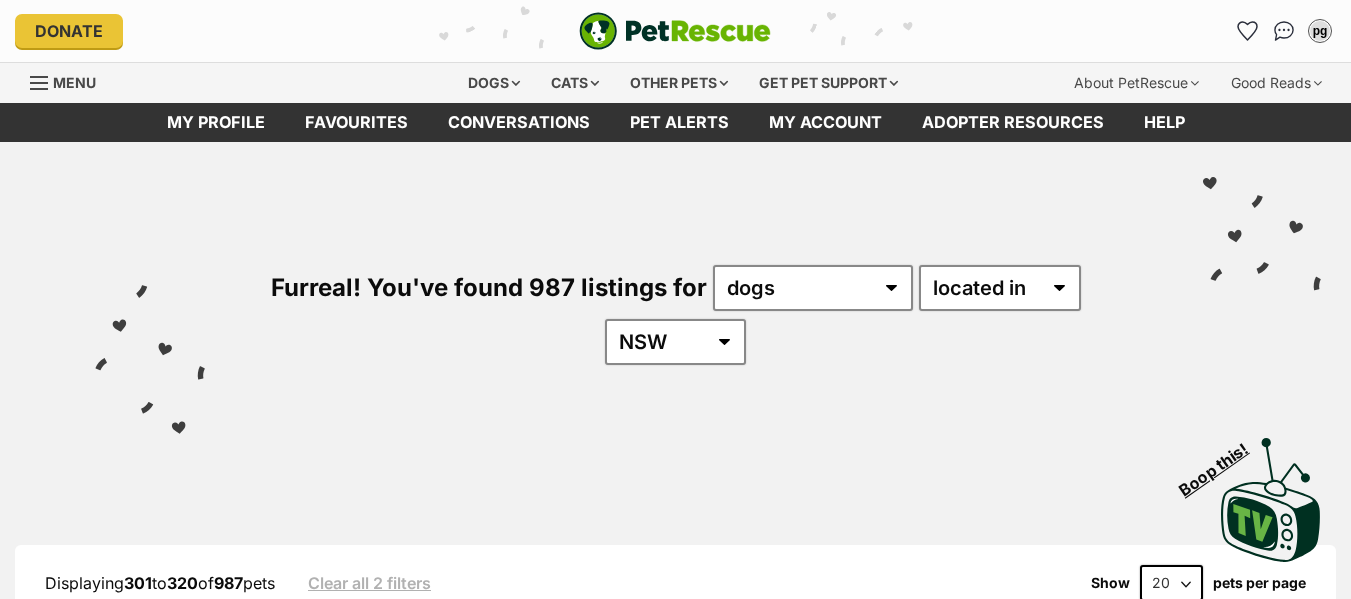 scroll, scrollTop: 0, scrollLeft: 0, axis: both 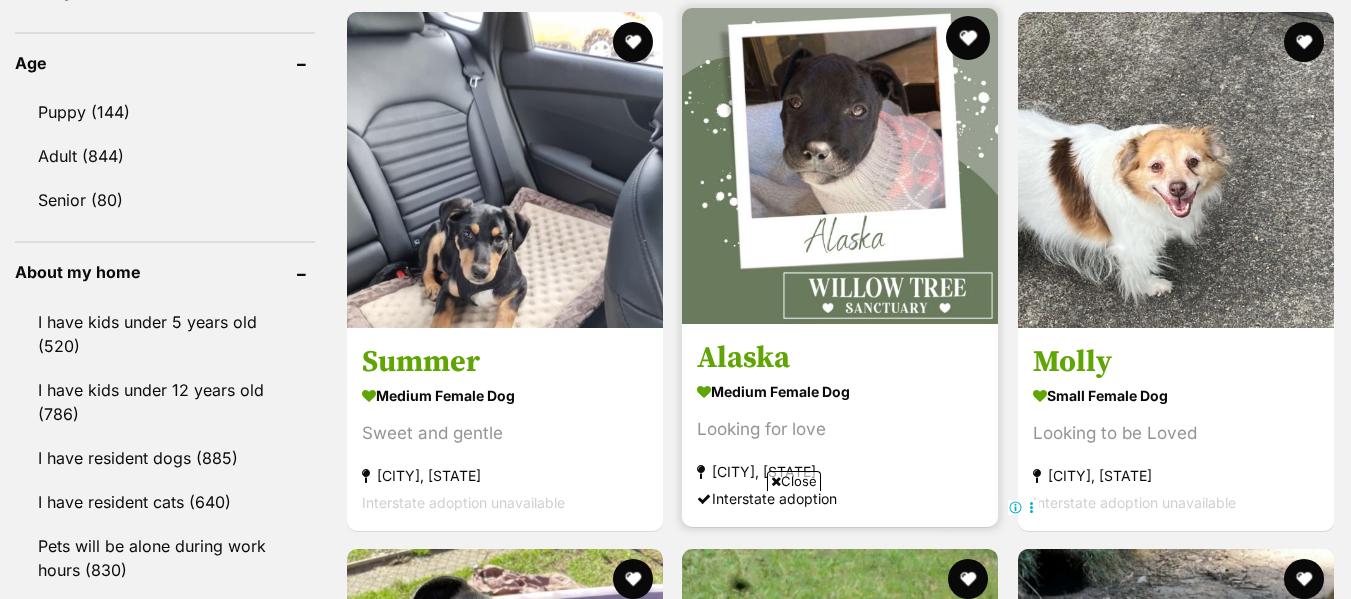click at bounding box center [969, 38] 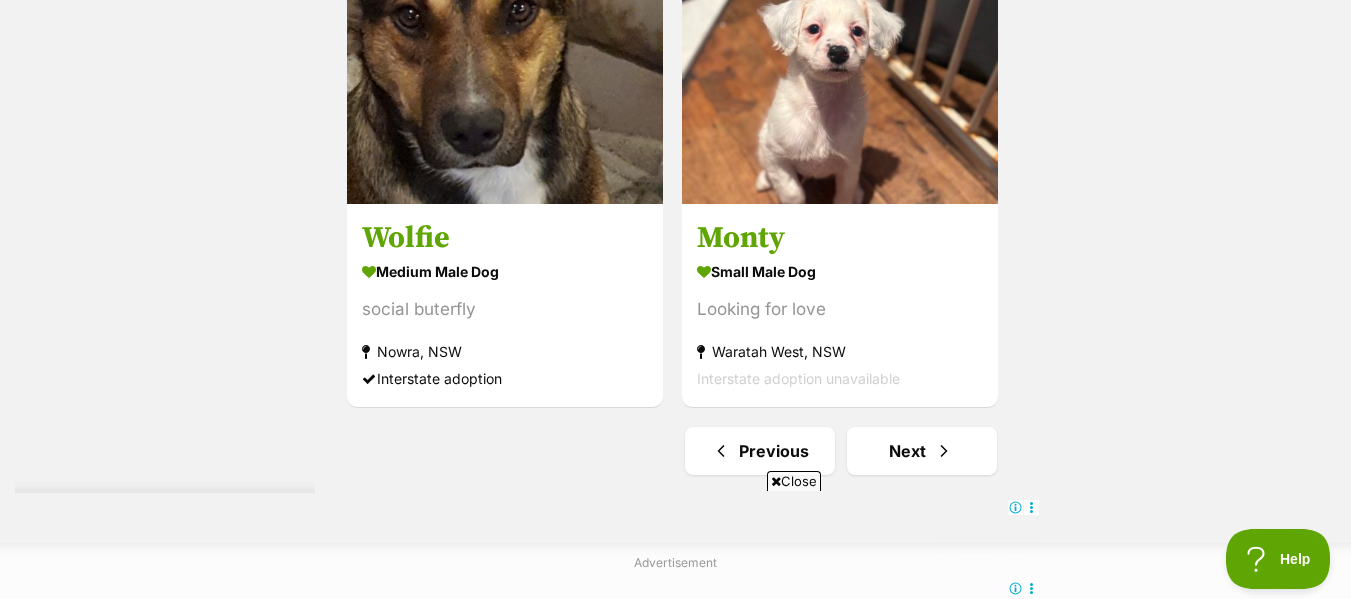 scroll, scrollTop: 4892, scrollLeft: 0, axis: vertical 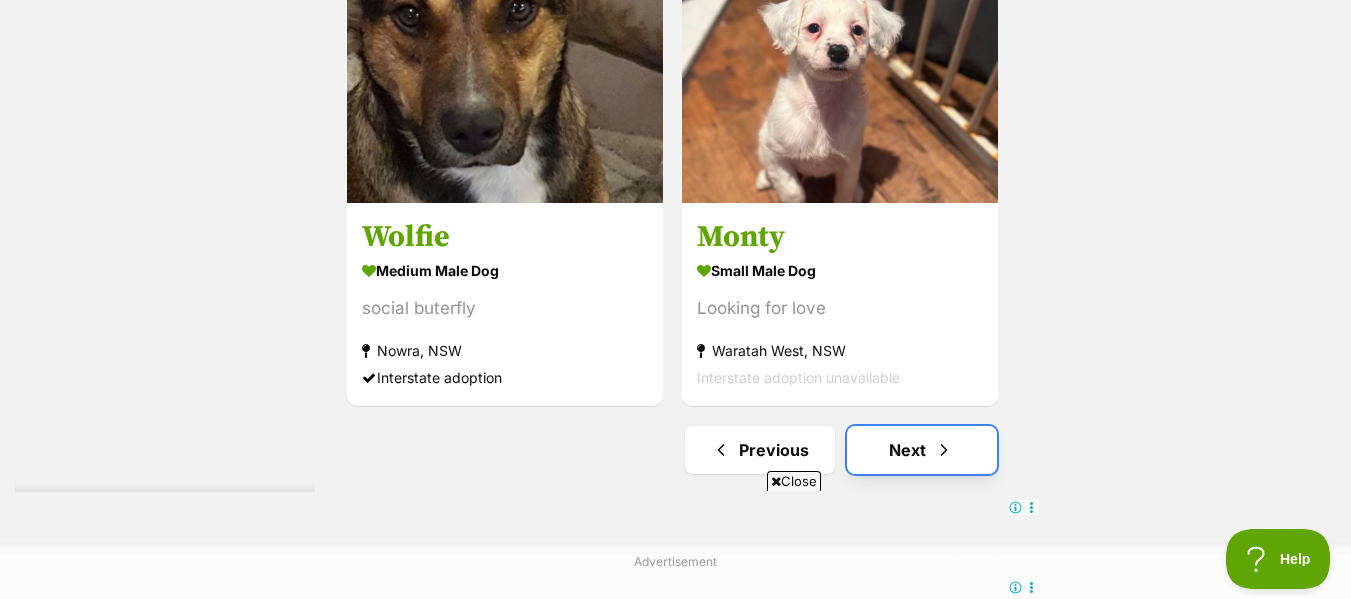 click on "Next" at bounding box center (922, 450) 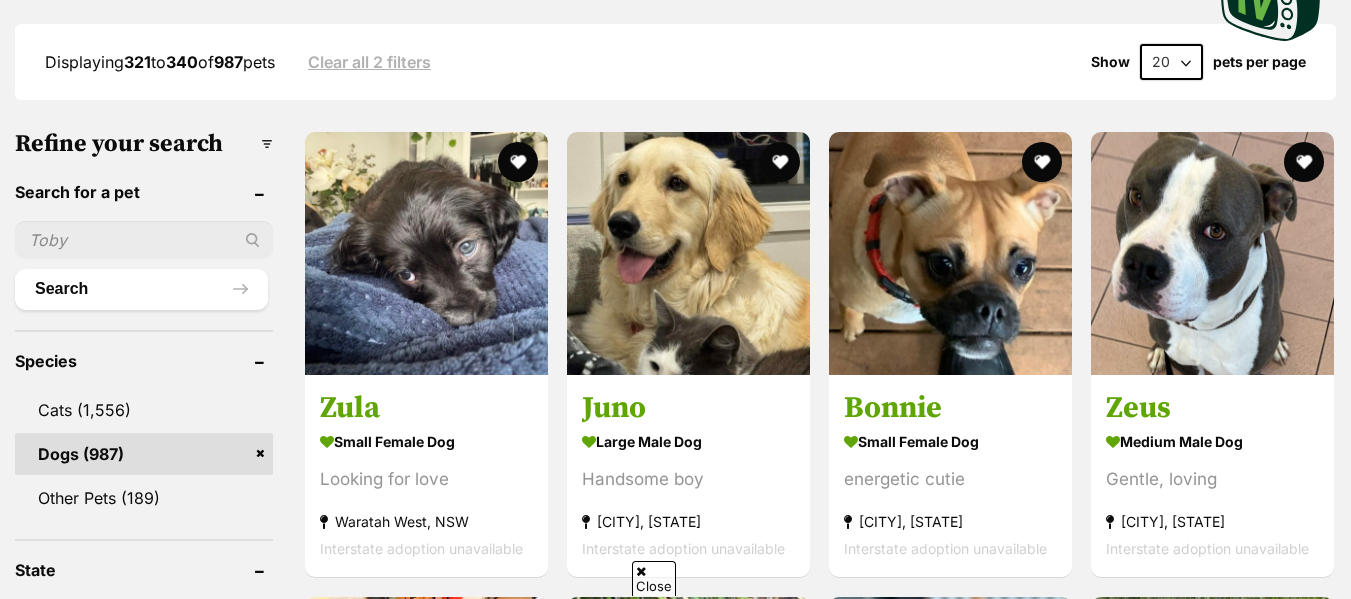 scroll, scrollTop: 521, scrollLeft: 0, axis: vertical 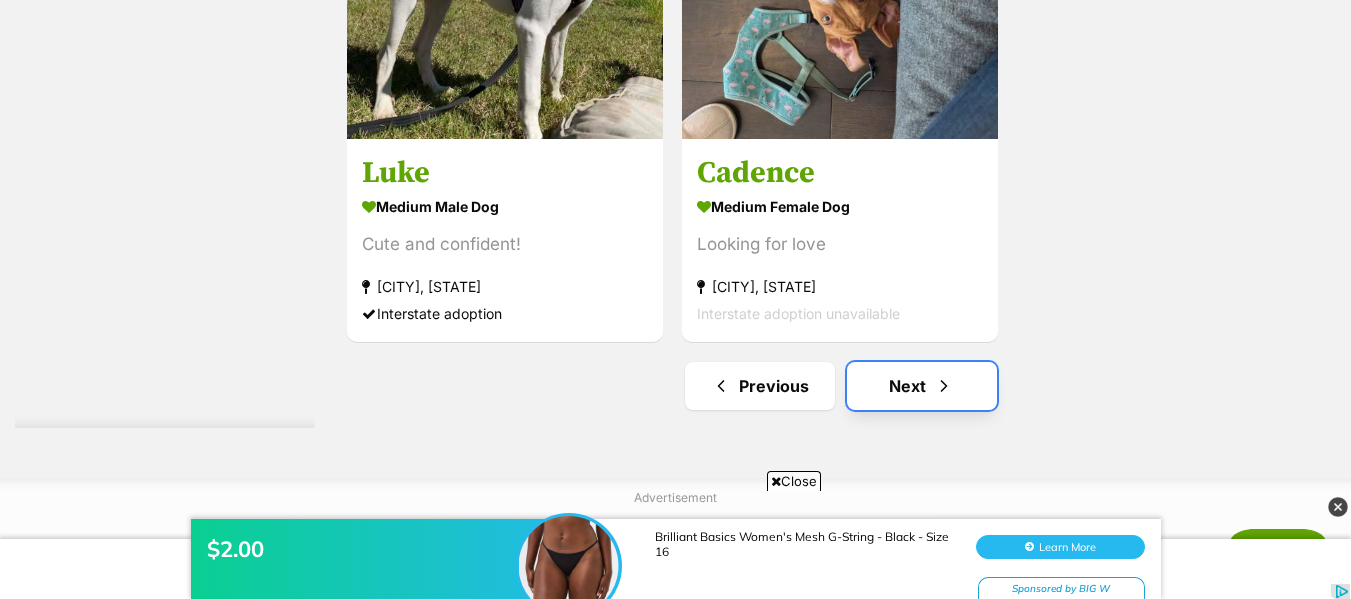 click on "Next" at bounding box center (922, 386) 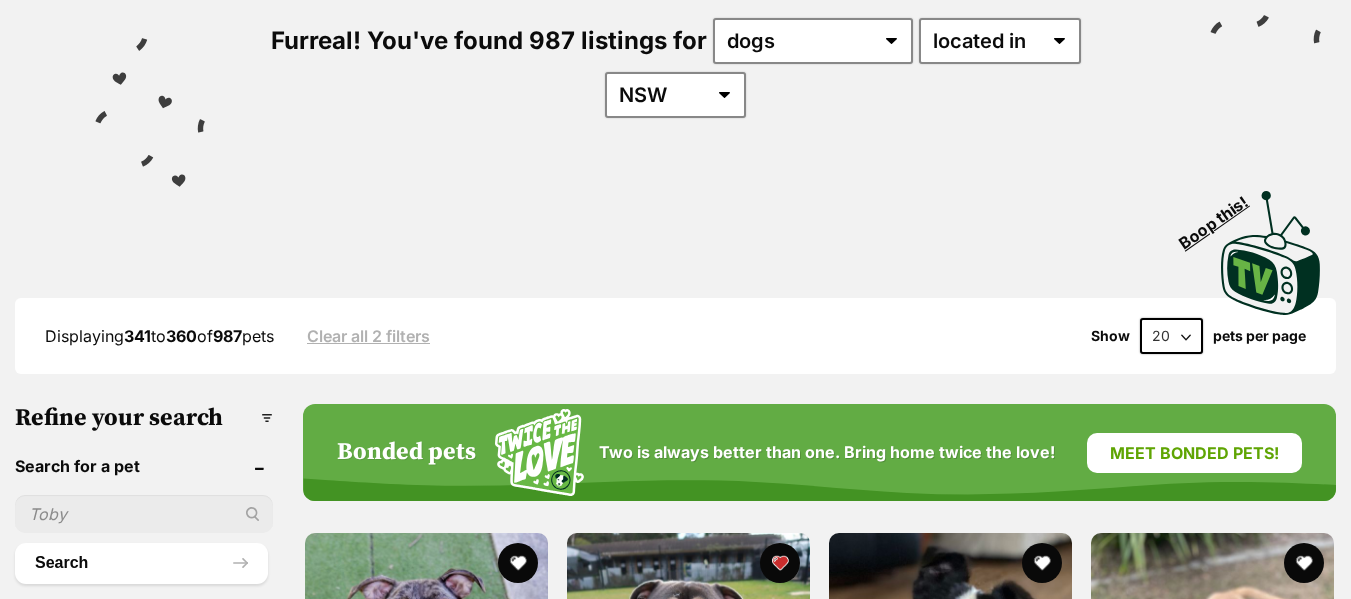 scroll, scrollTop: 441, scrollLeft: 0, axis: vertical 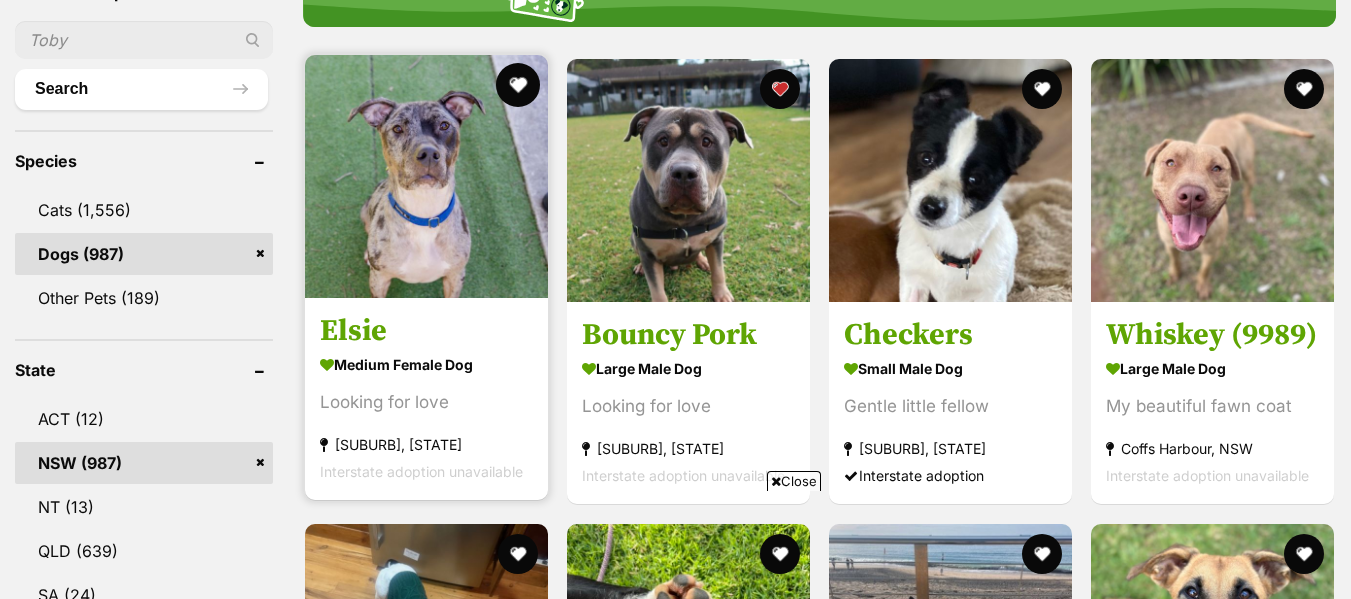 click at bounding box center [518, 85] 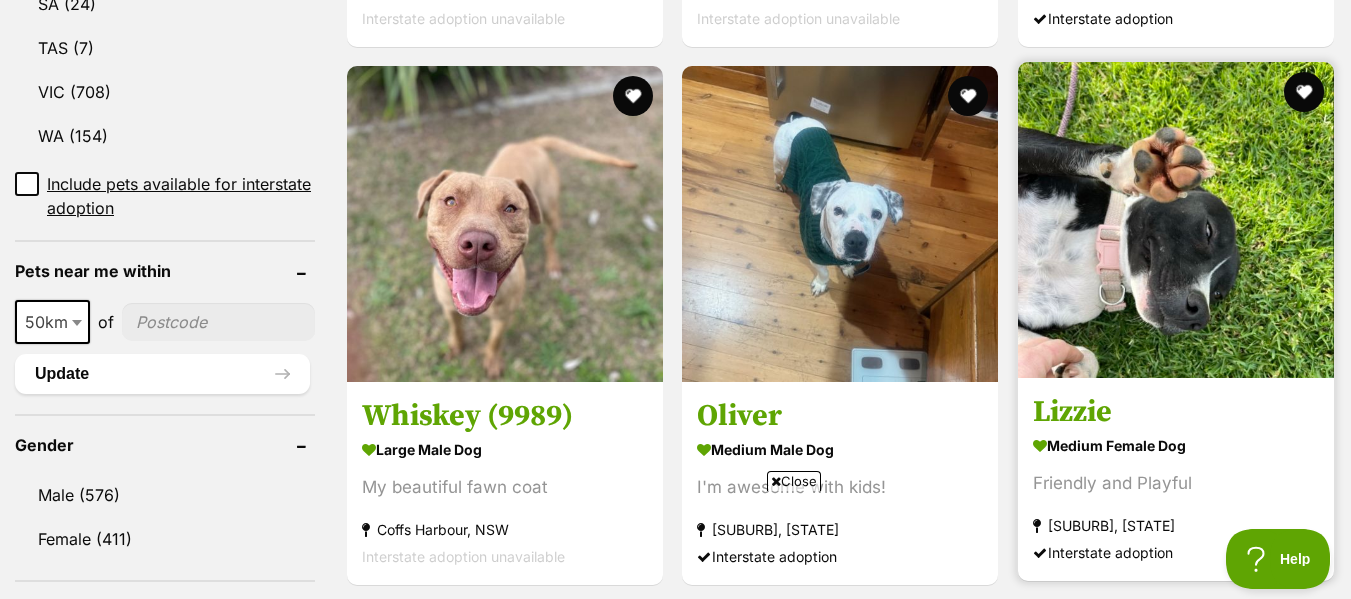 scroll, scrollTop: 1313, scrollLeft: 0, axis: vertical 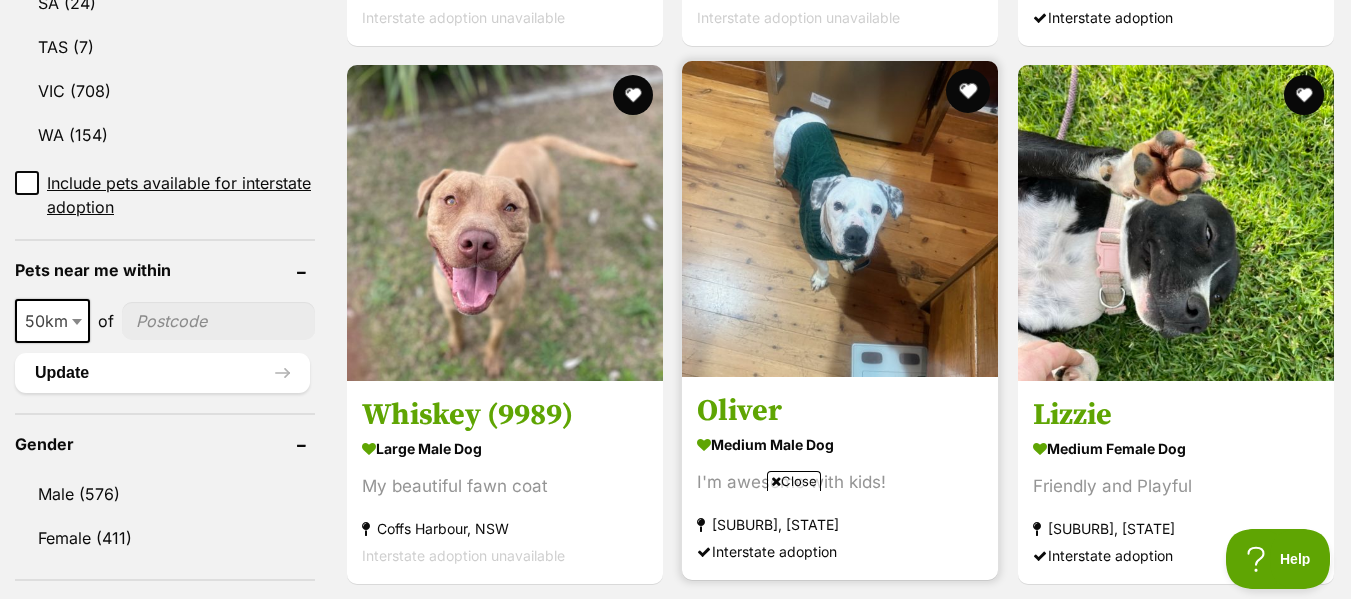 click at bounding box center (969, 91) 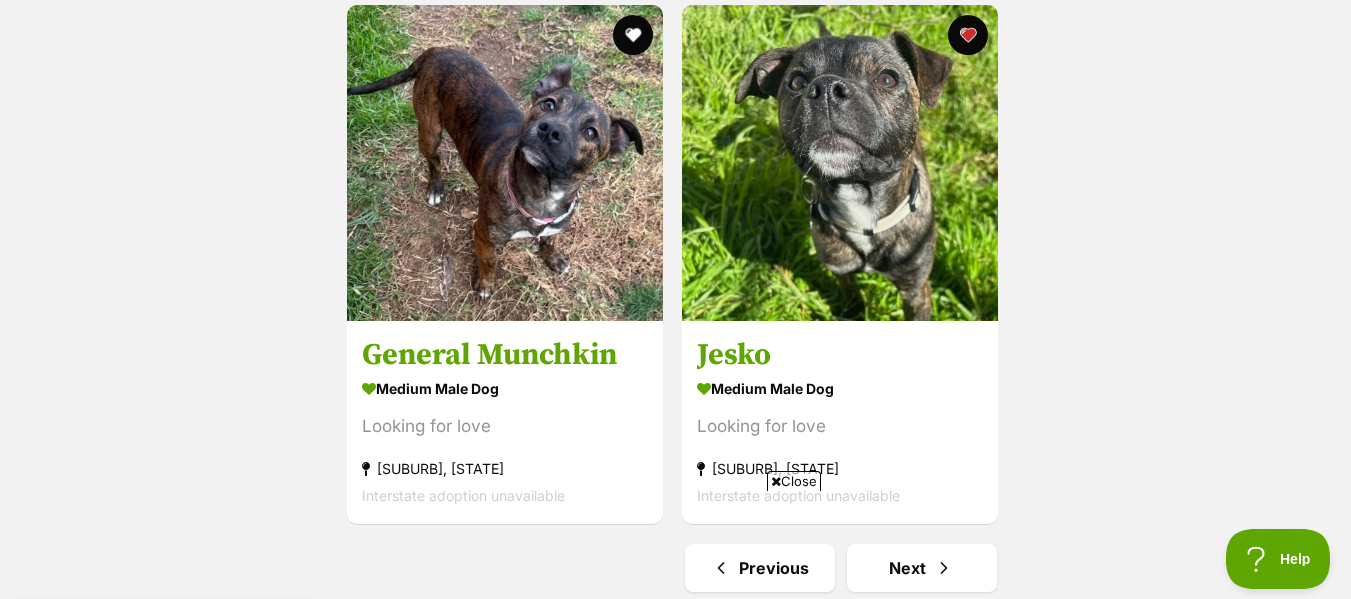scroll, scrollTop: 4941, scrollLeft: 0, axis: vertical 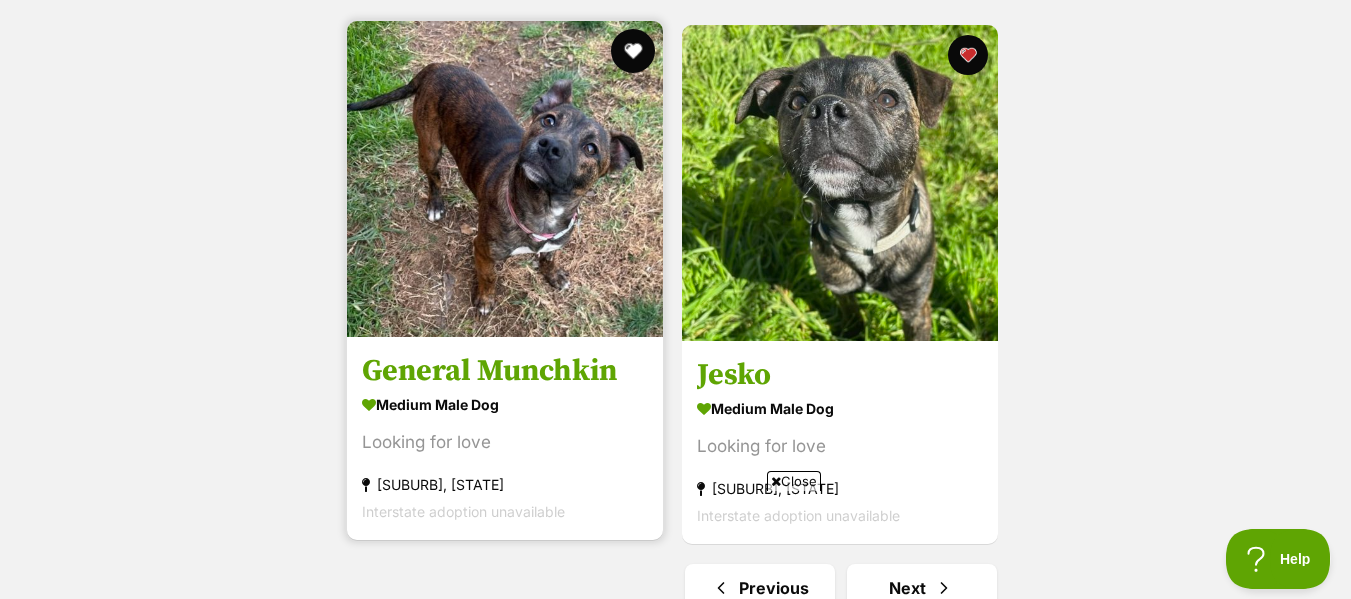 click at bounding box center (633, 51) 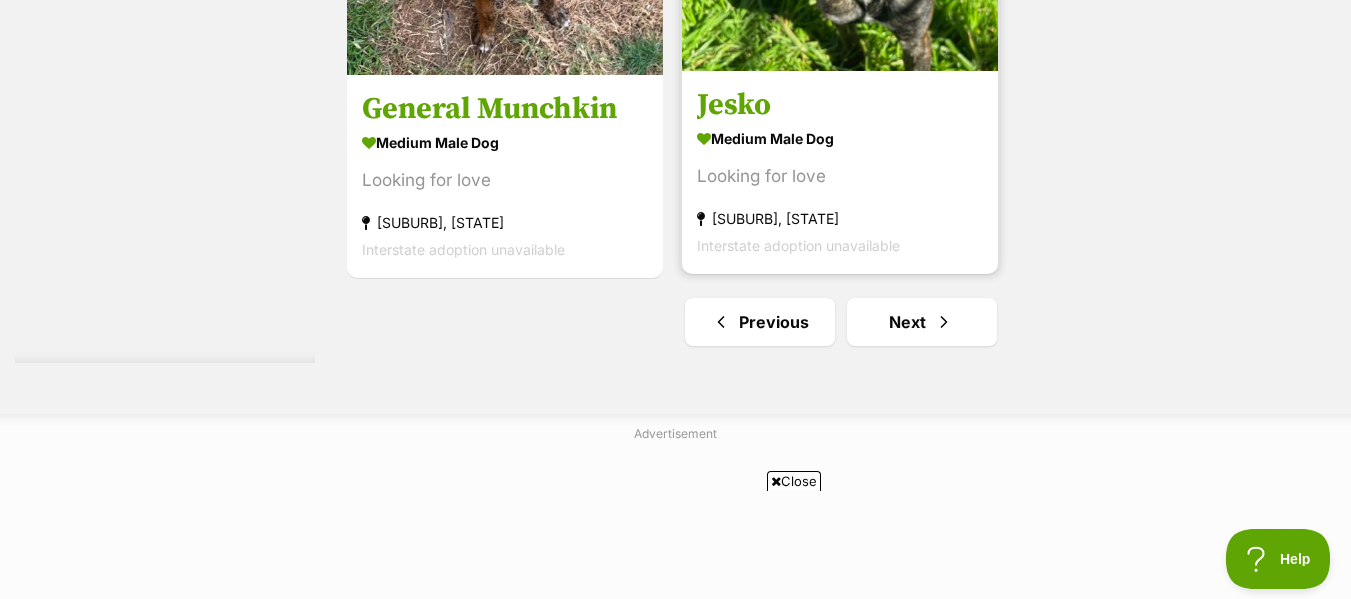 scroll, scrollTop: 5208, scrollLeft: 0, axis: vertical 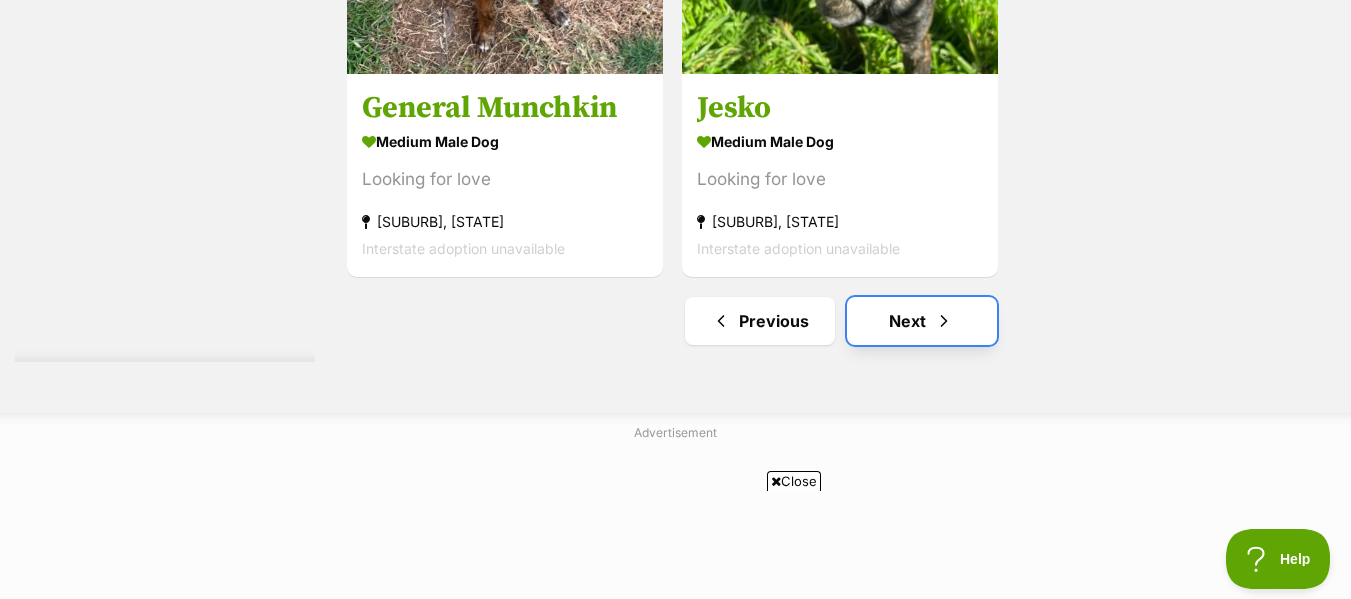 click on "Next" at bounding box center [922, 321] 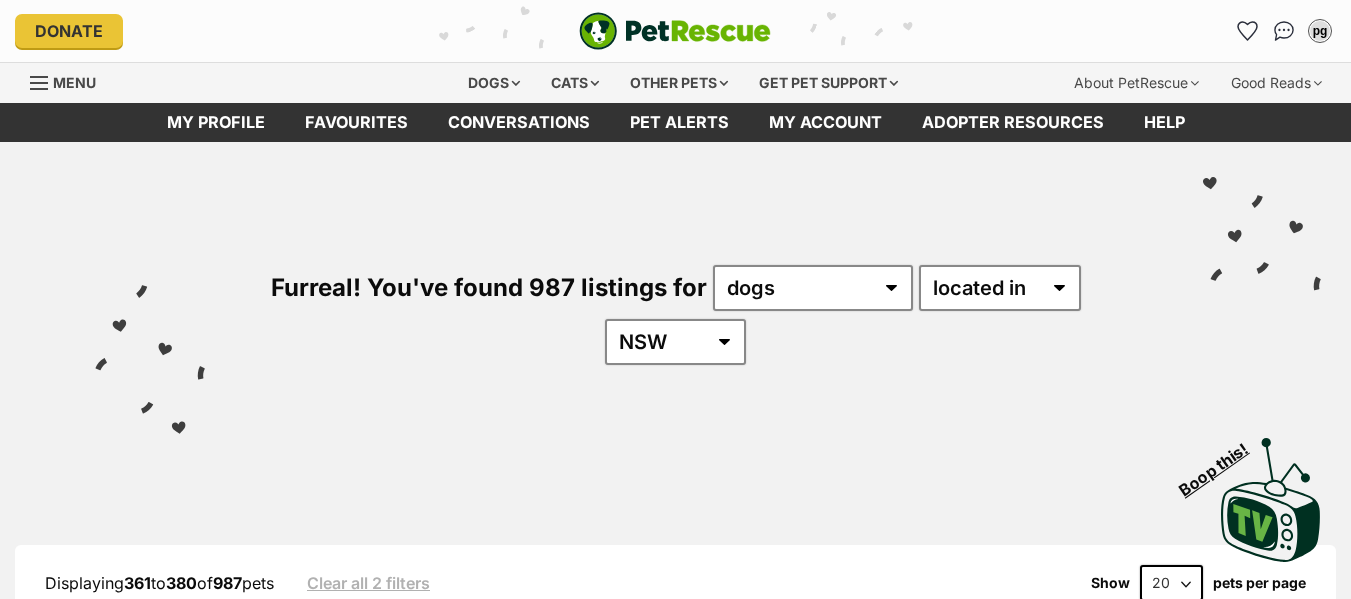 scroll, scrollTop: 0, scrollLeft: 0, axis: both 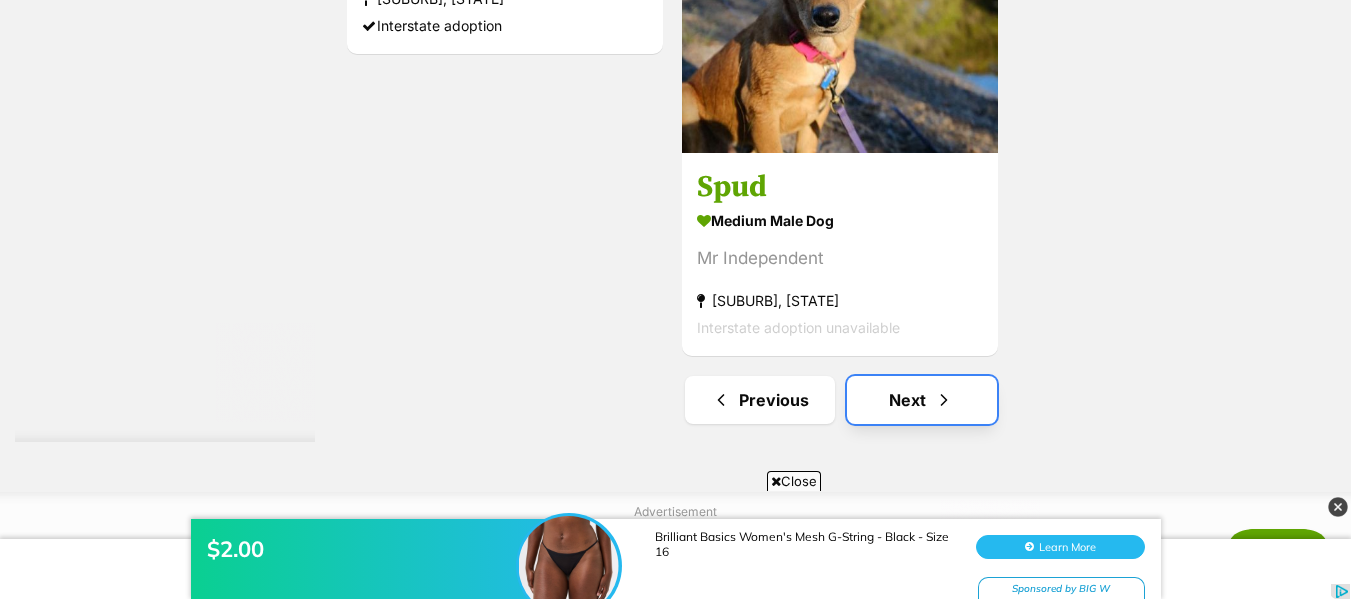 click on "Next" at bounding box center (922, 400) 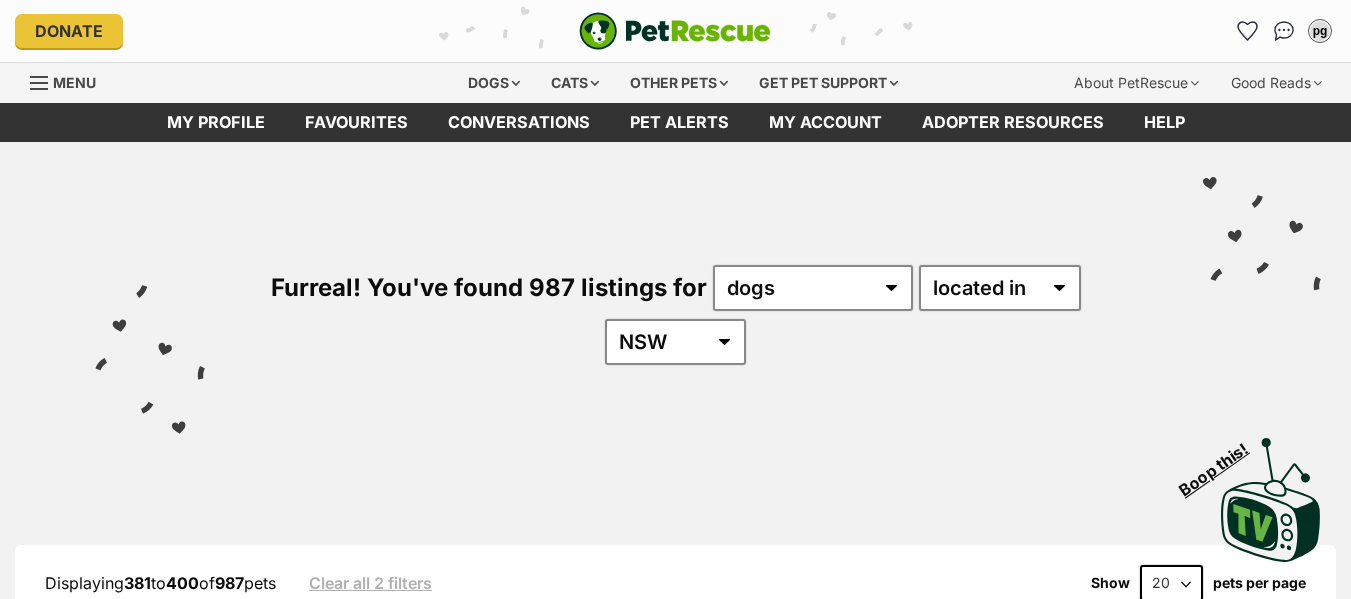 scroll, scrollTop: 0, scrollLeft: 0, axis: both 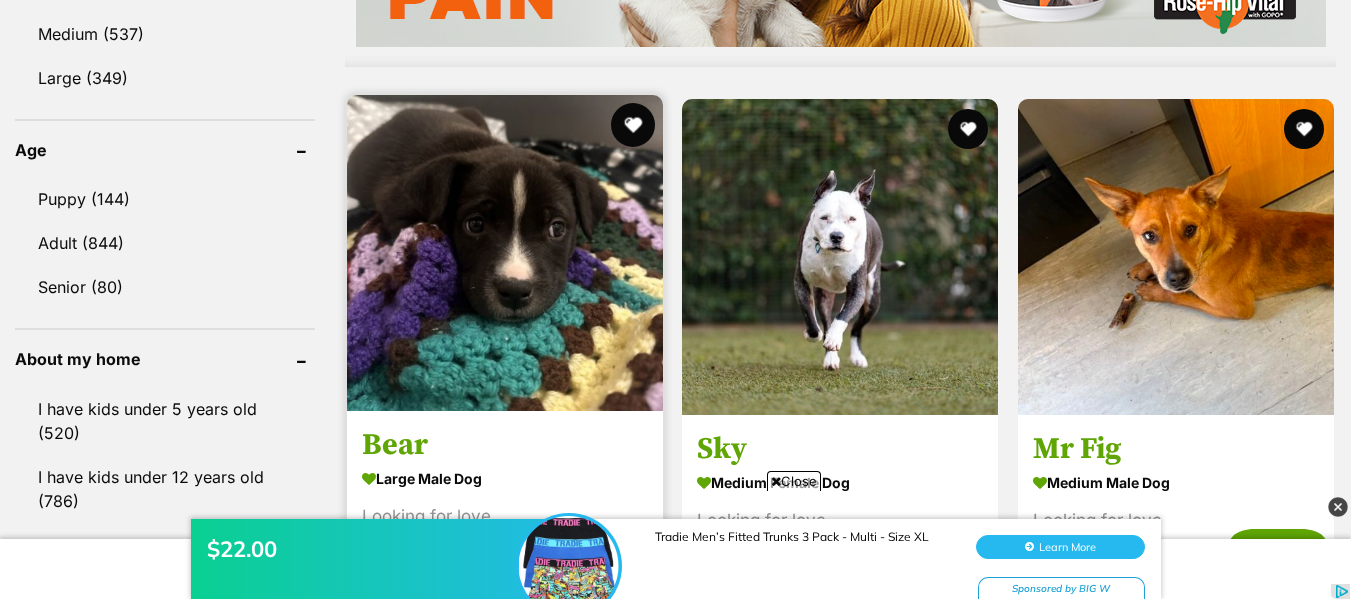 click at bounding box center [633, 125] 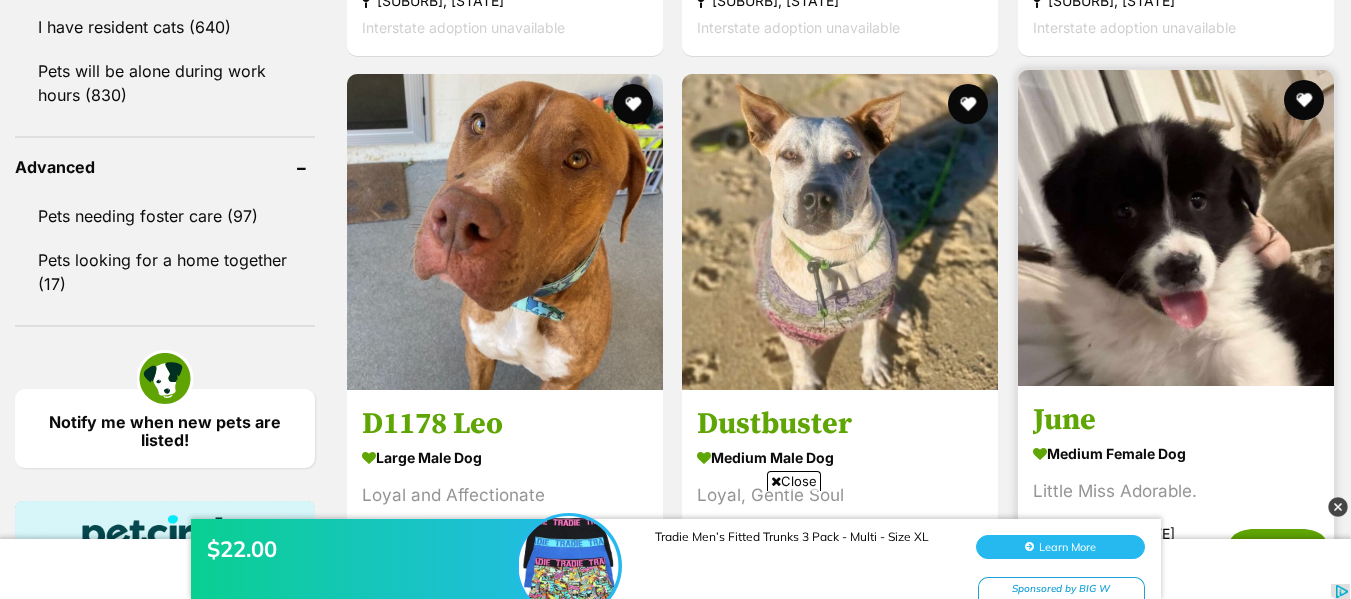 scroll, scrollTop: 2543, scrollLeft: 0, axis: vertical 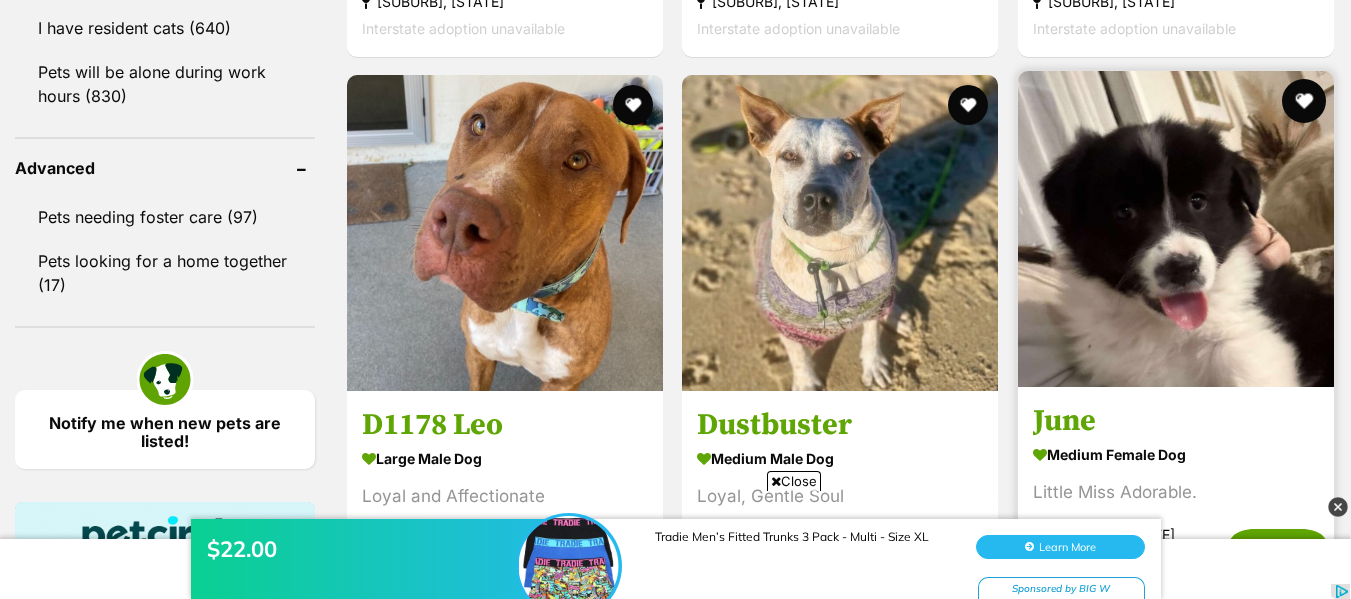 click at bounding box center (1304, 101) 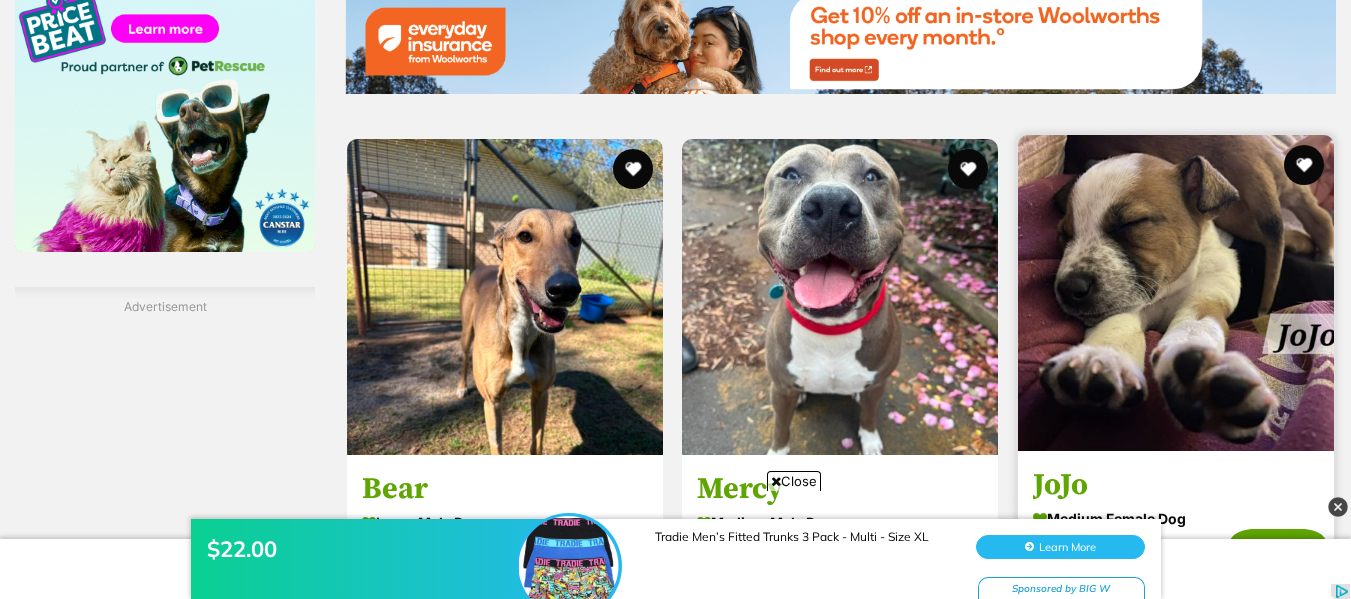 scroll, scrollTop: 3343, scrollLeft: 0, axis: vertical 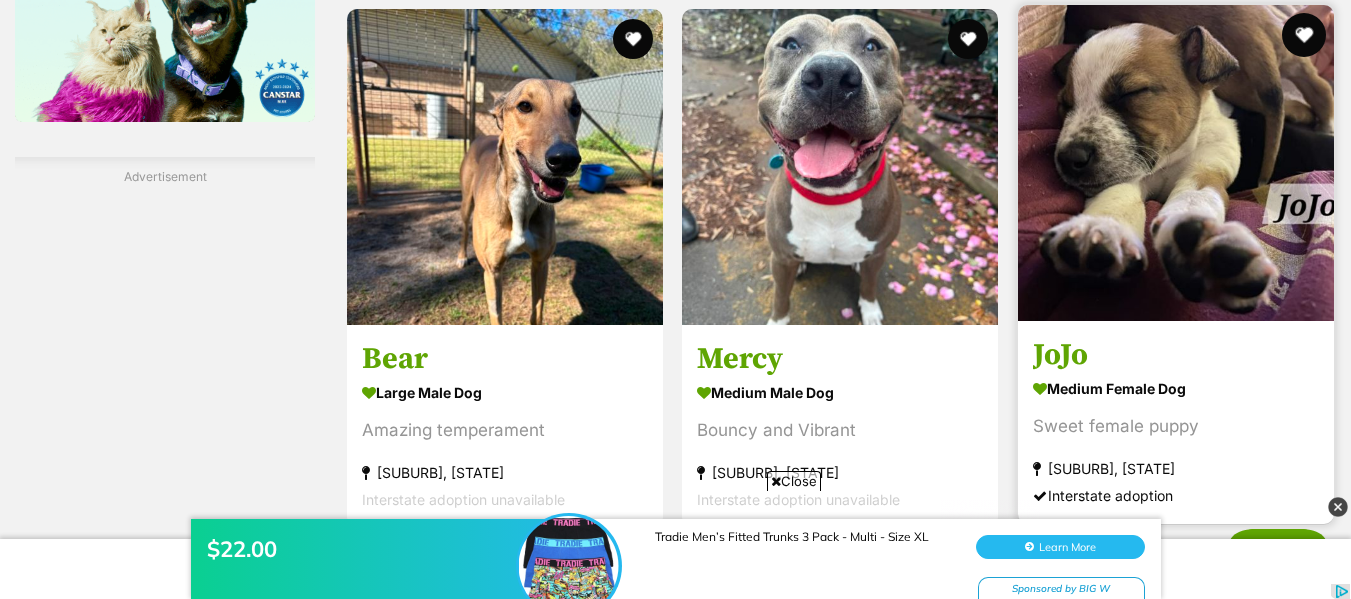 click at bounding box center (1304, 35) 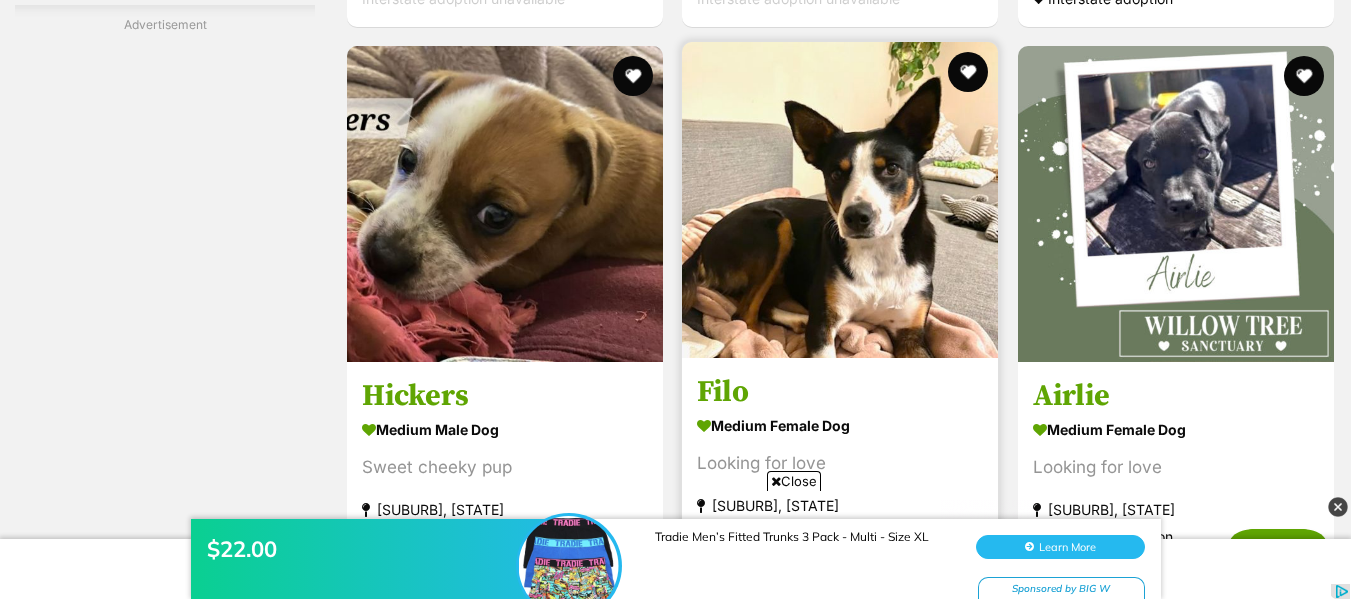 scroll, scrollTop: 3846, scrollLeft: 0, axis: vertical 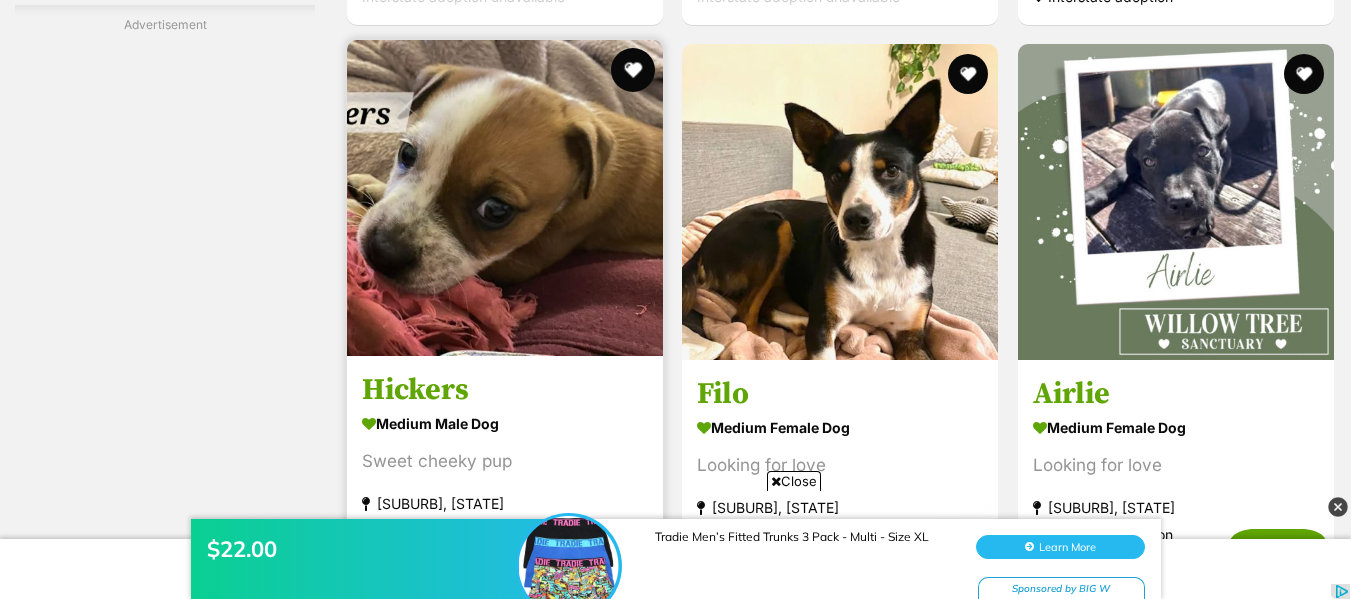 click at bounding box center [633, 70] 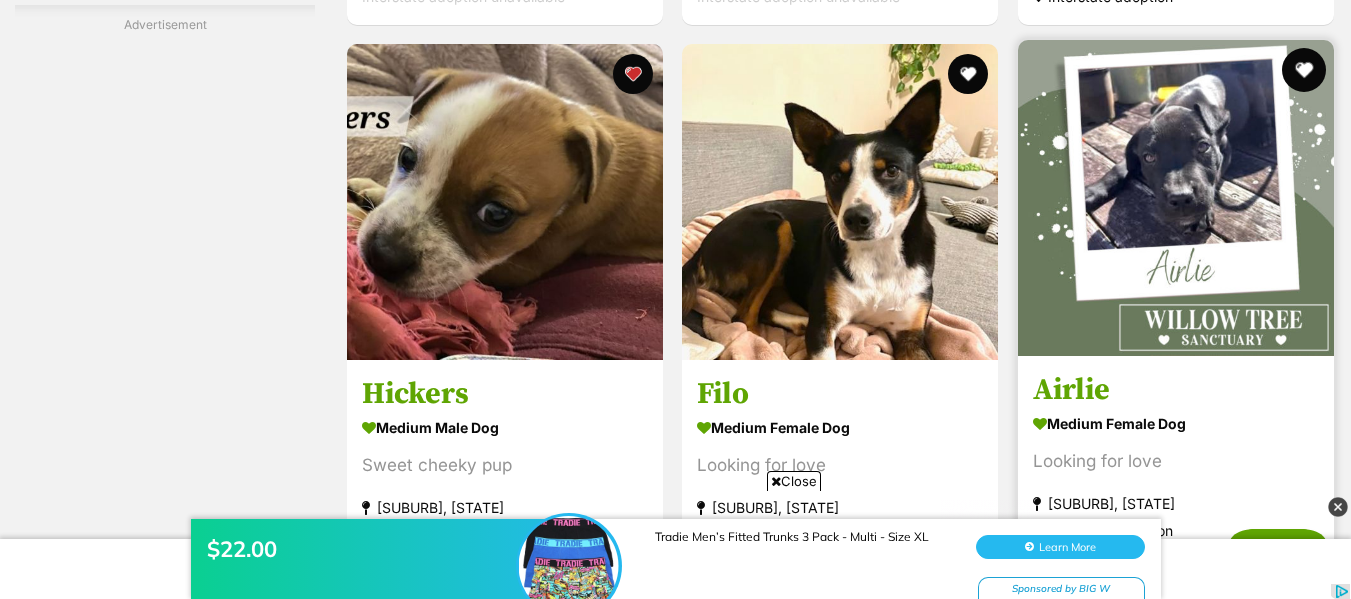 click at bounding box center (1304, 70) 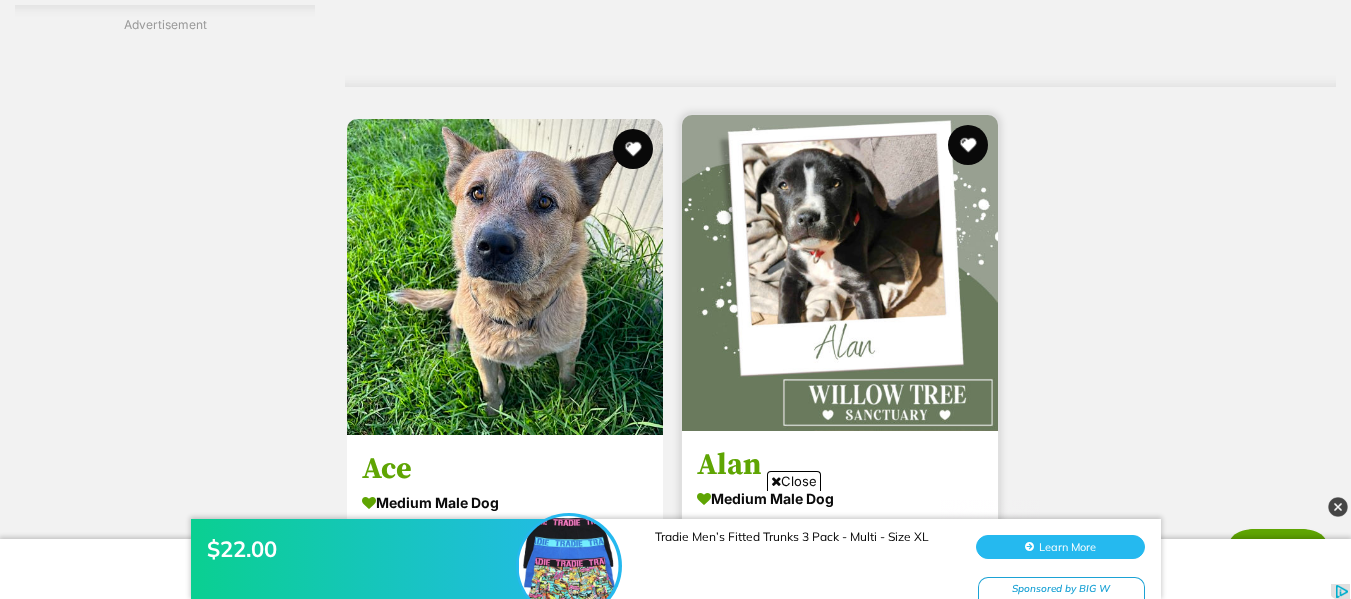 scroll, scrollTop: 4705, scrollLeft: 0, axis: vertical 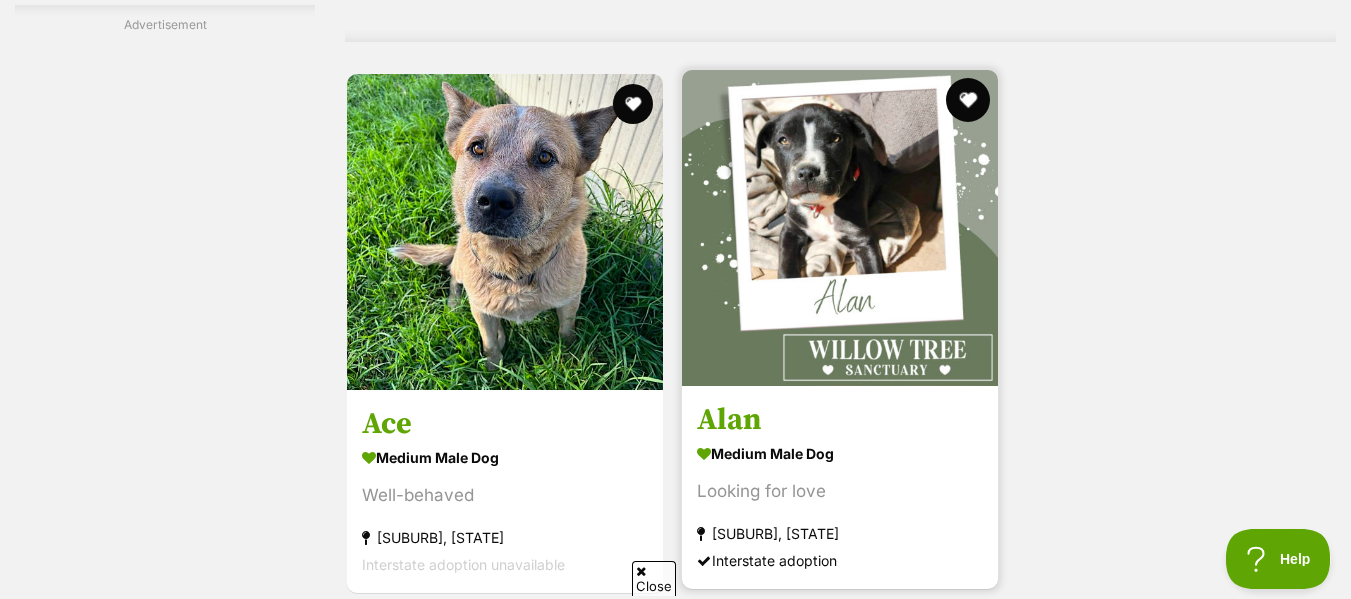 click at bounding box center (969, 100) 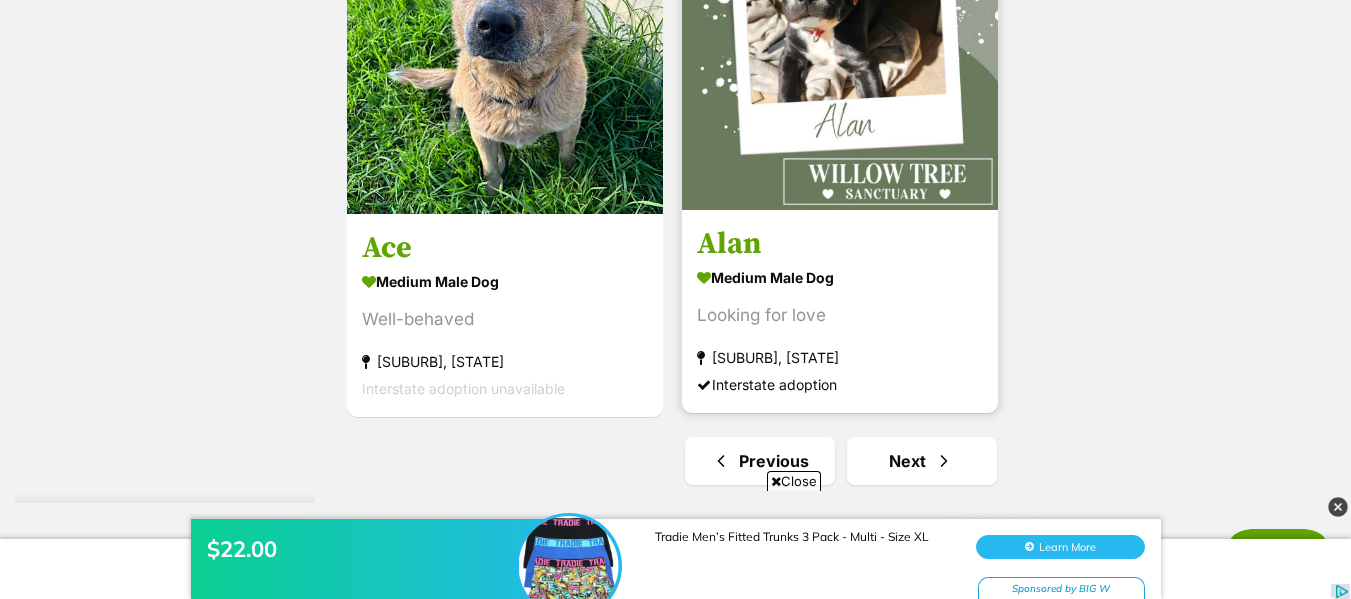 scroll, scrollTop: 0, scrollLeft: 0, axis: both 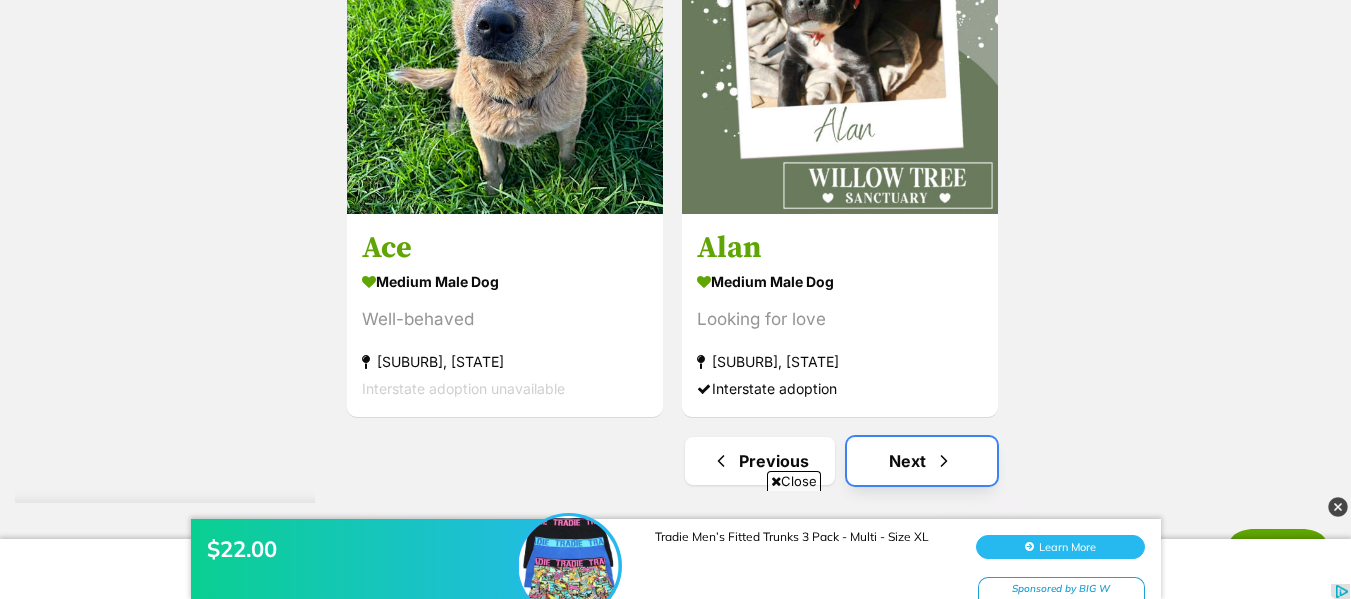 click on "Next" at bounding box center [922, 461] 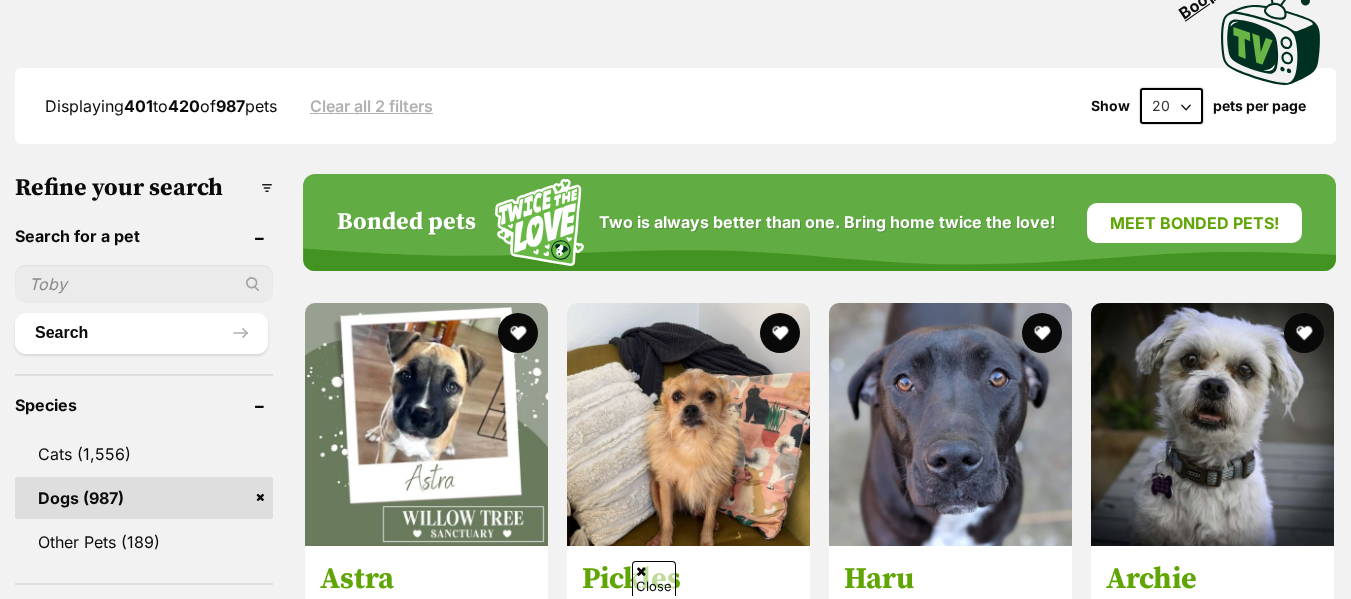 scroll, scrollTop: 488, scrollLeft: 0, axis: vertical 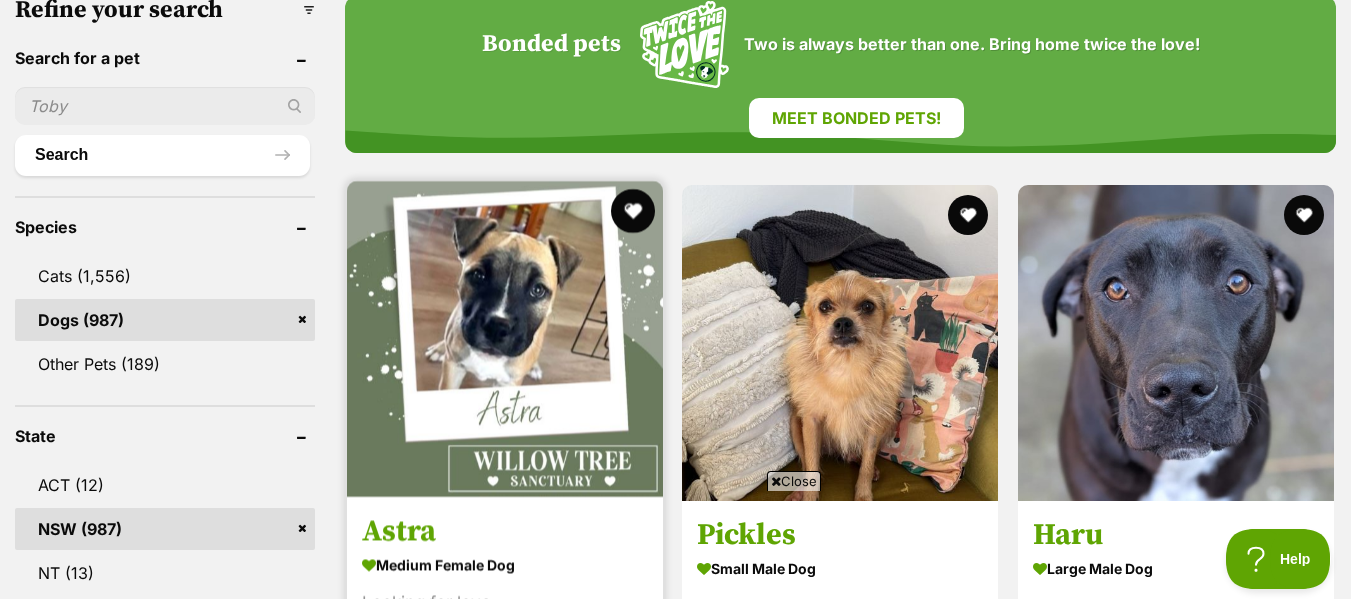 click at bounding box center (633, 211) 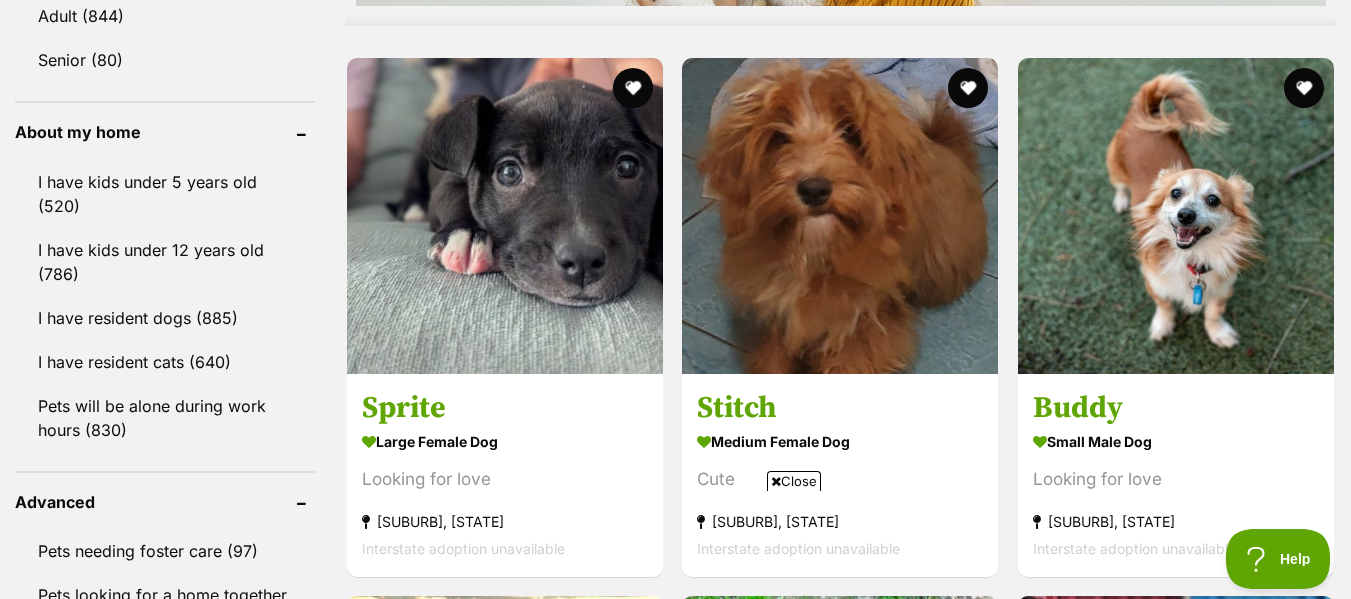 scroll, scrollTop: 2233, scrollLeft: 0, axis: vertical 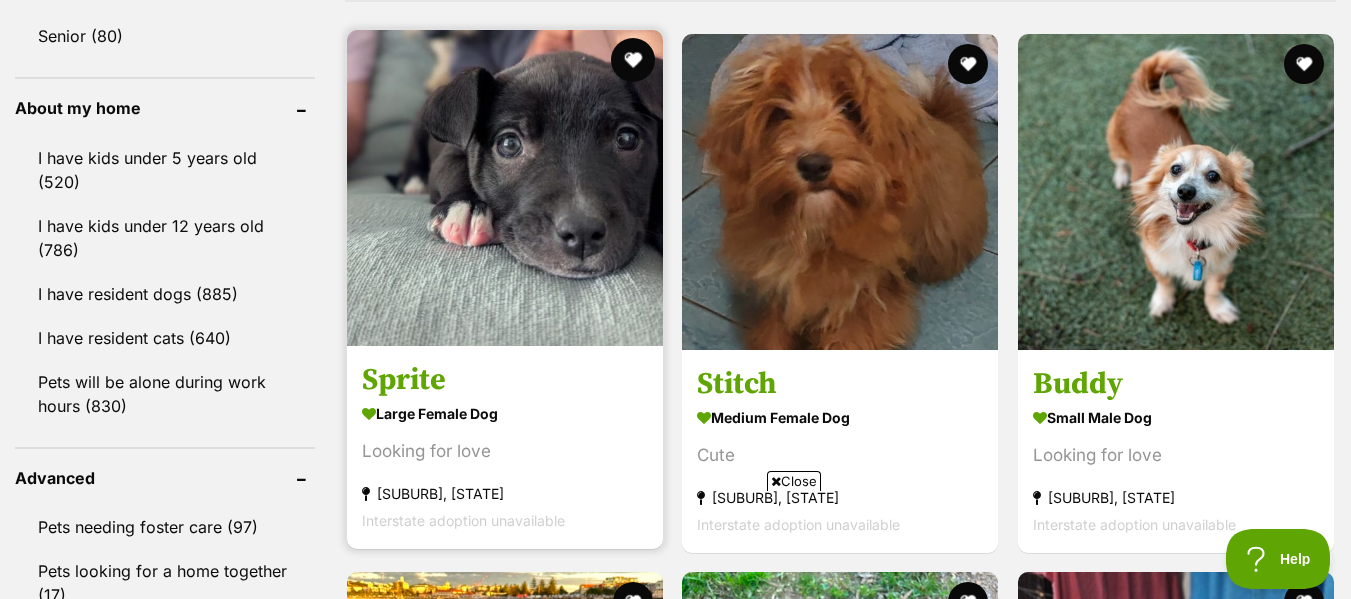 click at bounding box center (633, 60) 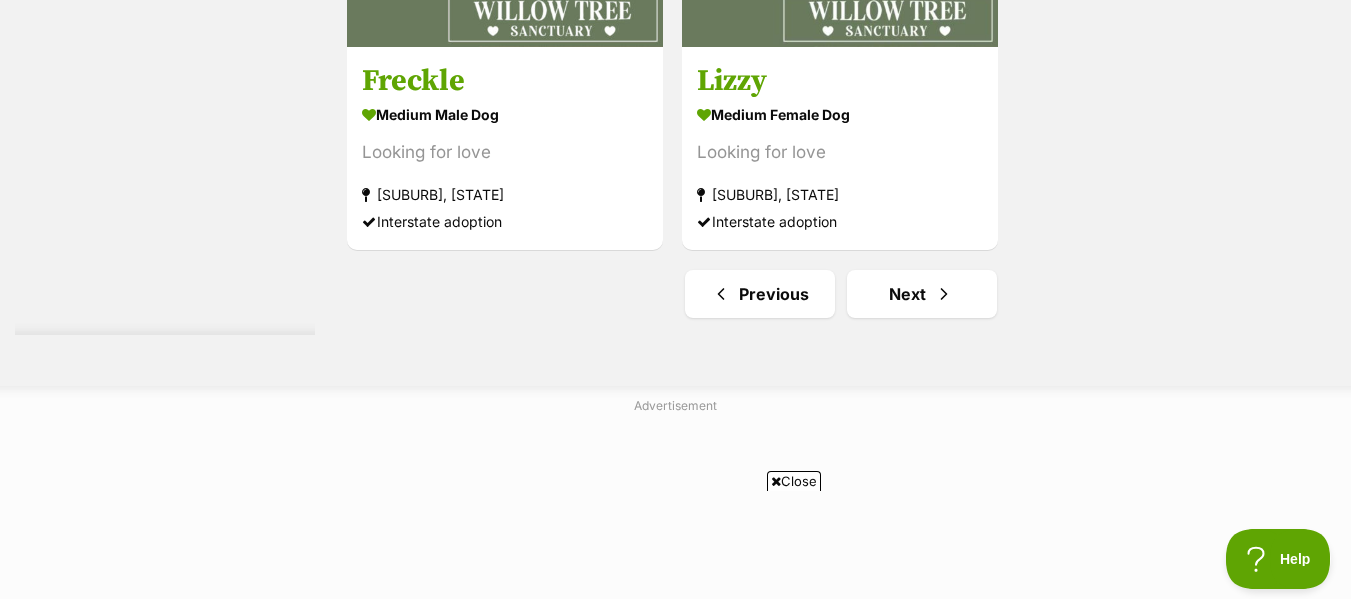 scroll, scrollTop: 5242, scrollLeft: 0, axis: vertical 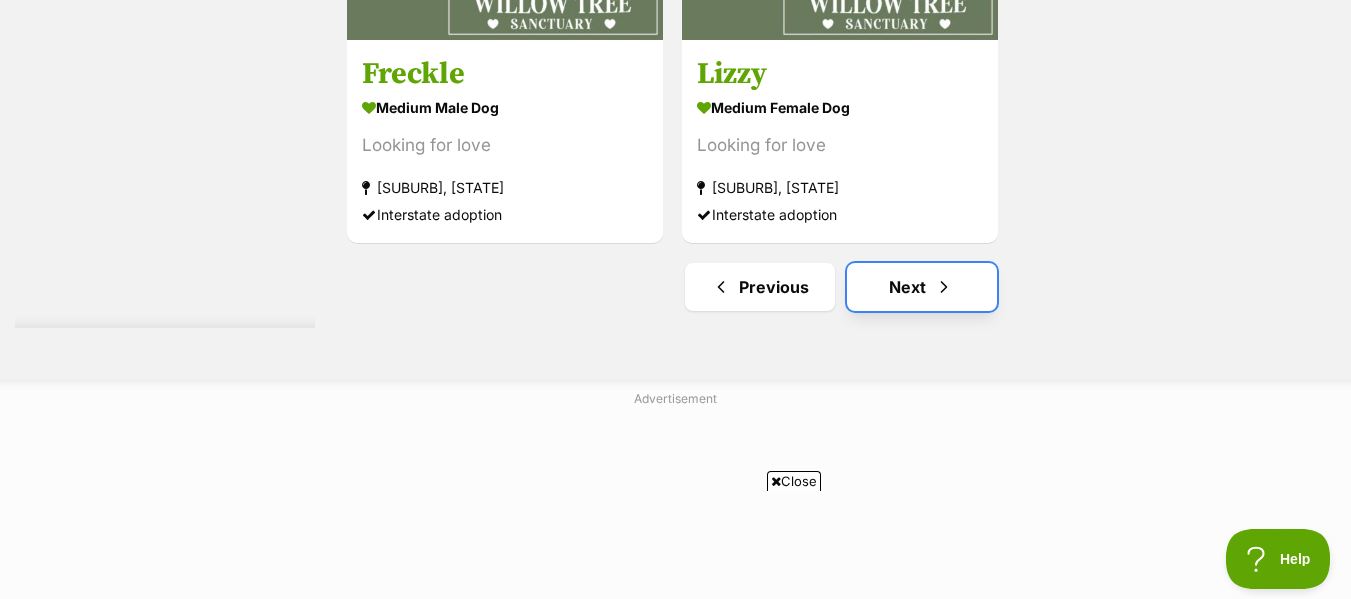 click on "Next" at bounding box center (922, 287) 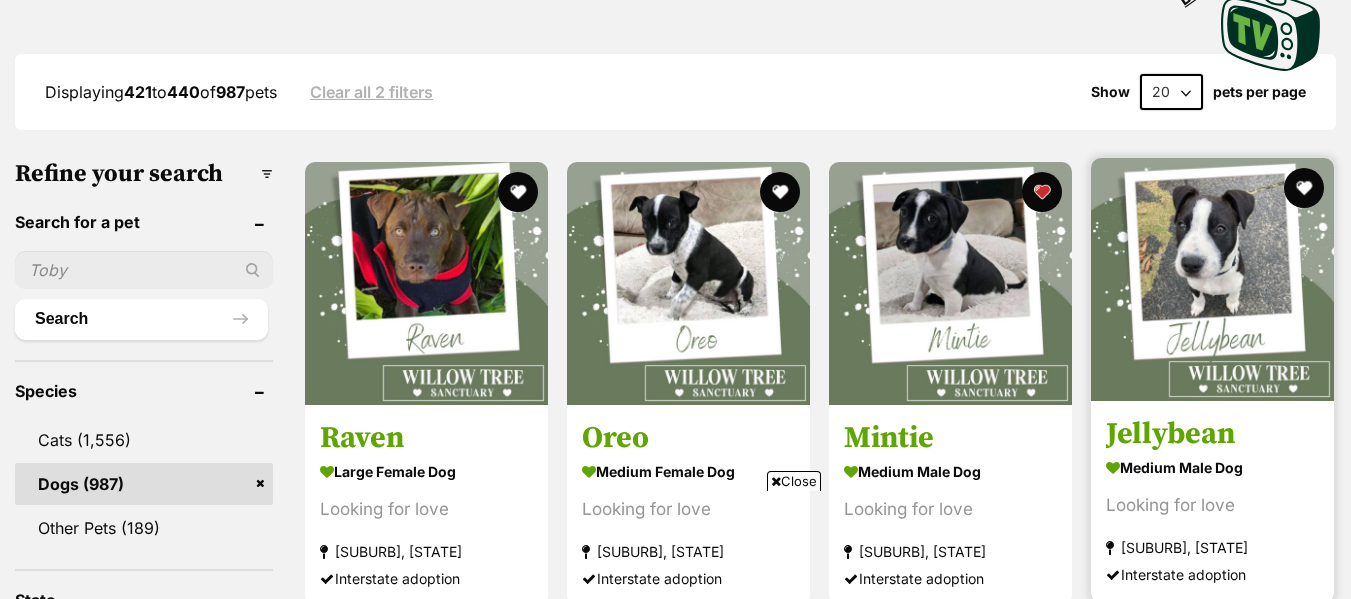scroll, scrollTop: 0, scrollLeft: 0, axis: both 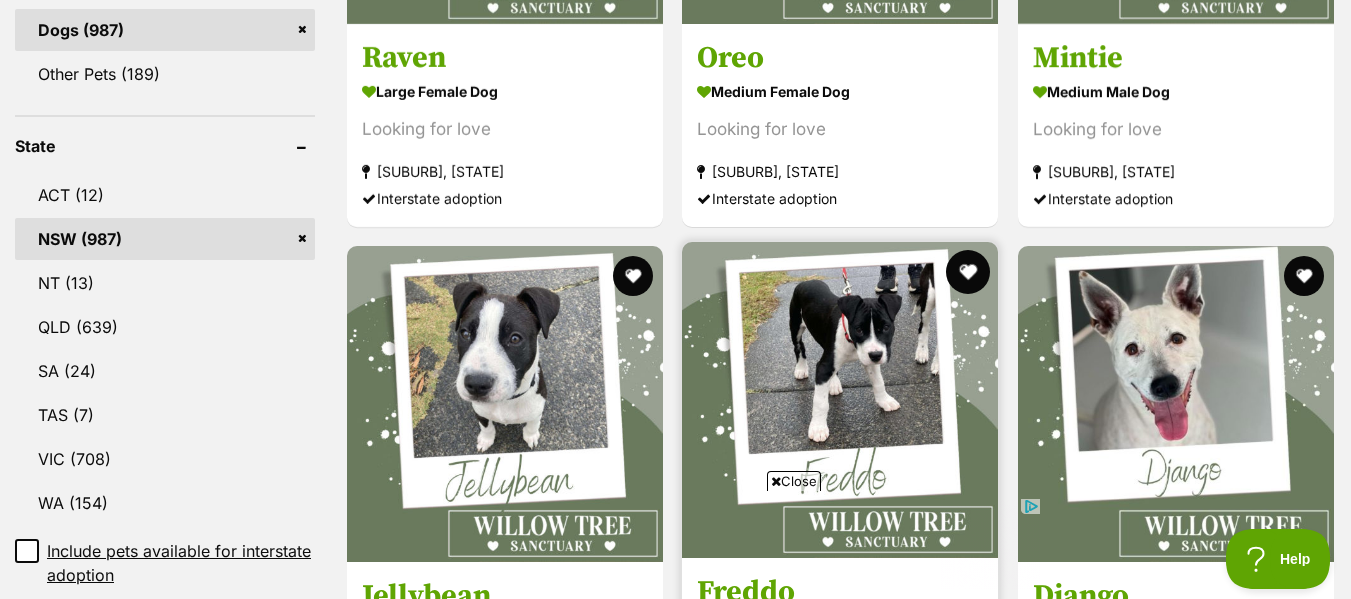 drag, startPoint x: 977, startPoint y: 257, endPoint x: 967, endPoint y: 272, distance: 18.027756 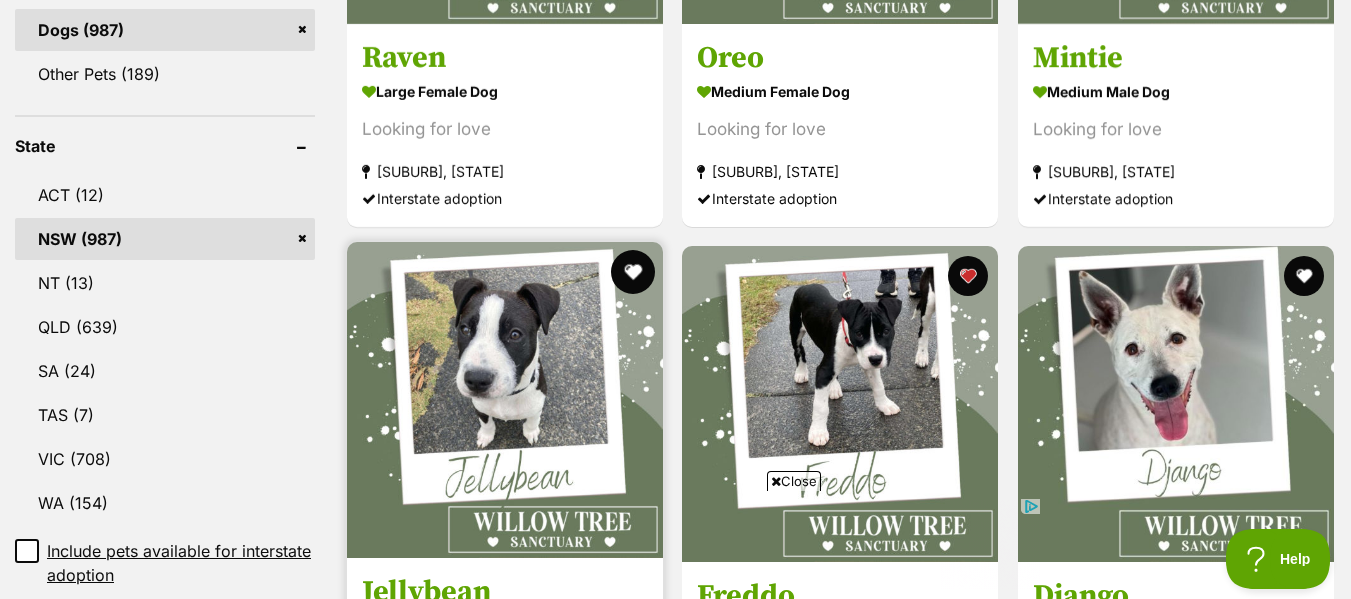 click at bounding box center [633, 272] 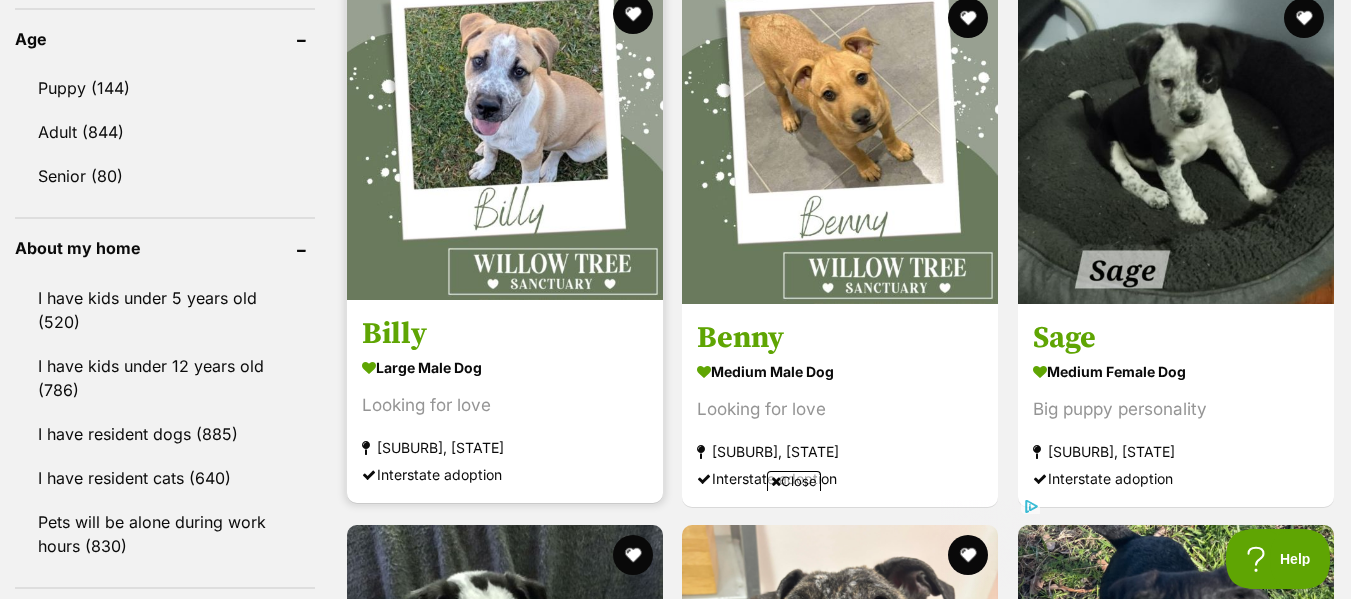 scroll, scrollTop: 2094, scrollLeft: 0, axis: vertical 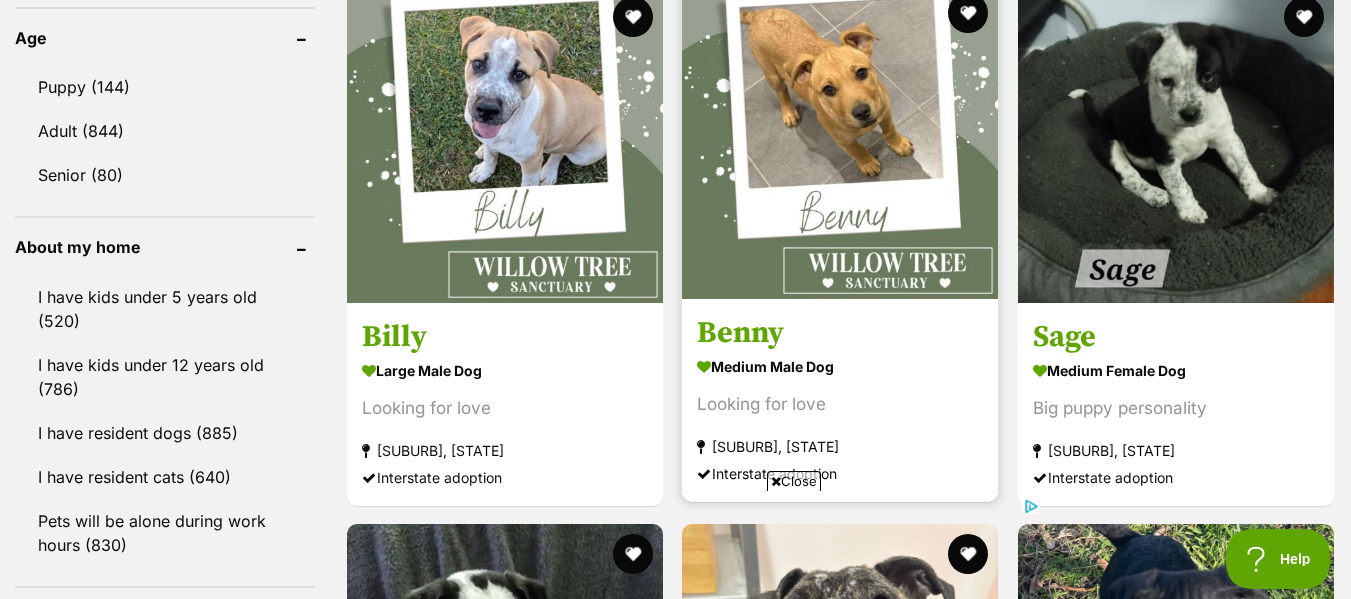 click at bounding box center [633, 17] 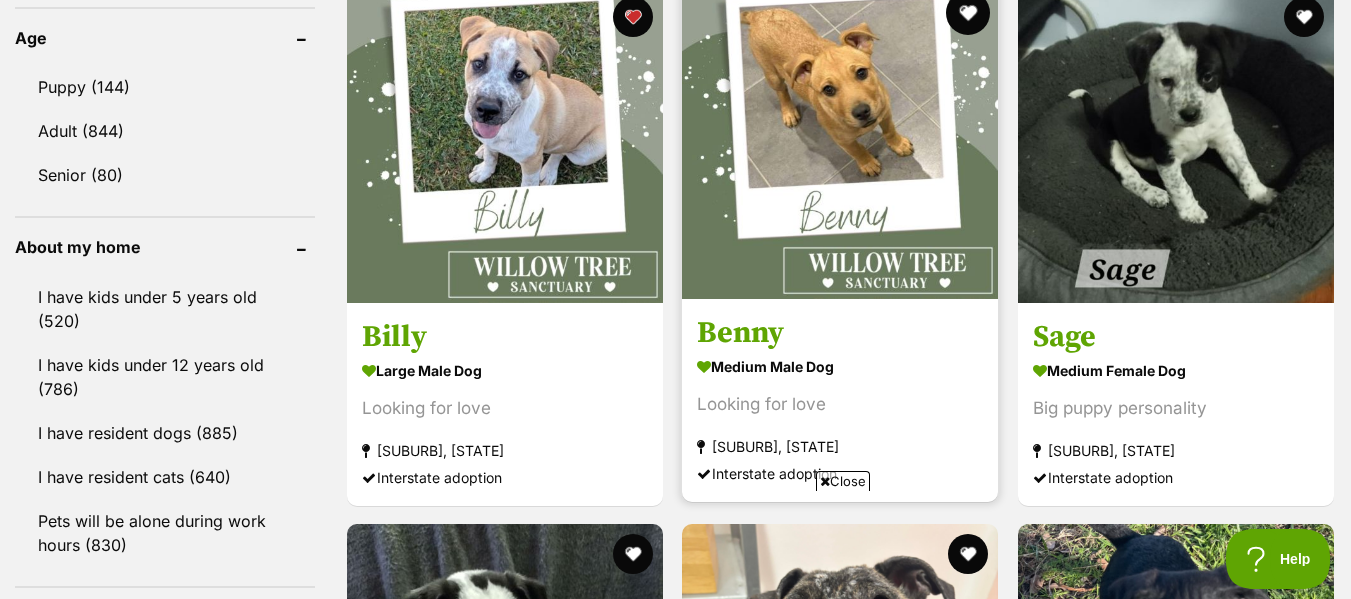 click at bounding box center (969, 13) 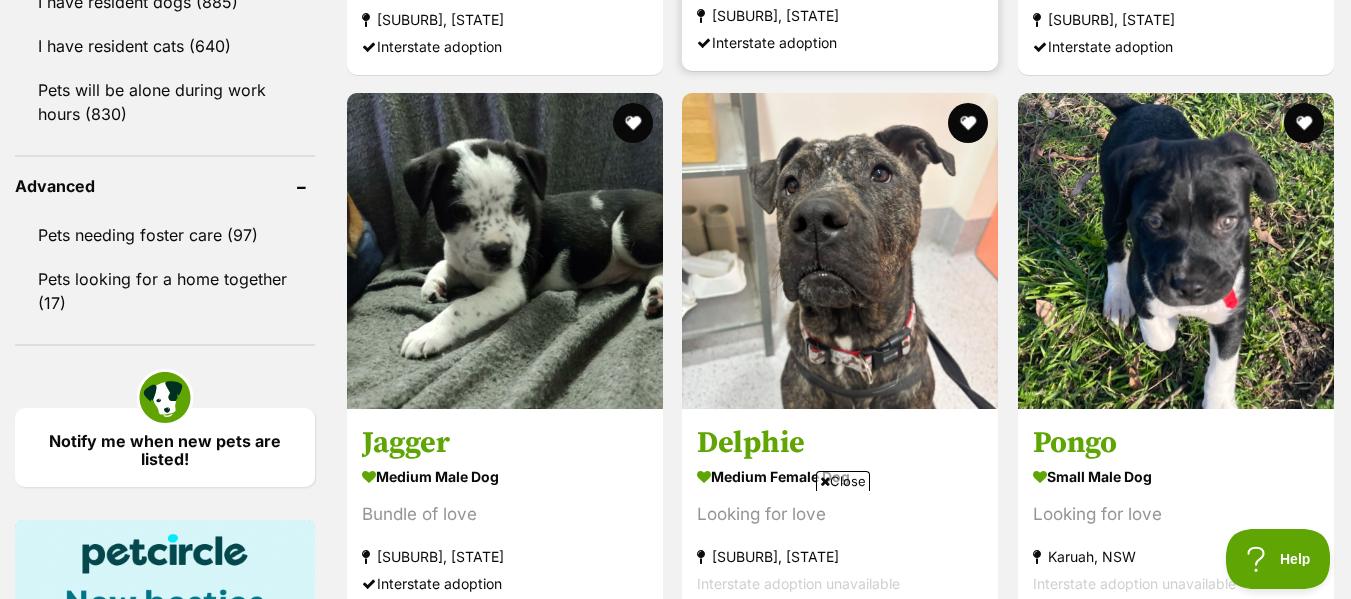 scroll, scrollTop: 2538, scrollLeft: 0, axis: vertical 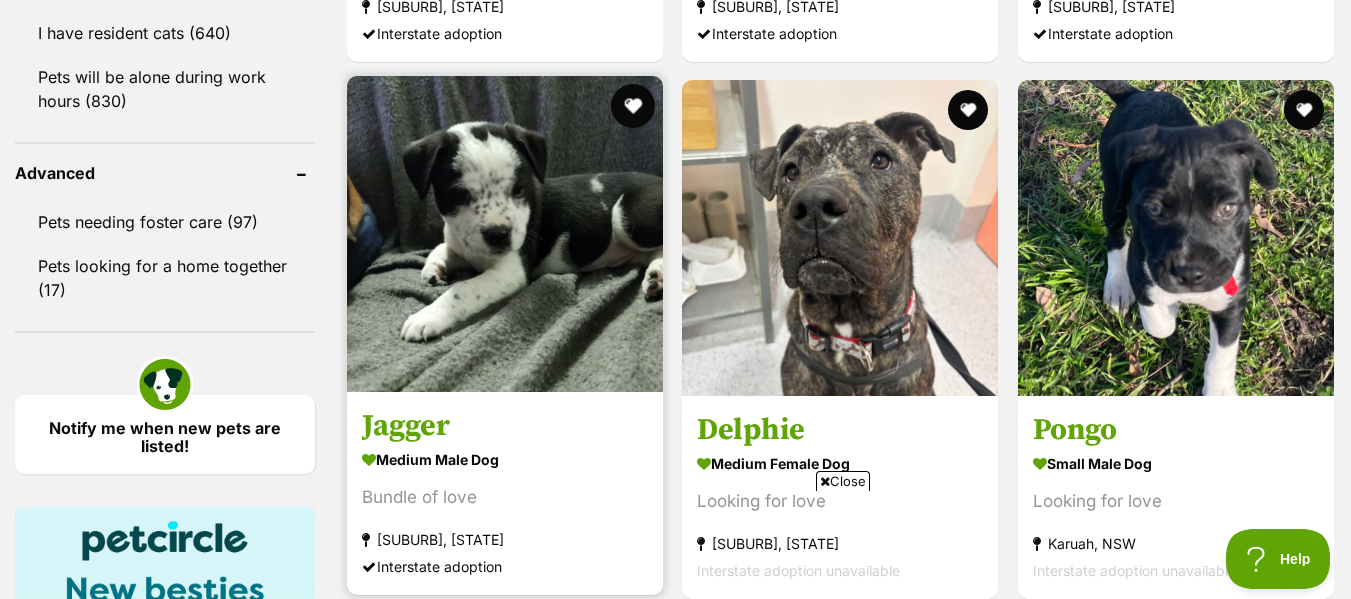 click at bounding box center (633, 106) 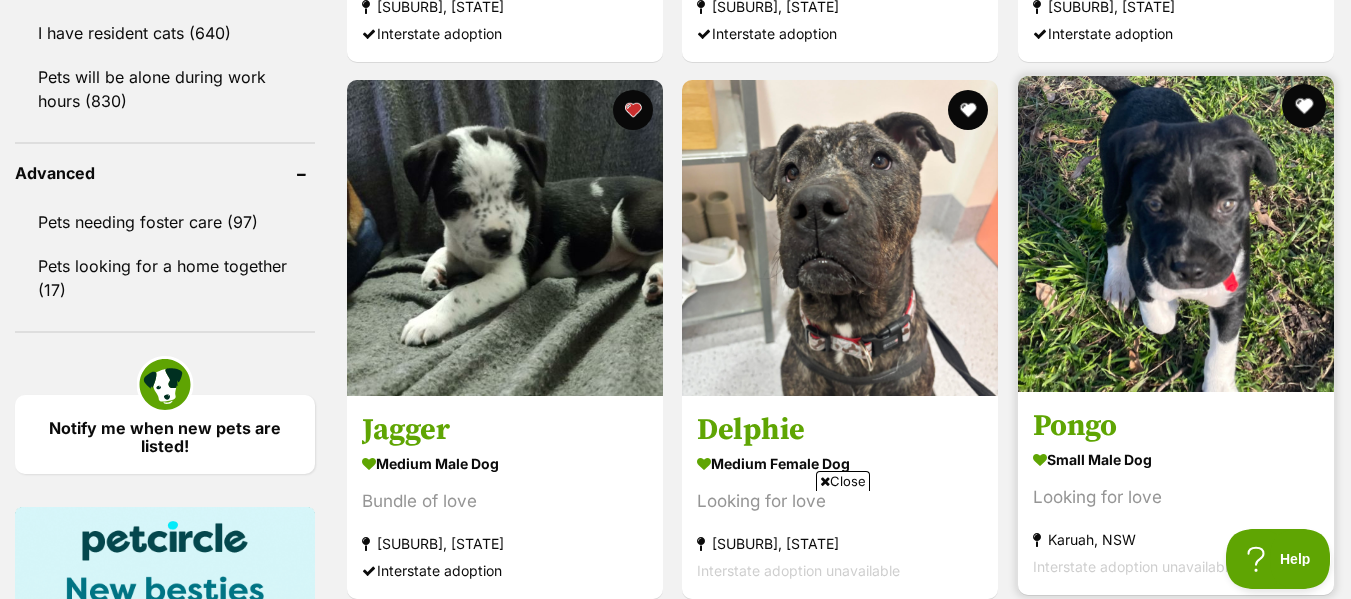 click at bounding box center [1304, 106] 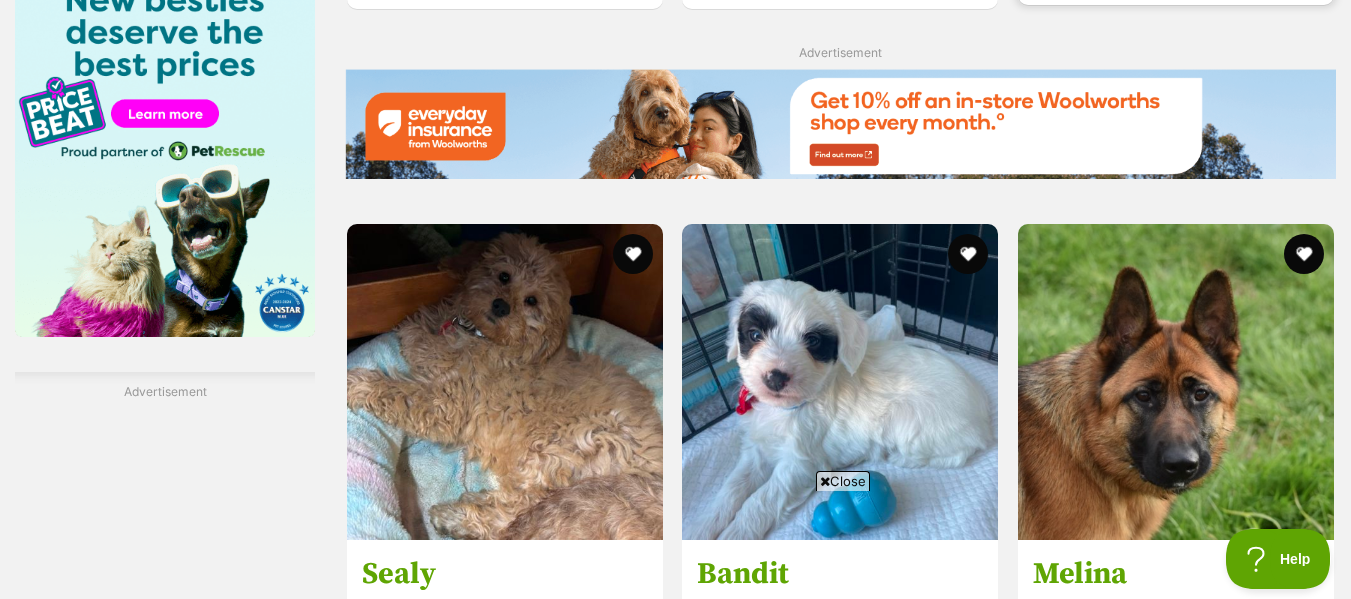 scroll, scrollTop: 3250, scrollLeft: 0, axis: vertical 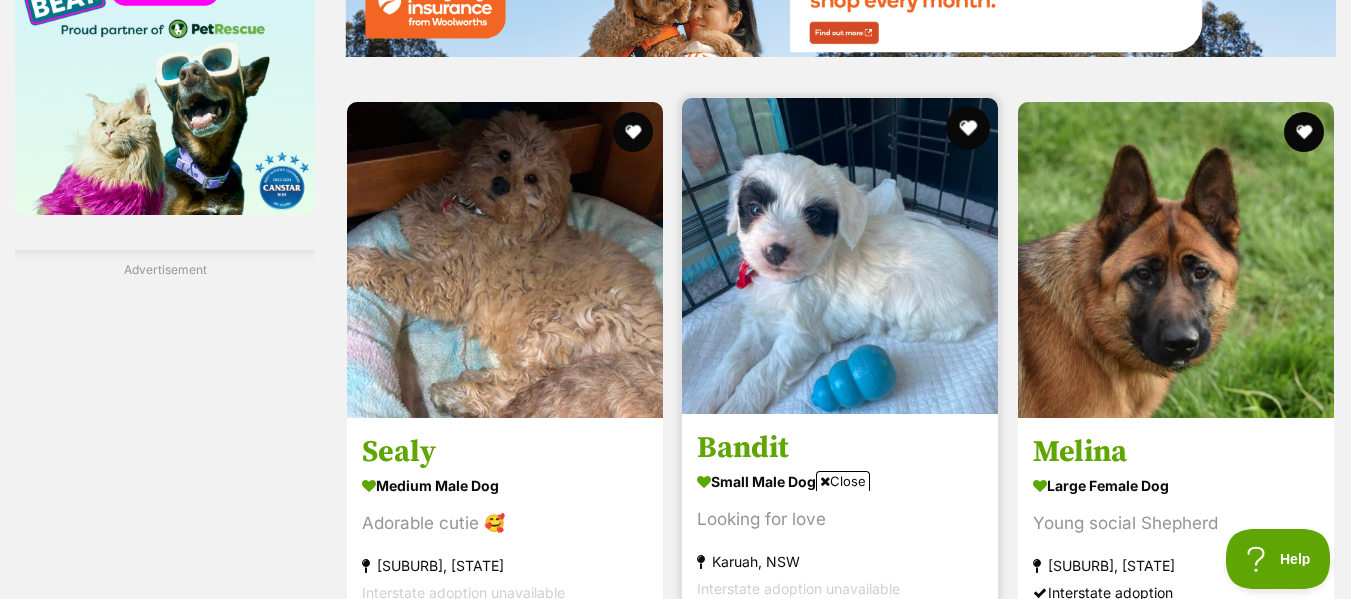 click at bounding box center [969, 128] 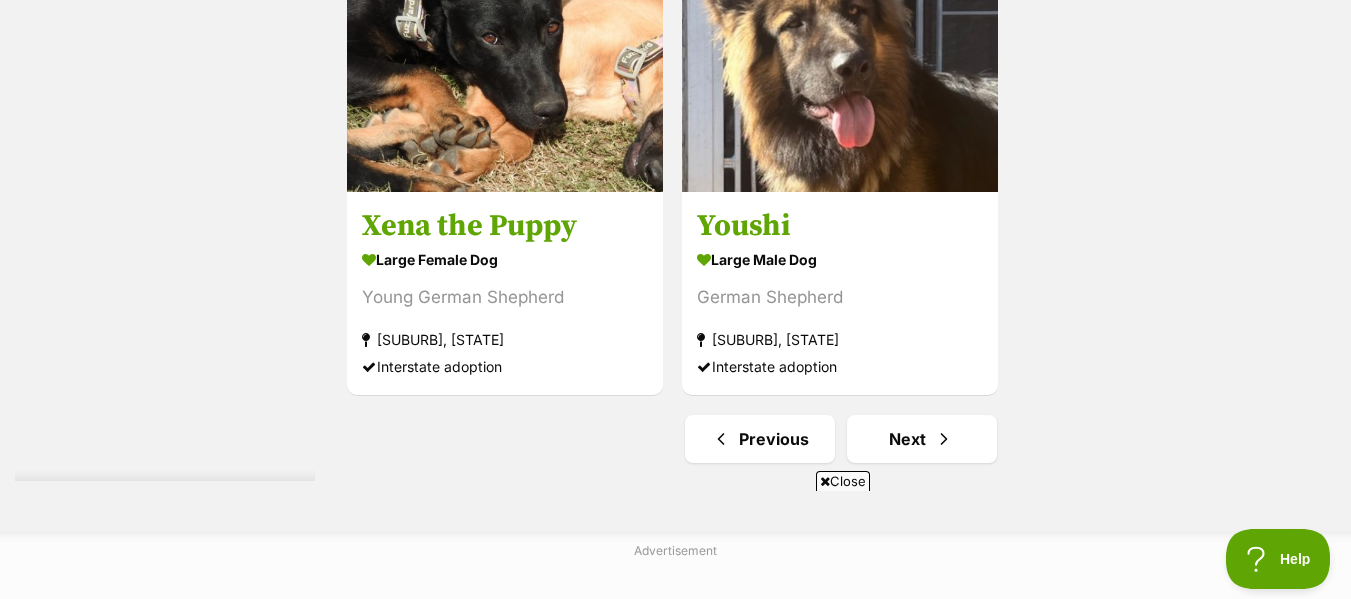 scroll, scrollTop: 4948, scrollLeft: 0, axis: vertical 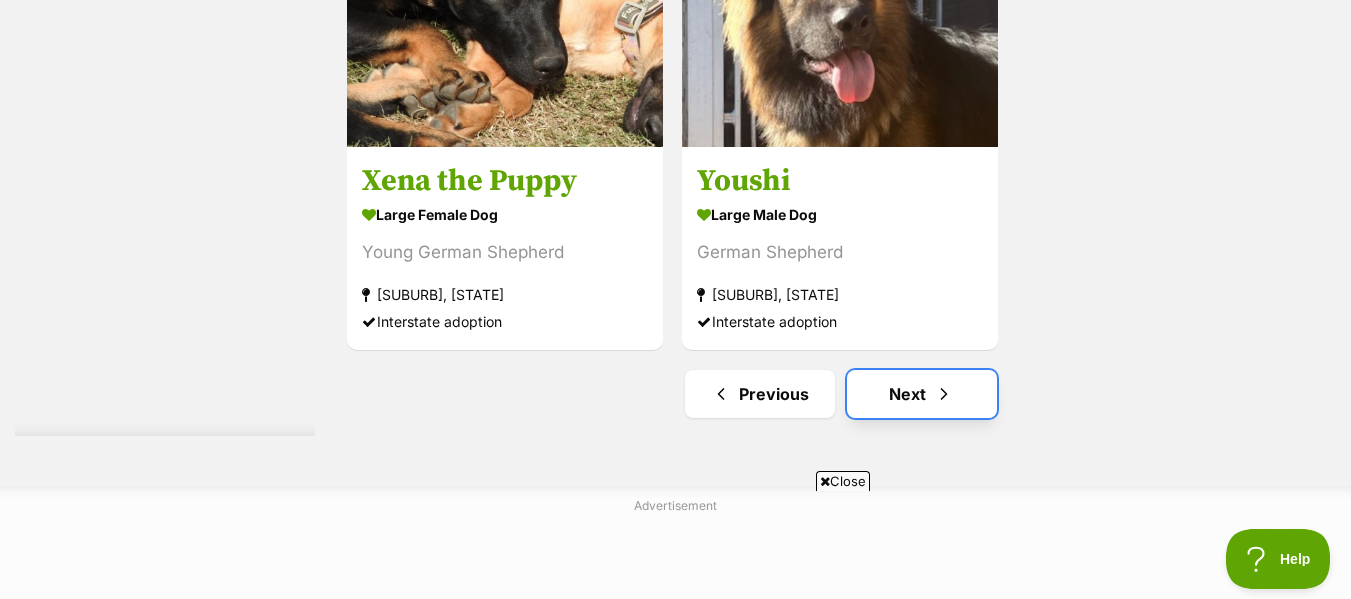 click on "Next" at bounding box center (922, 394) 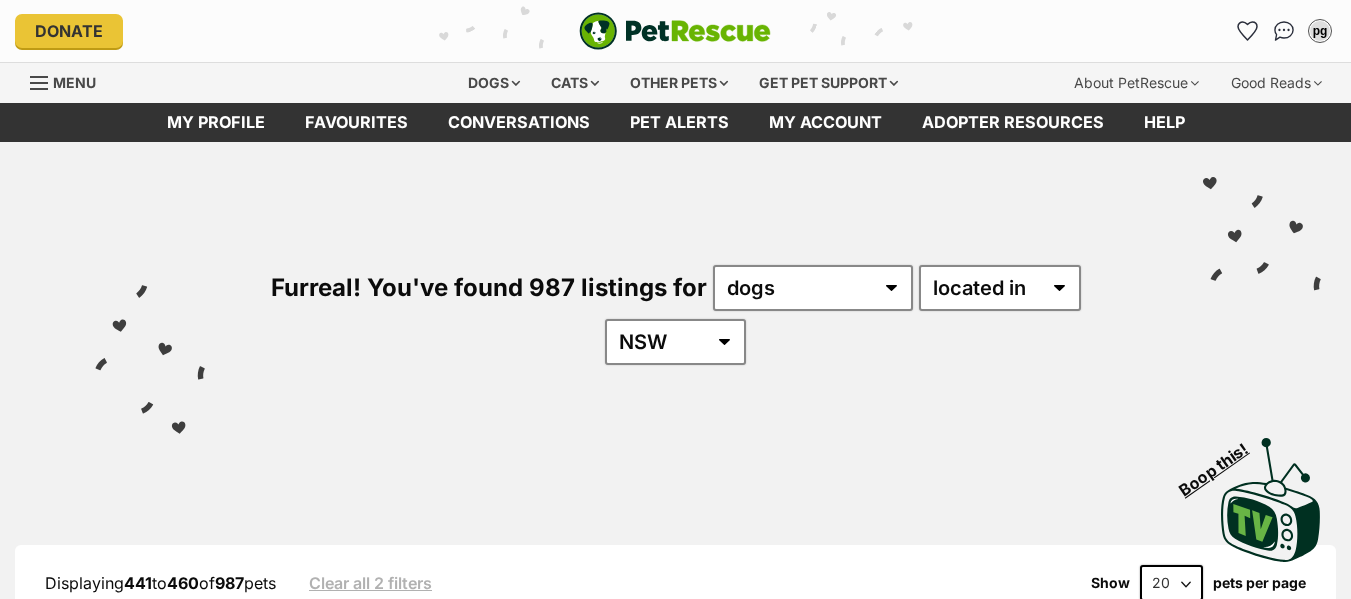 scroll, scrollTop: 0, scrollLeft: 0, axis: both 